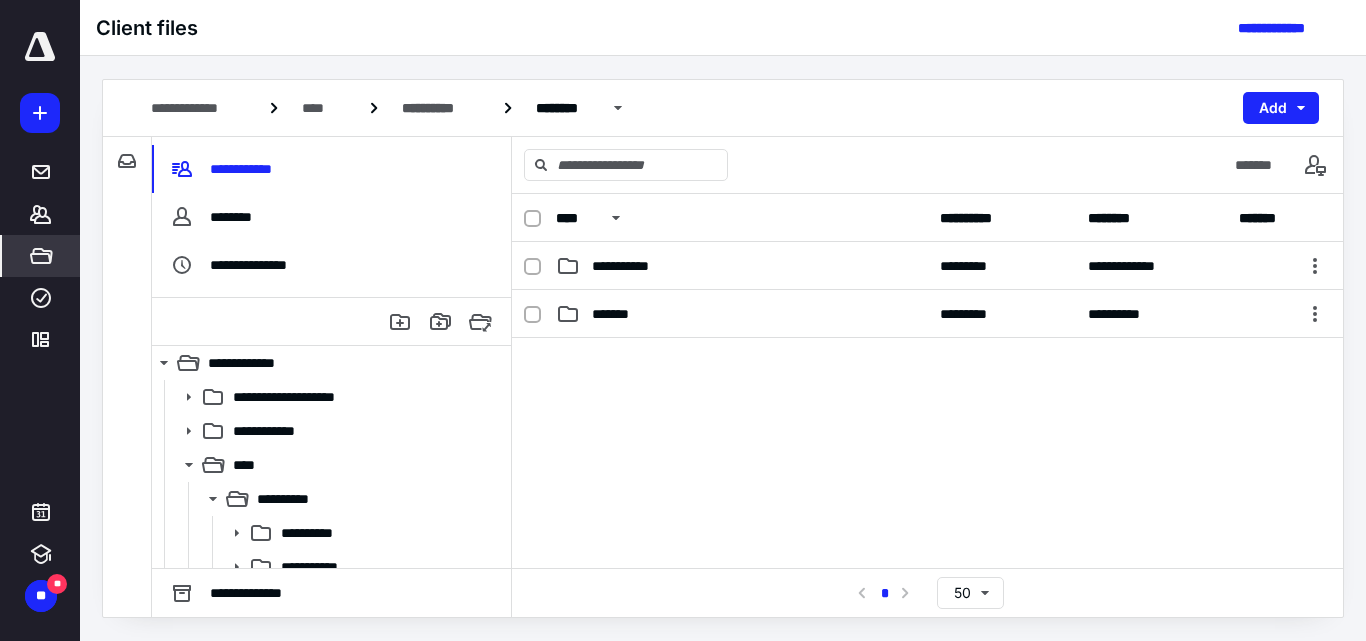 scroll, scrollTop: 0, scrollLeft: 0, axis: both 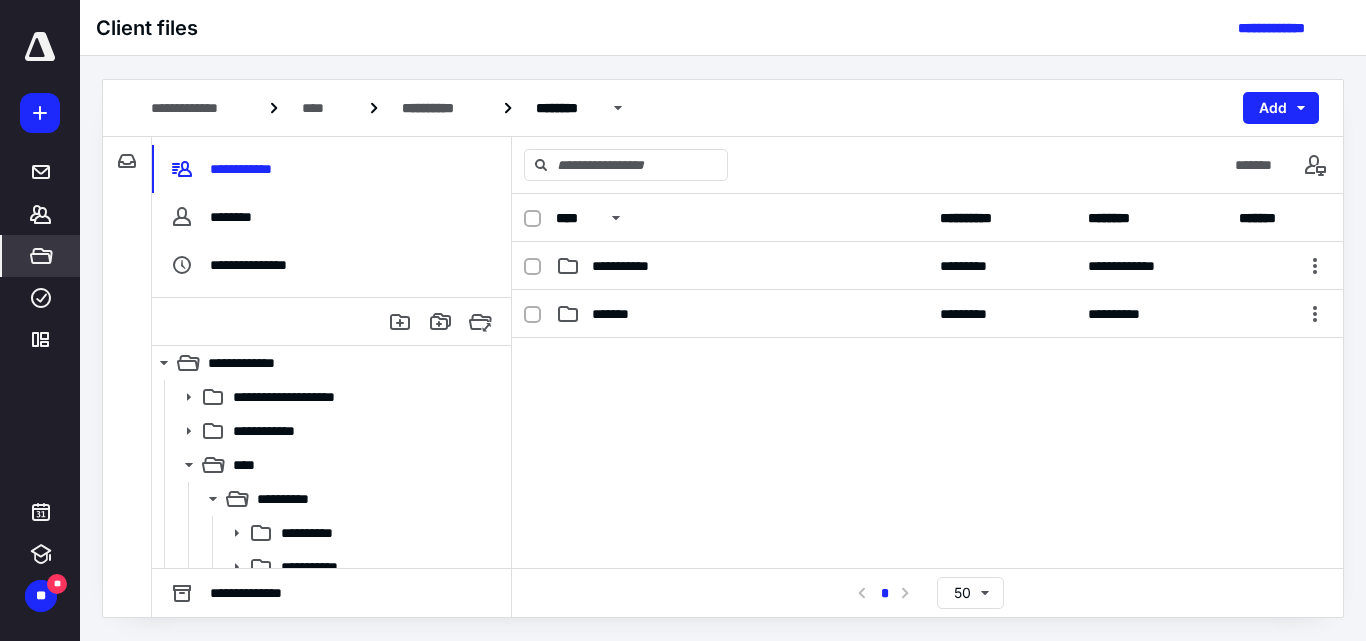 click at bounding box center [927, 488] 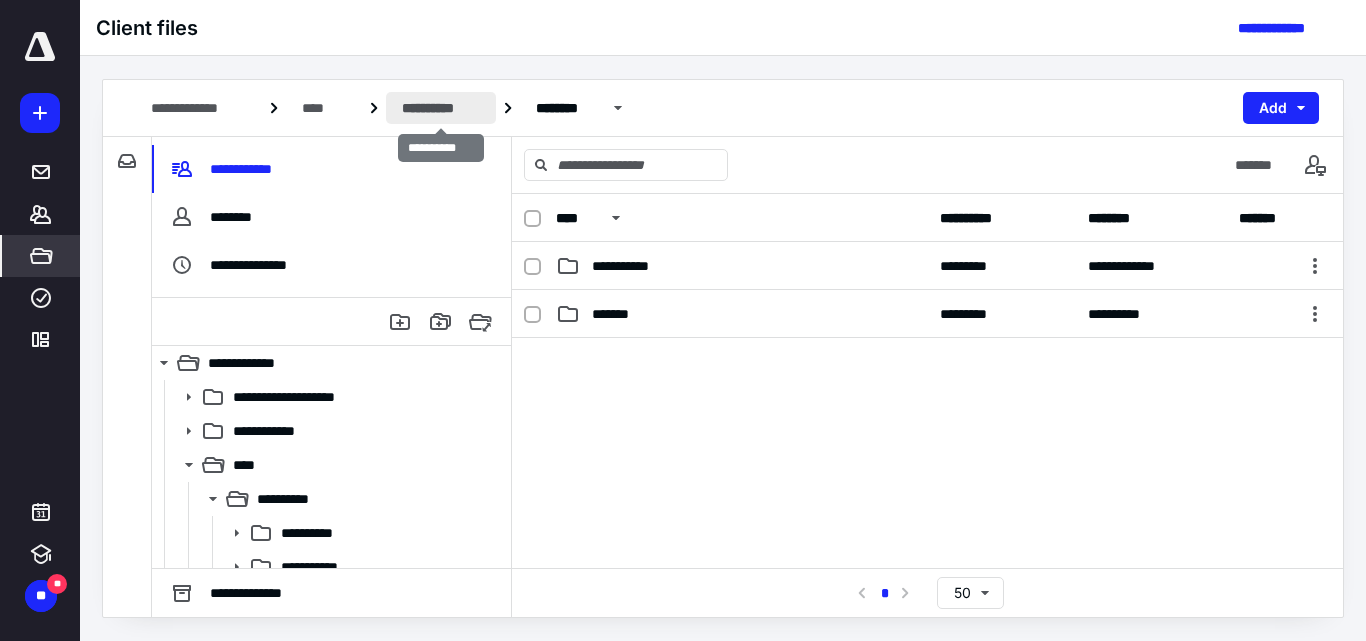 click on "**********" at bounding box center [441, 108] 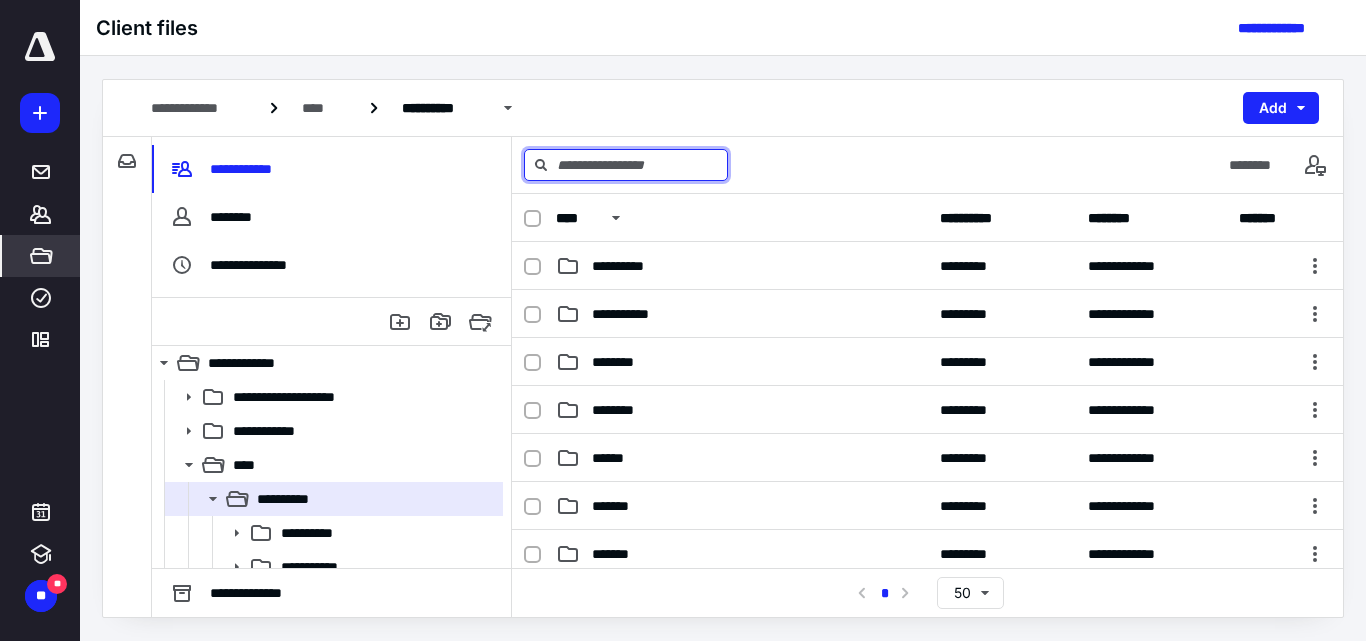 click at bounding box center [626, 165] 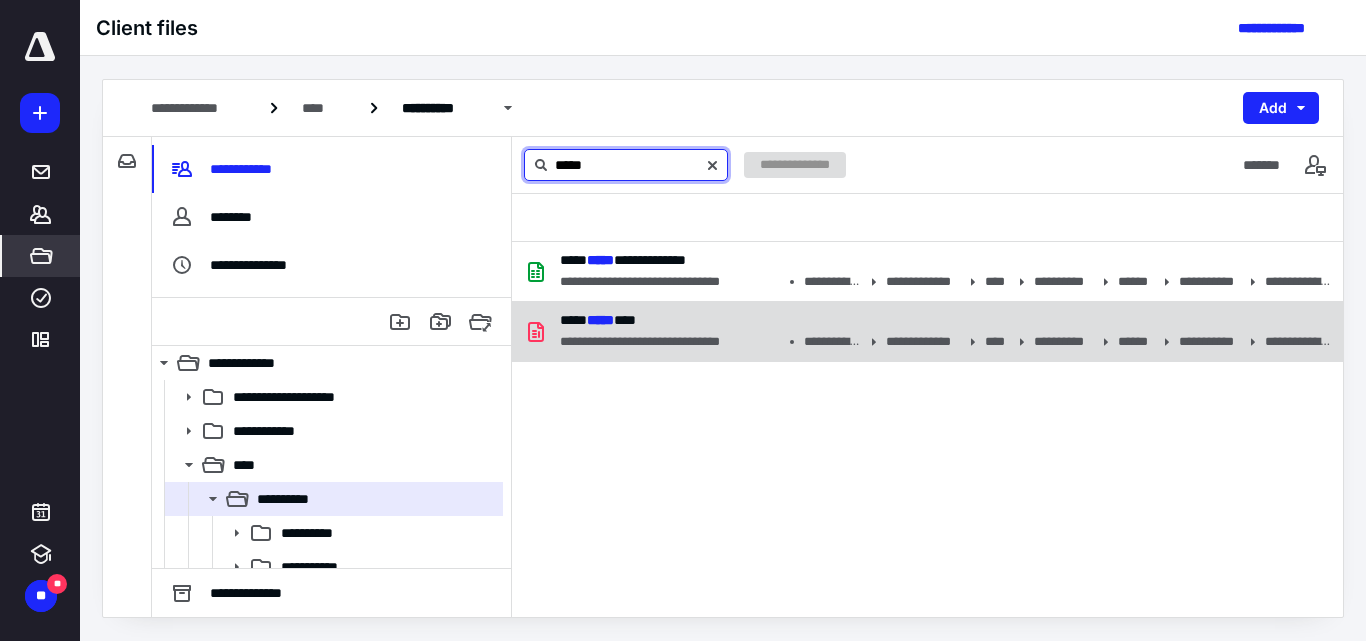 type on "*****" 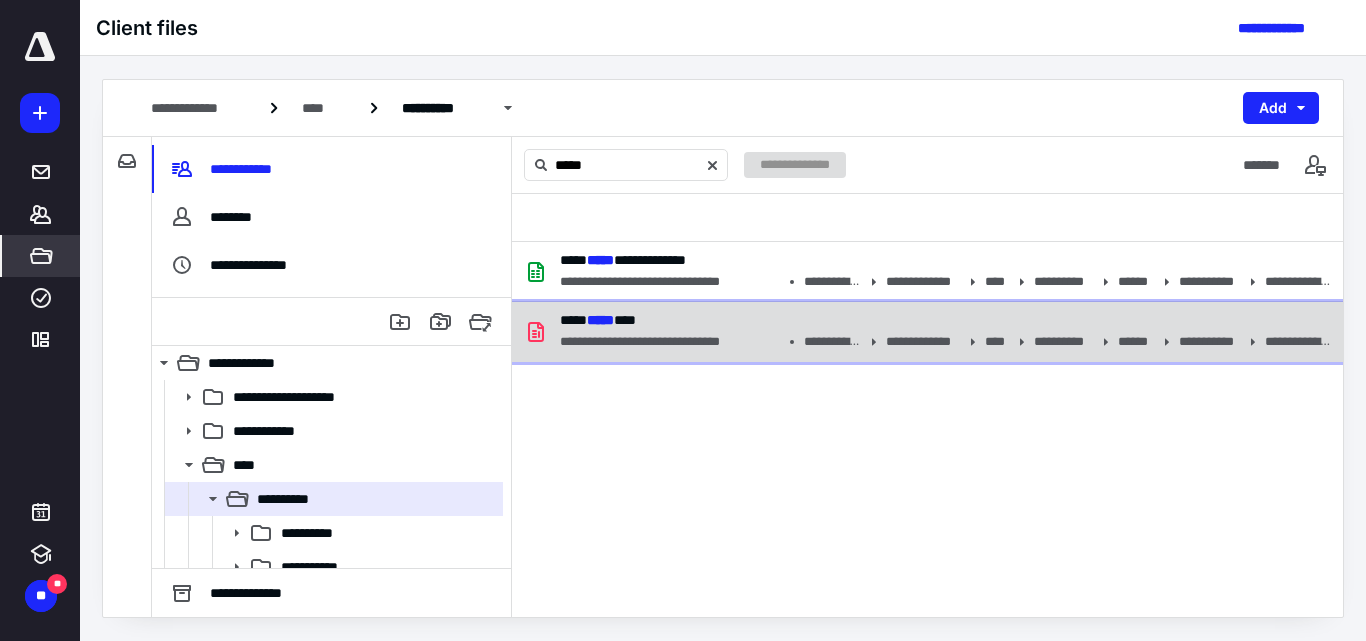 click on "**********" at bounding box center (939, 342) 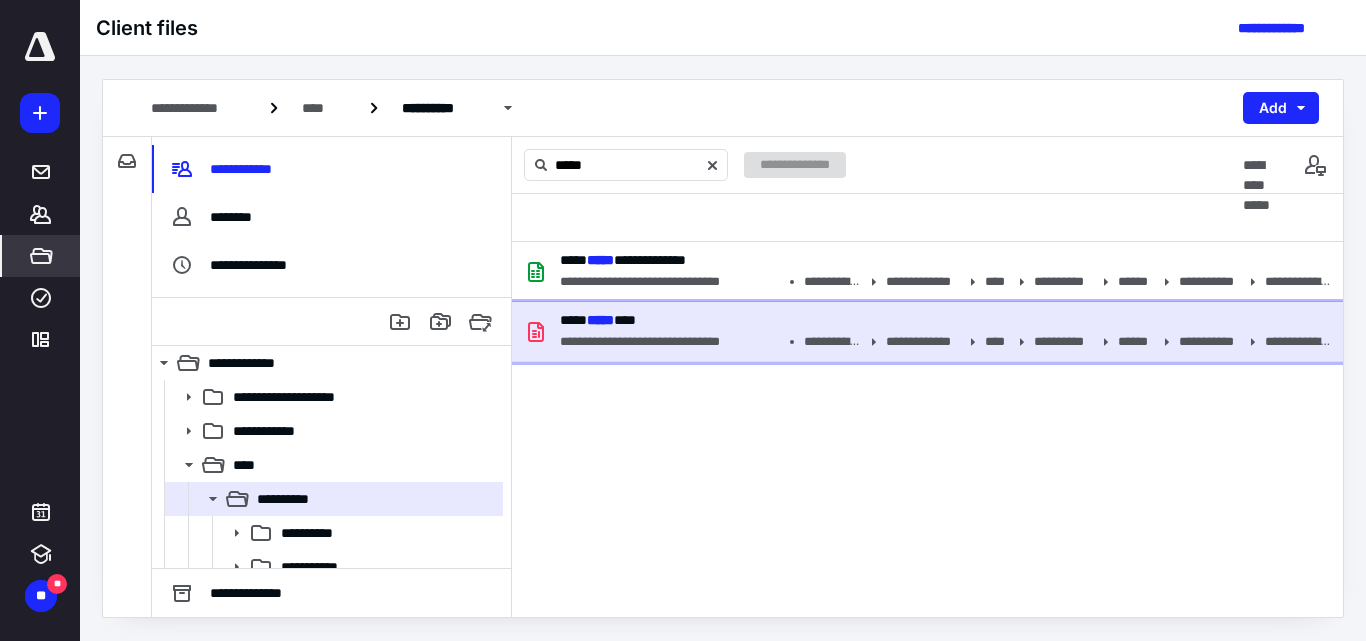 click on "**********" at bounding box center (939, 342) 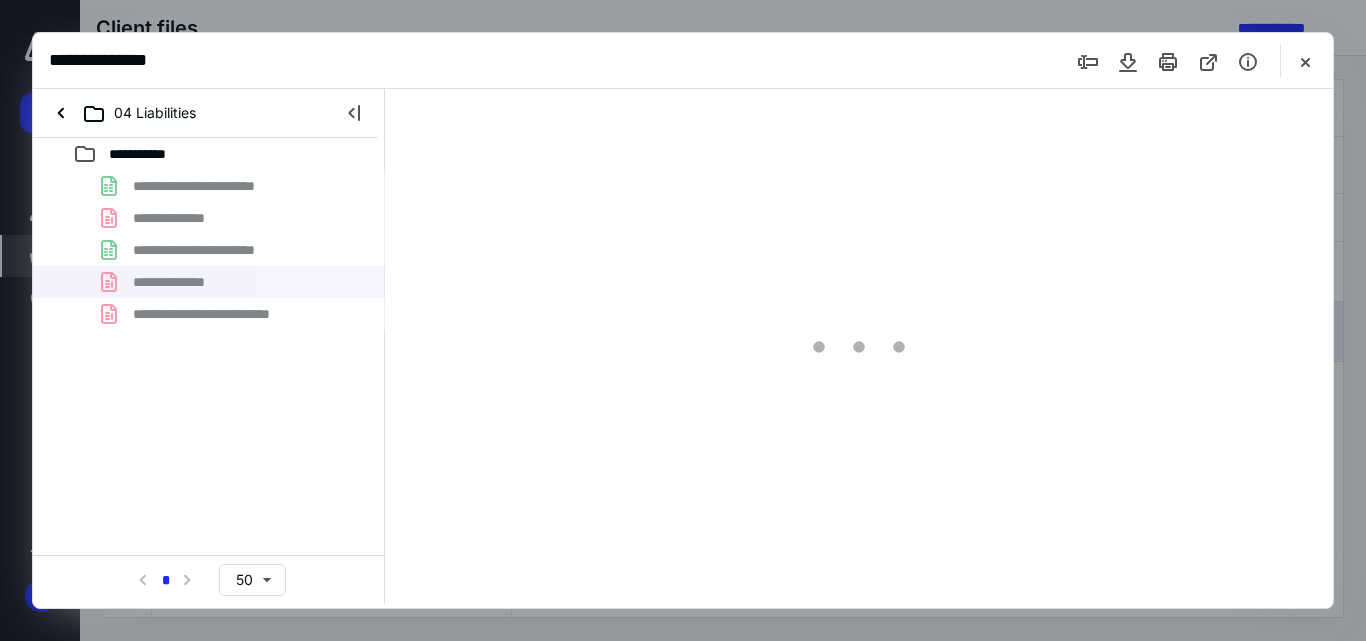 scroll, scrollTop: 0, scrollLeft: 0, axis: both 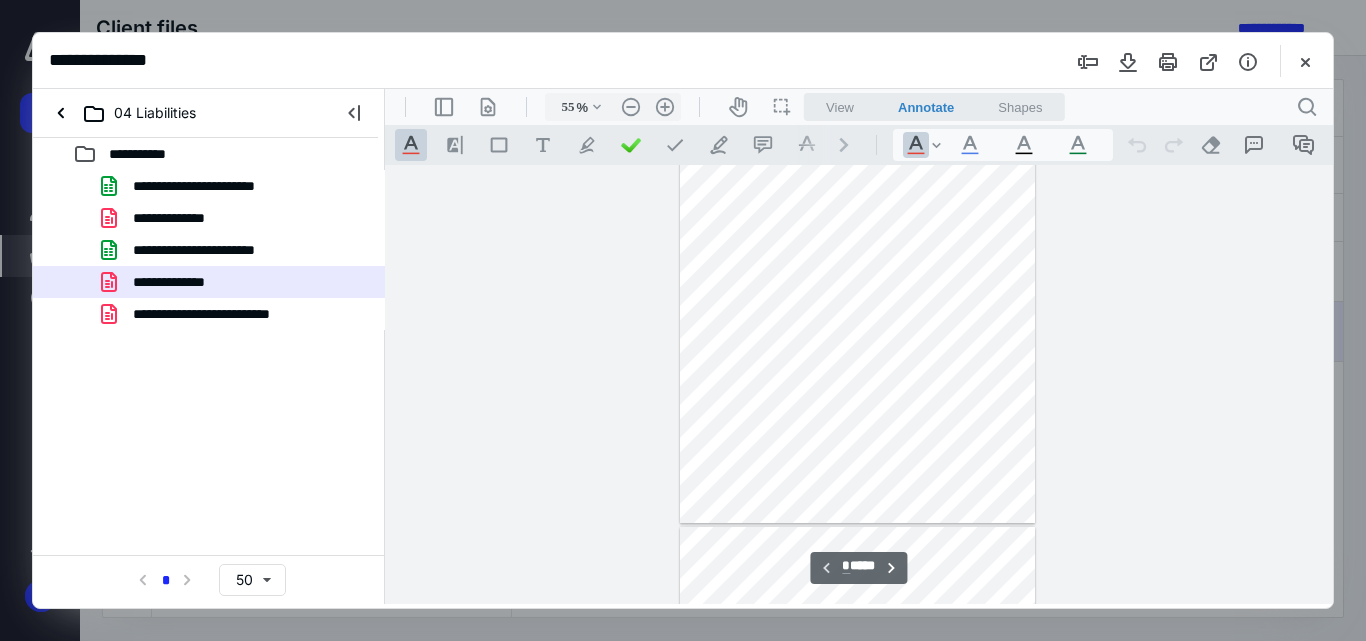 click at bounding box center [858, 306] 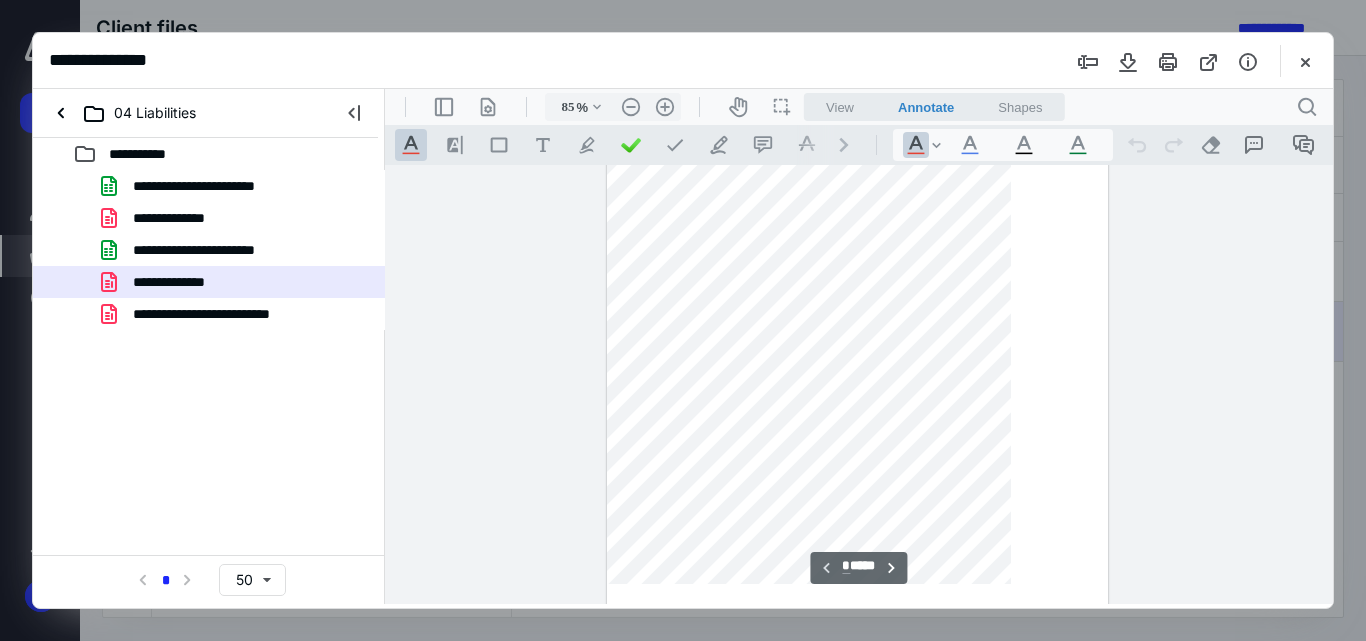 type on "110" 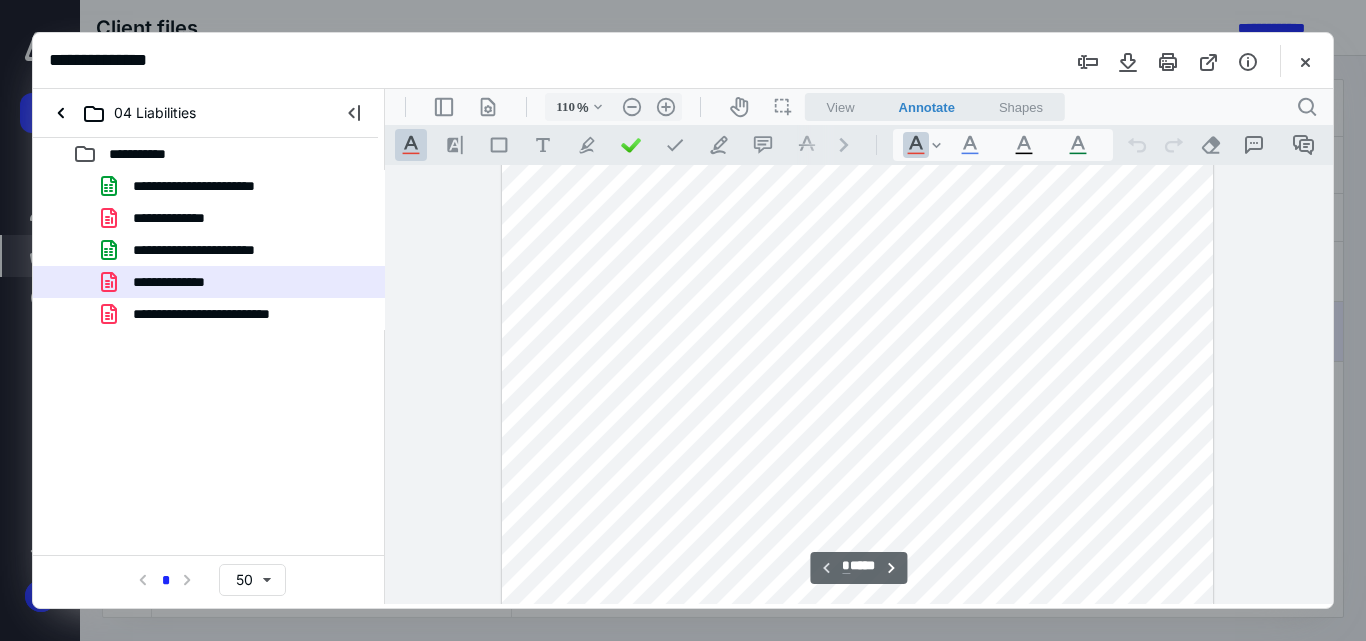 scroll, scrollTop: 0, scrollLeft: 0, axis: both 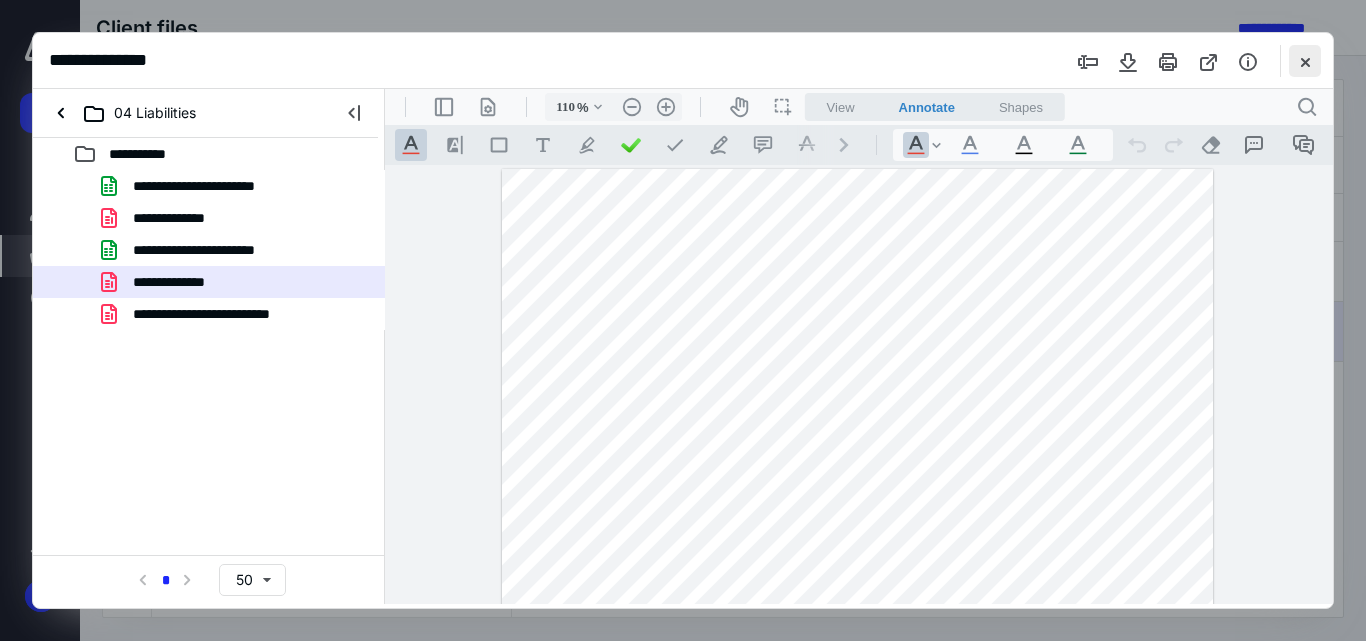 click at bounding box center (1305, 61) 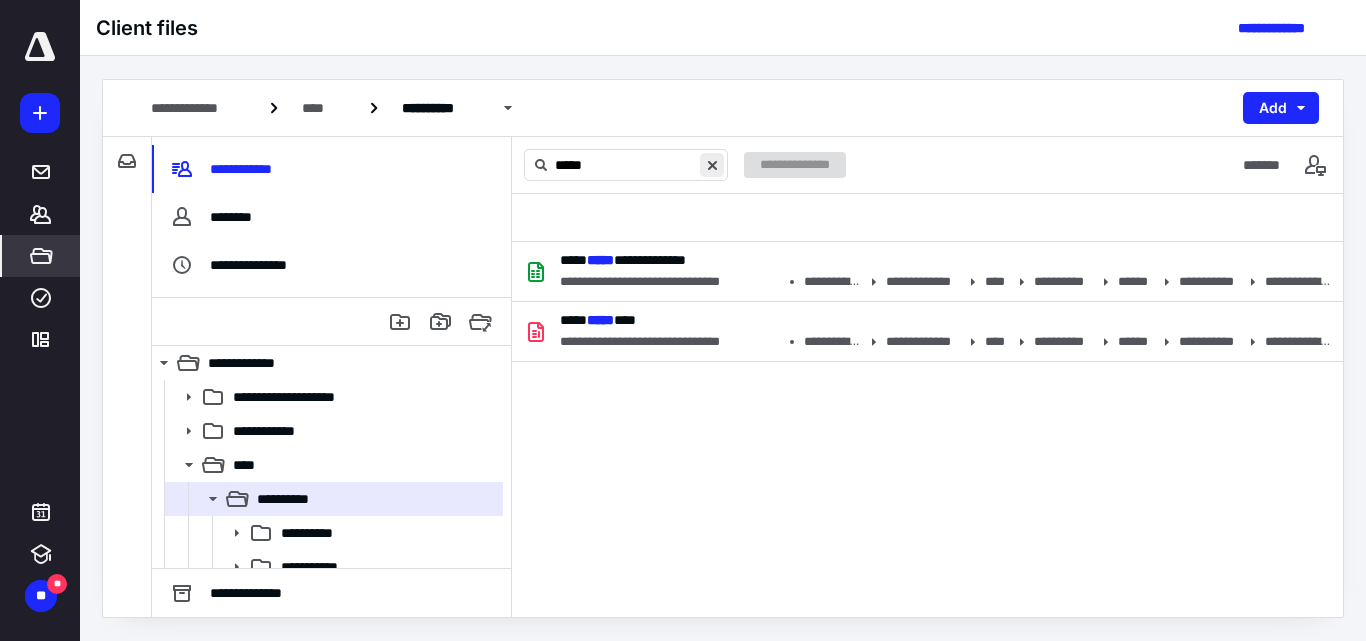 click at bounding box center [712, 165] 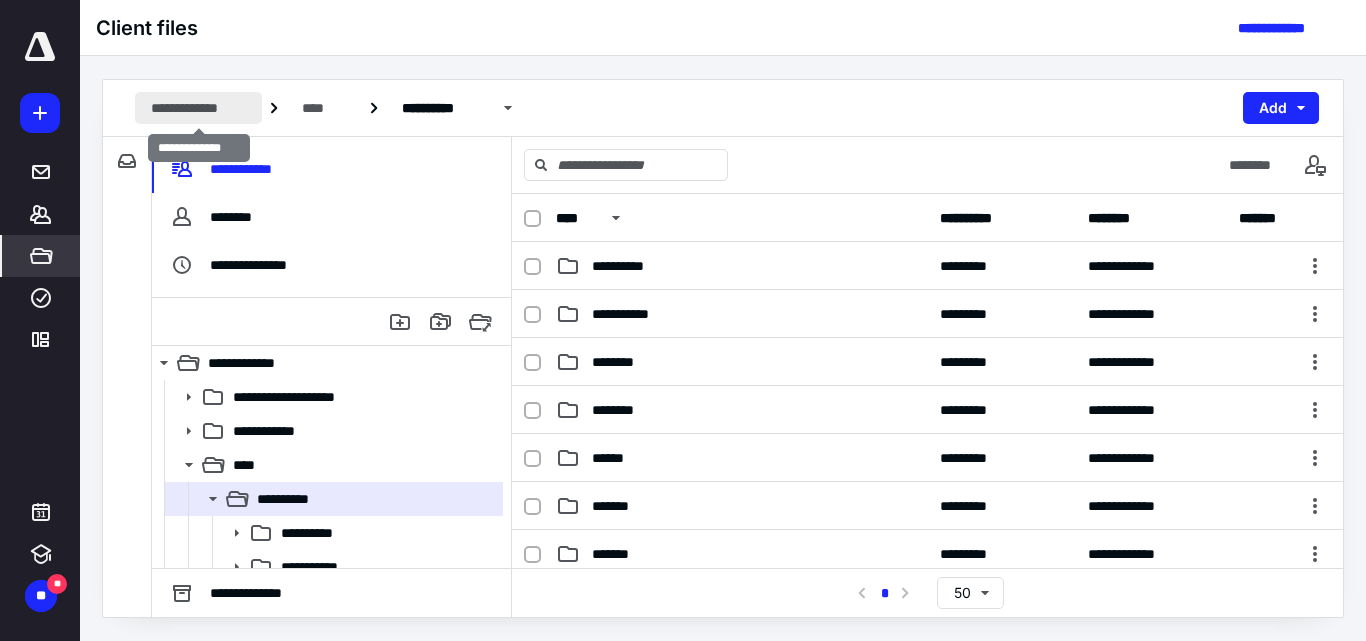 click on "**********" at bounding box center [198, 108] 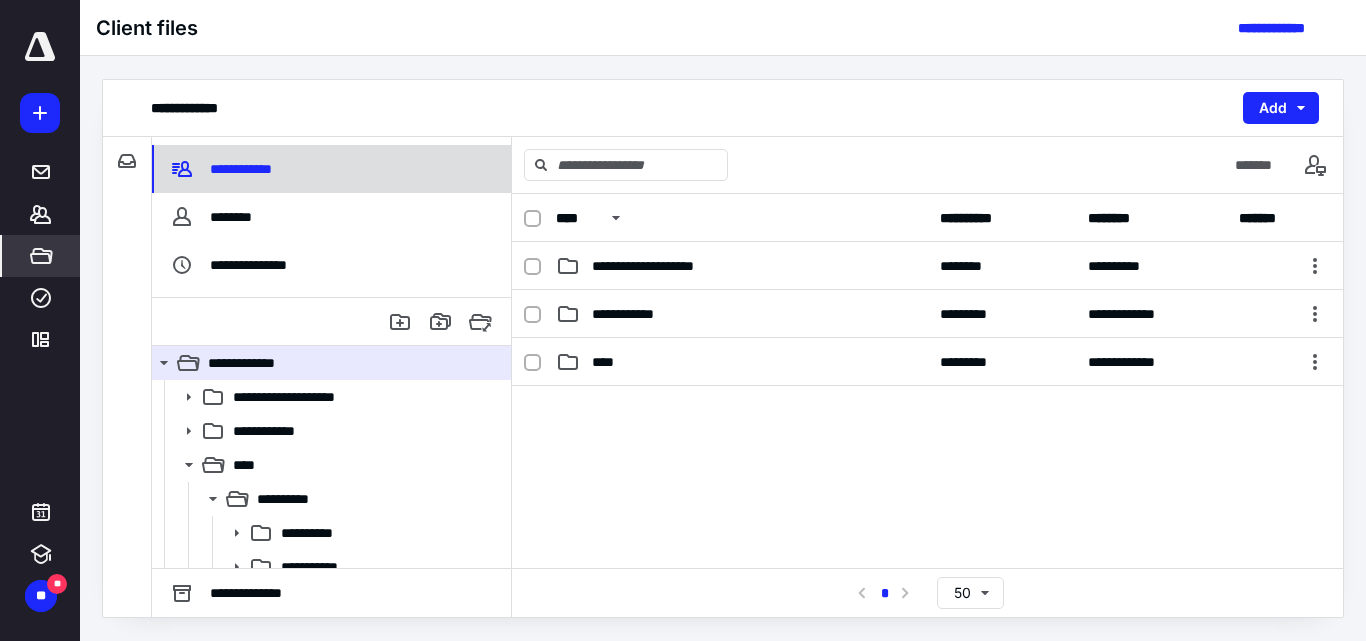 click on "**********" at bounding box center [224, 169] 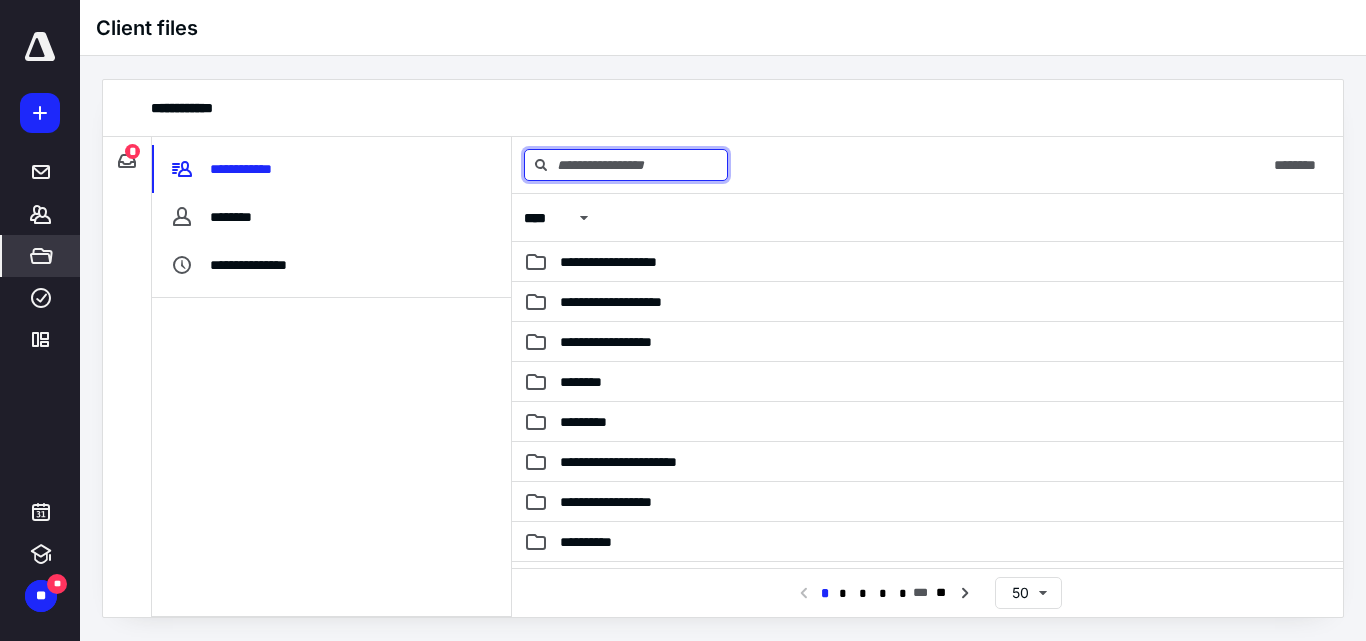 click at bounding box center [626, 165] 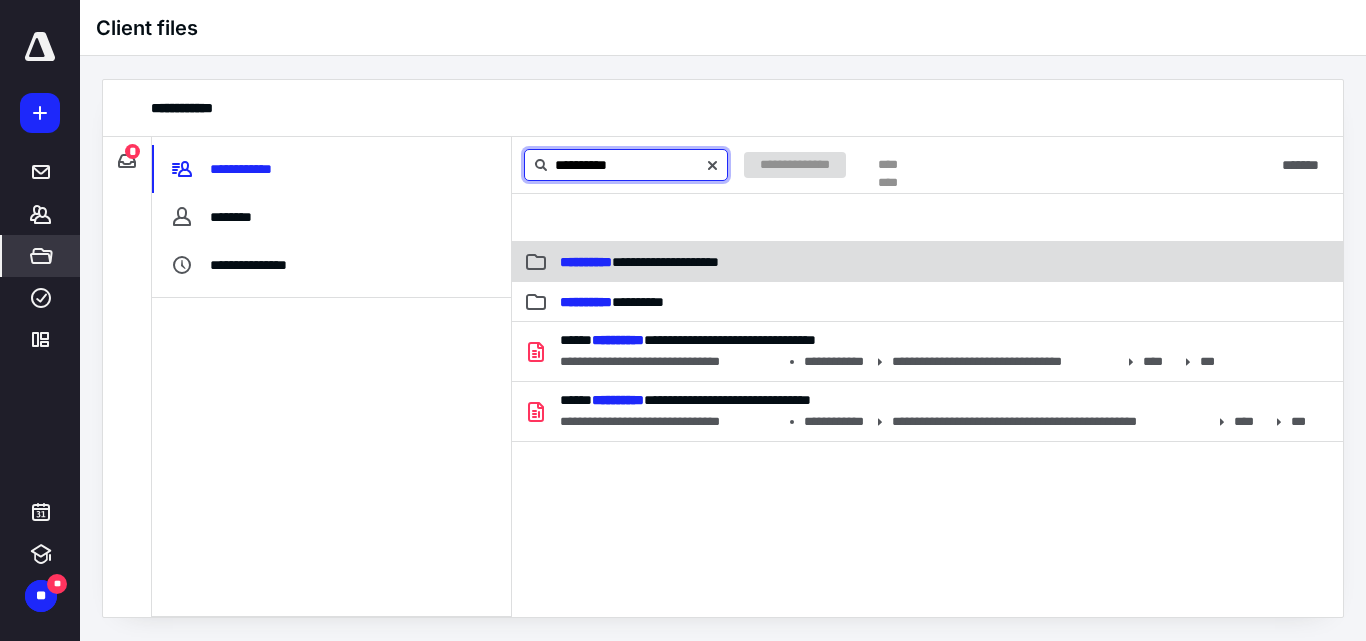 type on "**********" 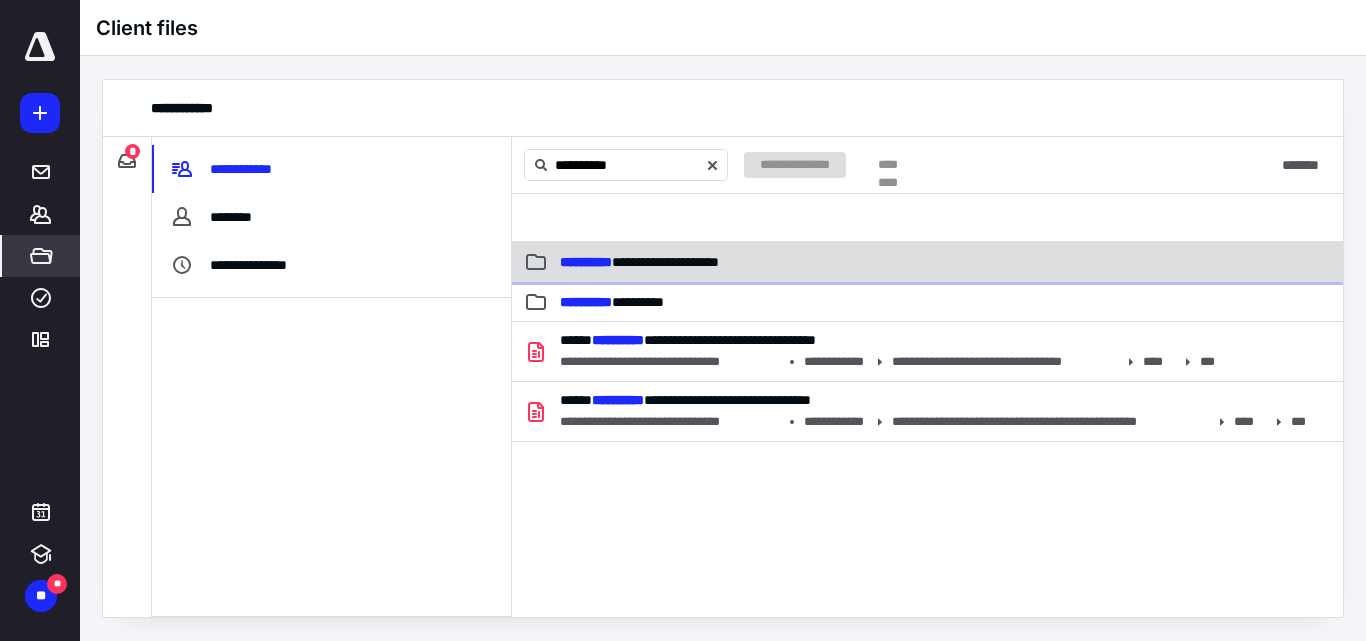 click on "**********" at bounding box center [586, 262] 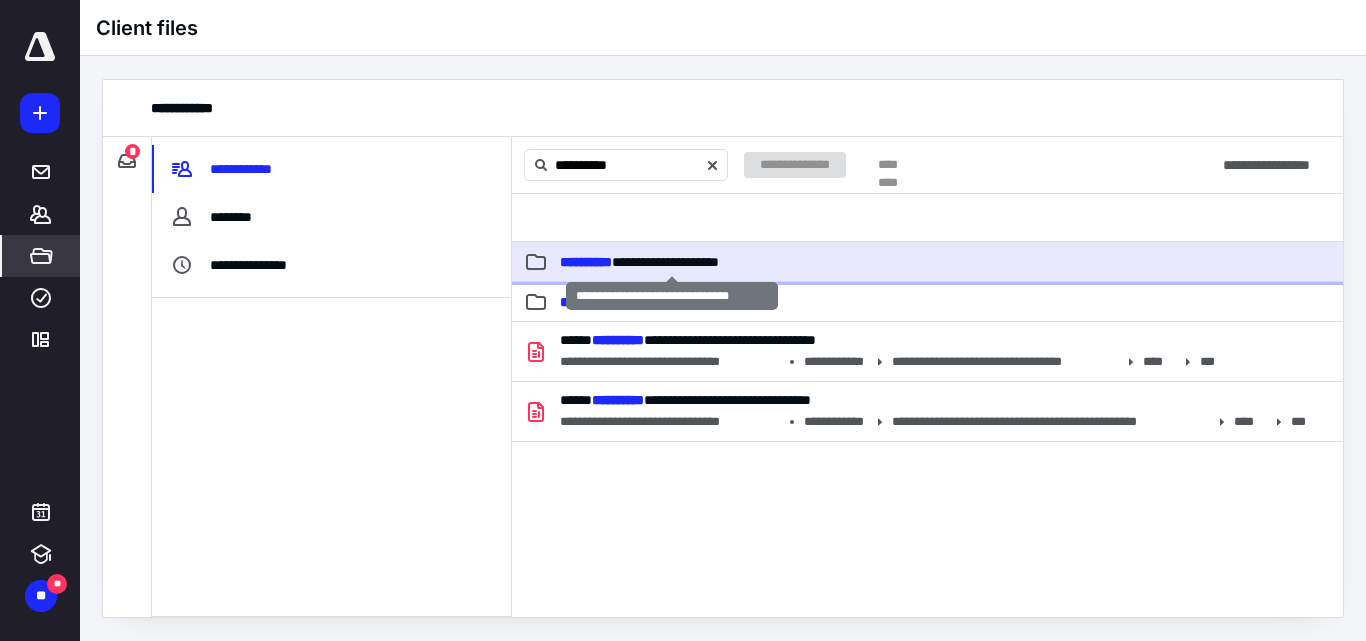 click on "**********" at bounding box center (586, 262) 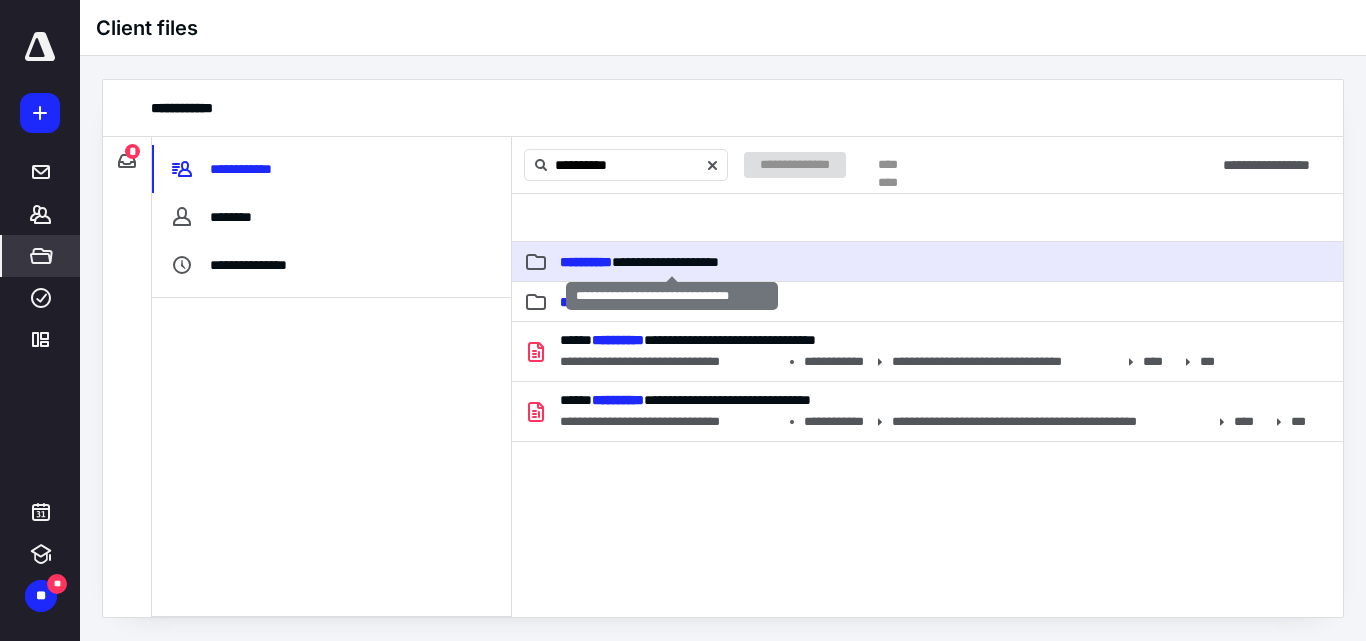 type 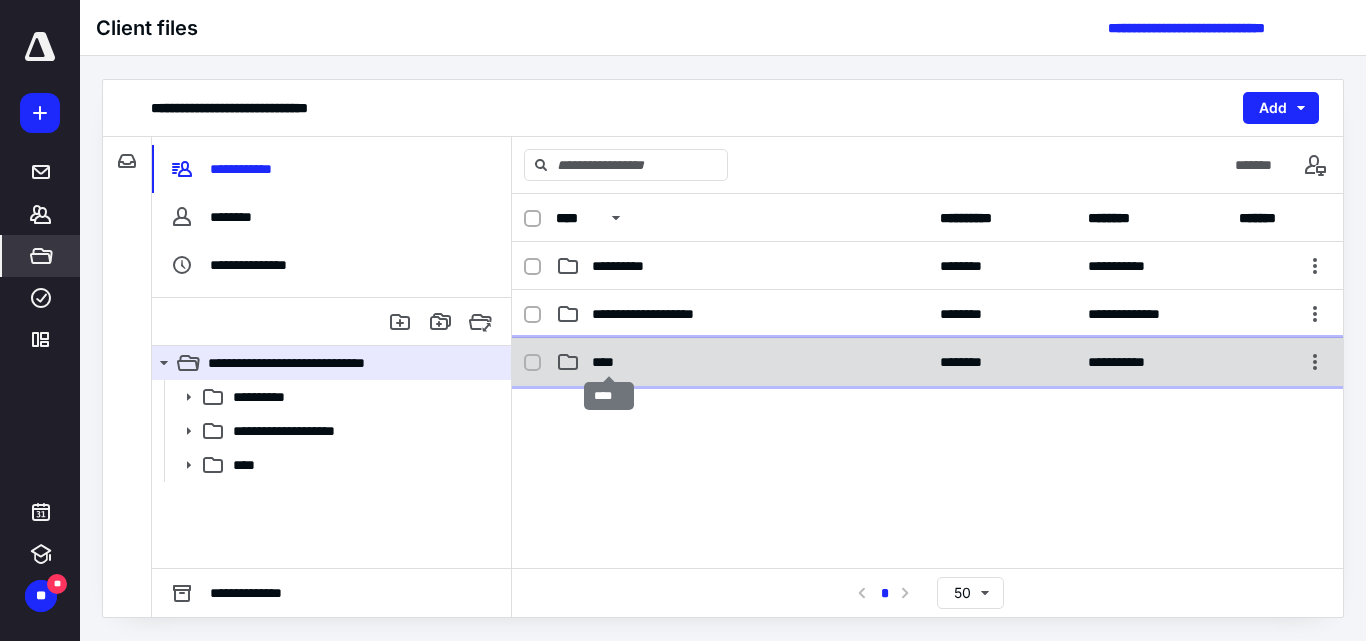 click on "****" at bounding box center [609, 362] 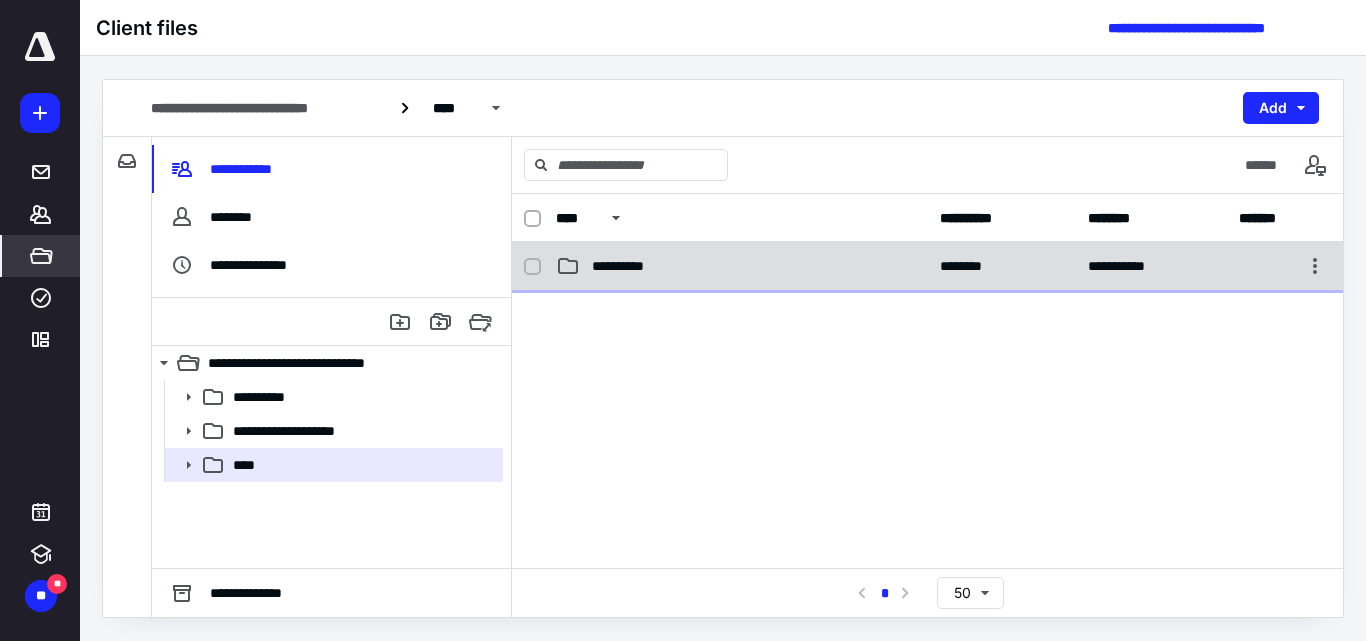 click on "**********" at bounding box center [927, 266] 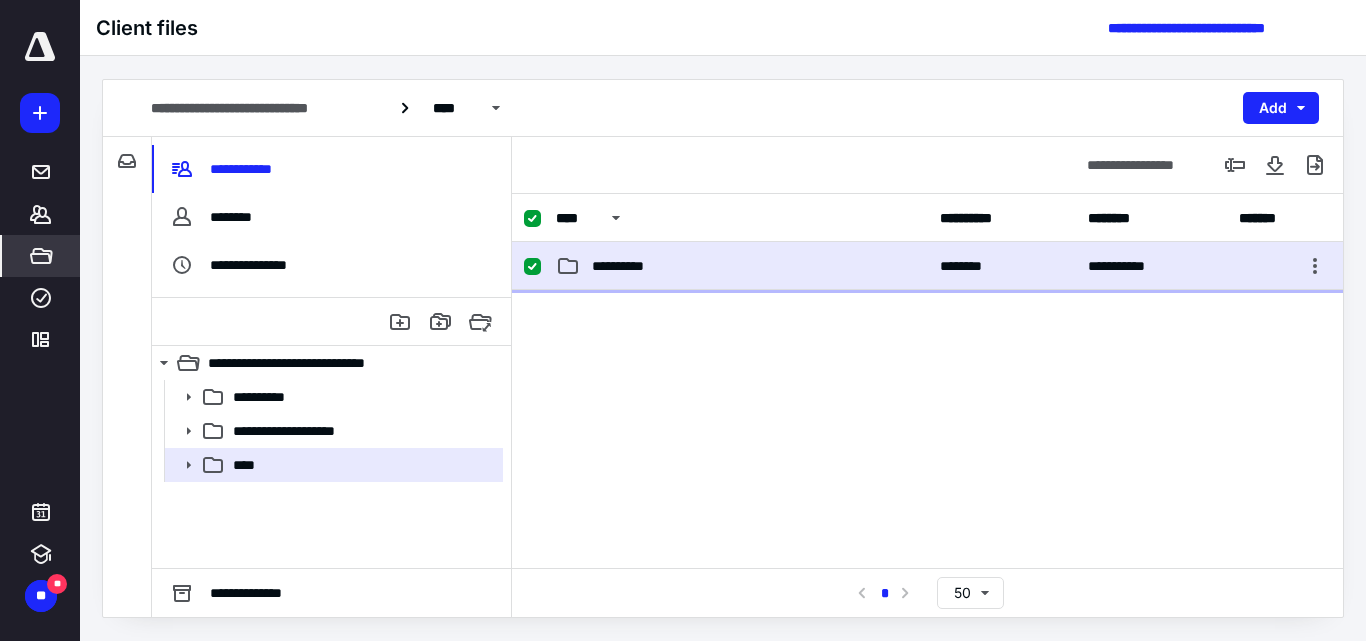 click on "**********" at bounding box center (927, 266) 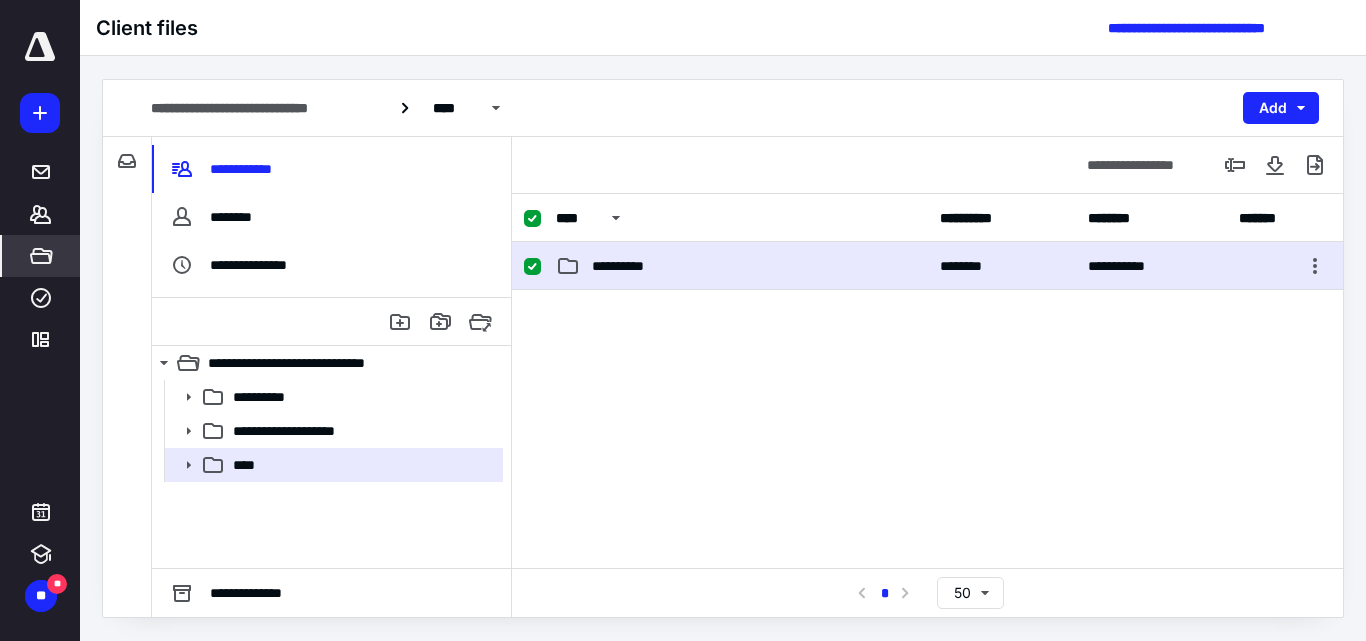 checkbox on "false" 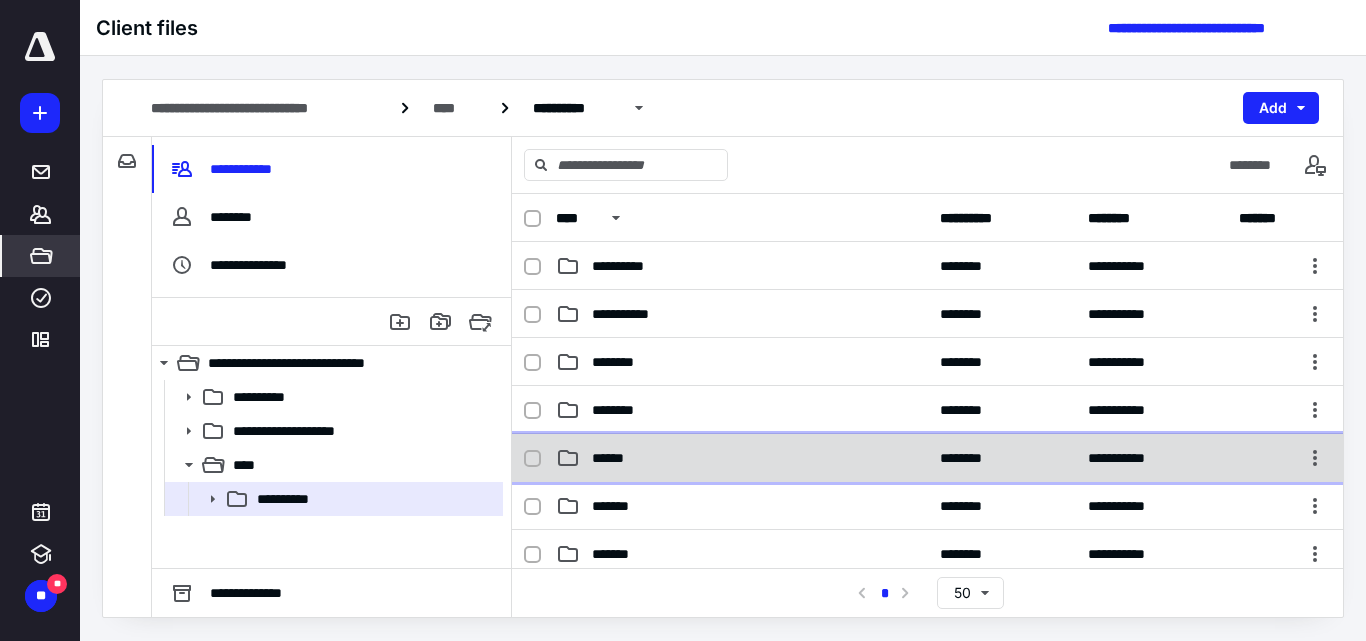 click on "**********" at bounding box center [927, 458] 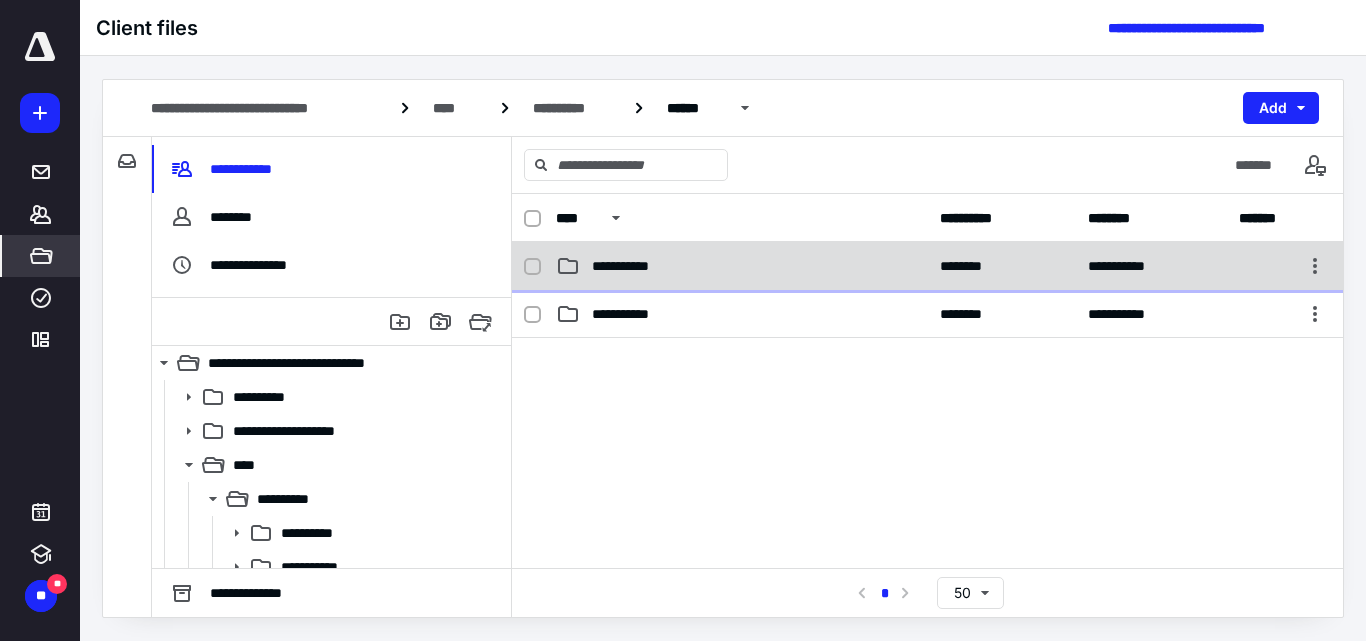 click on "**********" at bounding box center (631, 266) 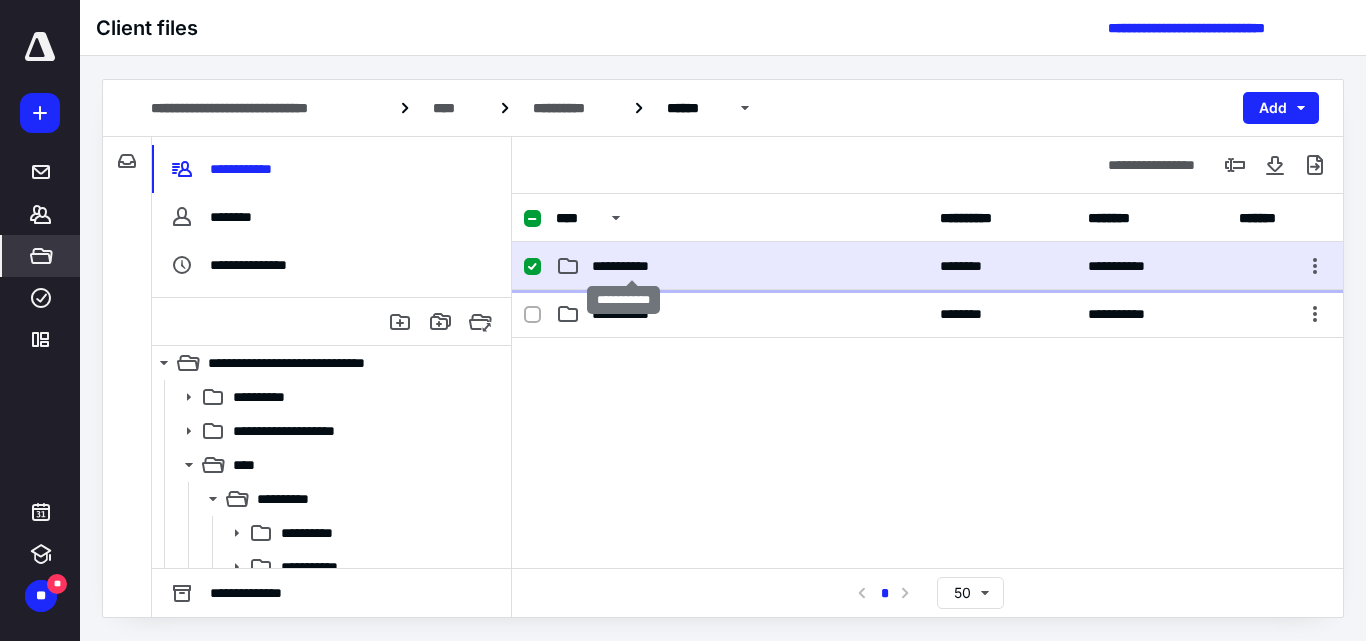 click on "**********" at bounding box center (631, 266) 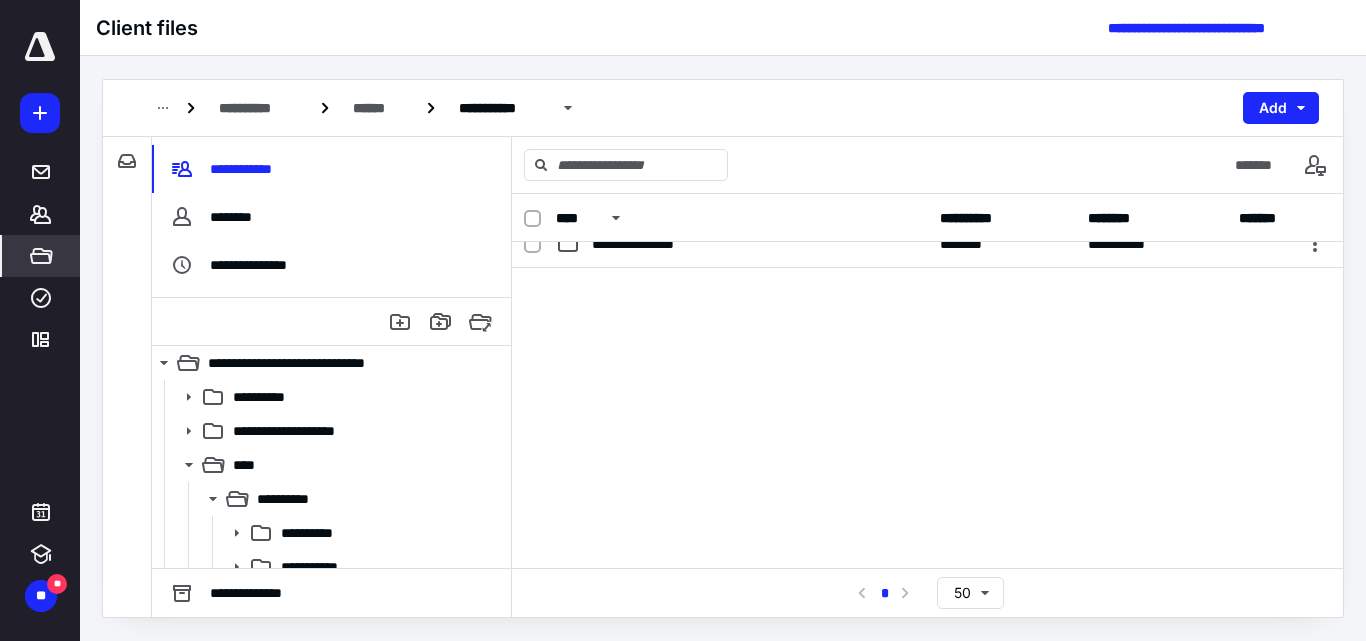 scroll, scrollTop: 0, scrollLeft: 0, axis: both 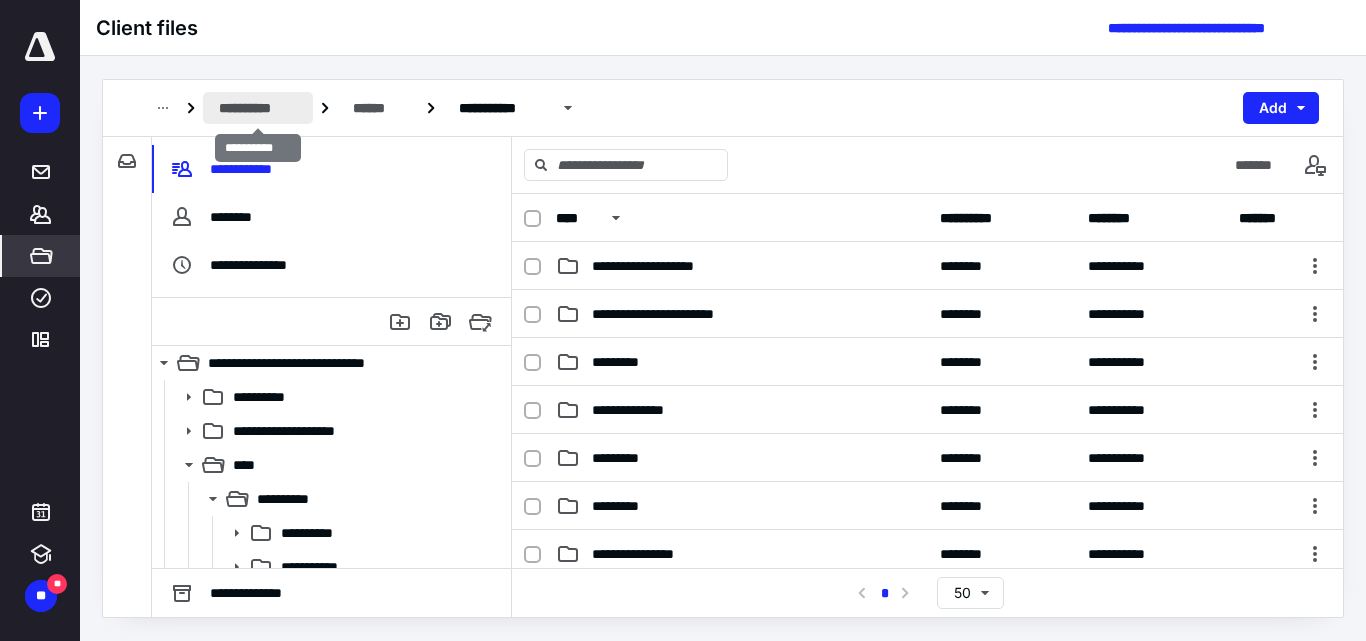 click on "**********" at bounding box center (258, 108) 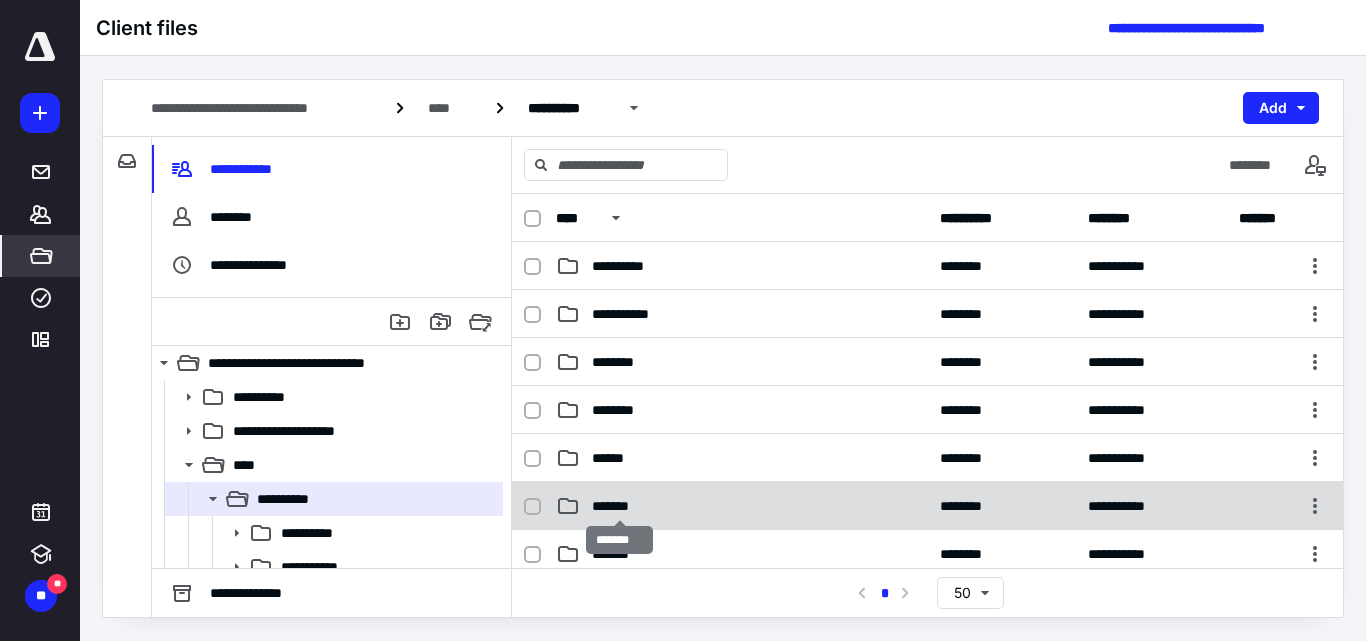 click on "*******" at bounding box center [619, 506] 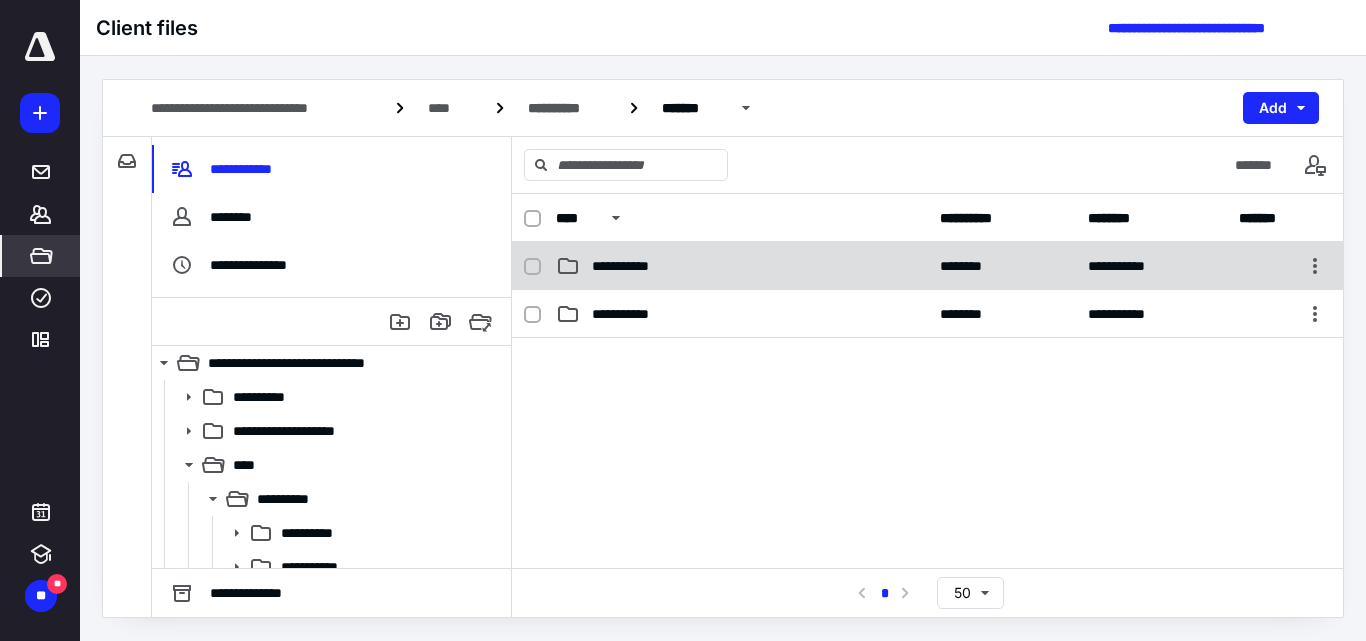 click on "**********" at bounding box center [631, 266] 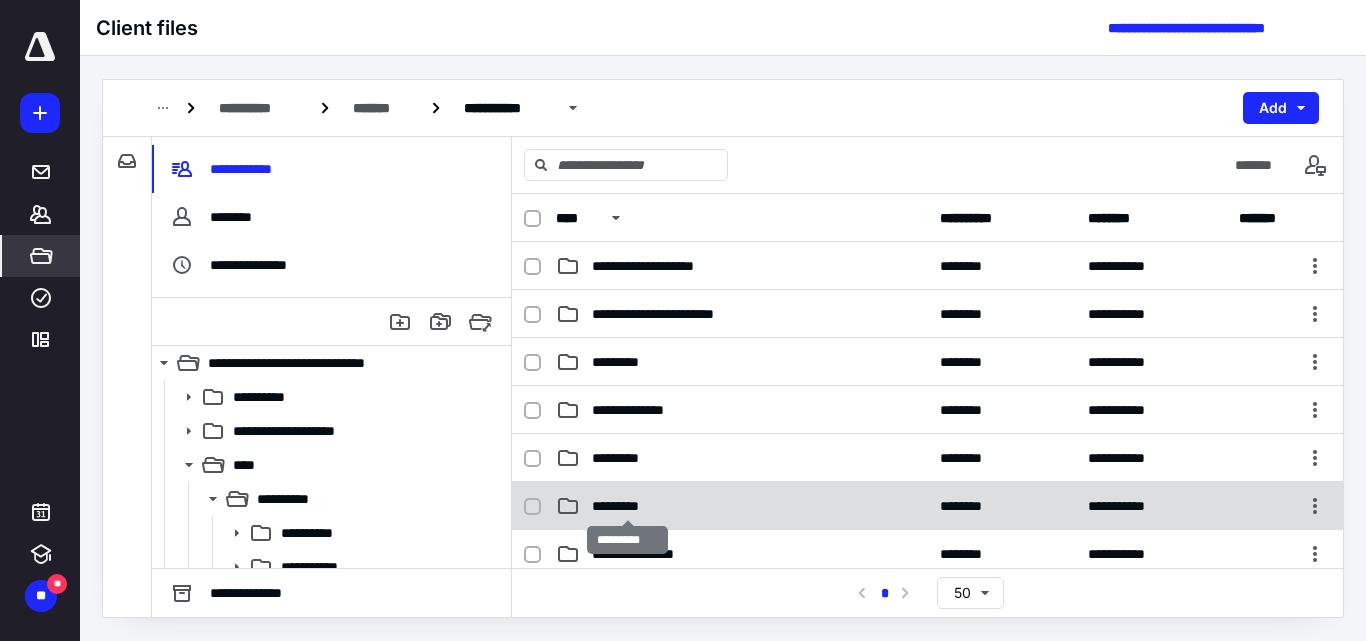 click on "*********" at bounding box center [627, 506] 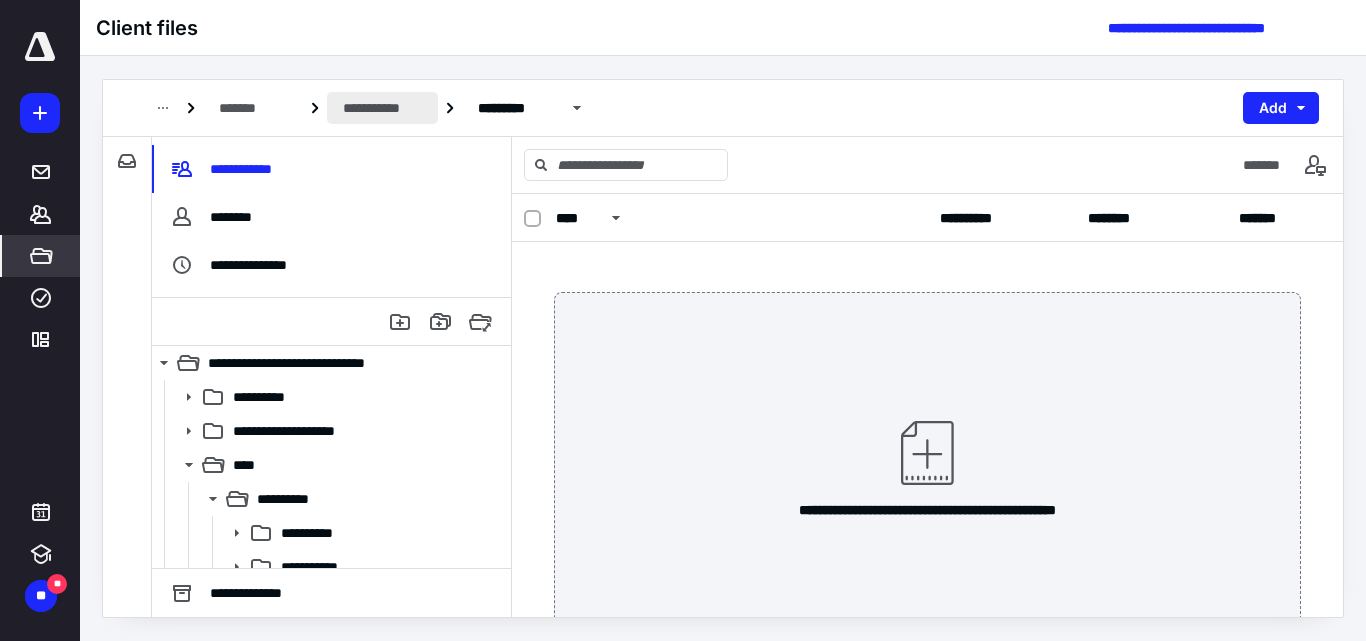 click on "**********" at bounding box center [382, 108] 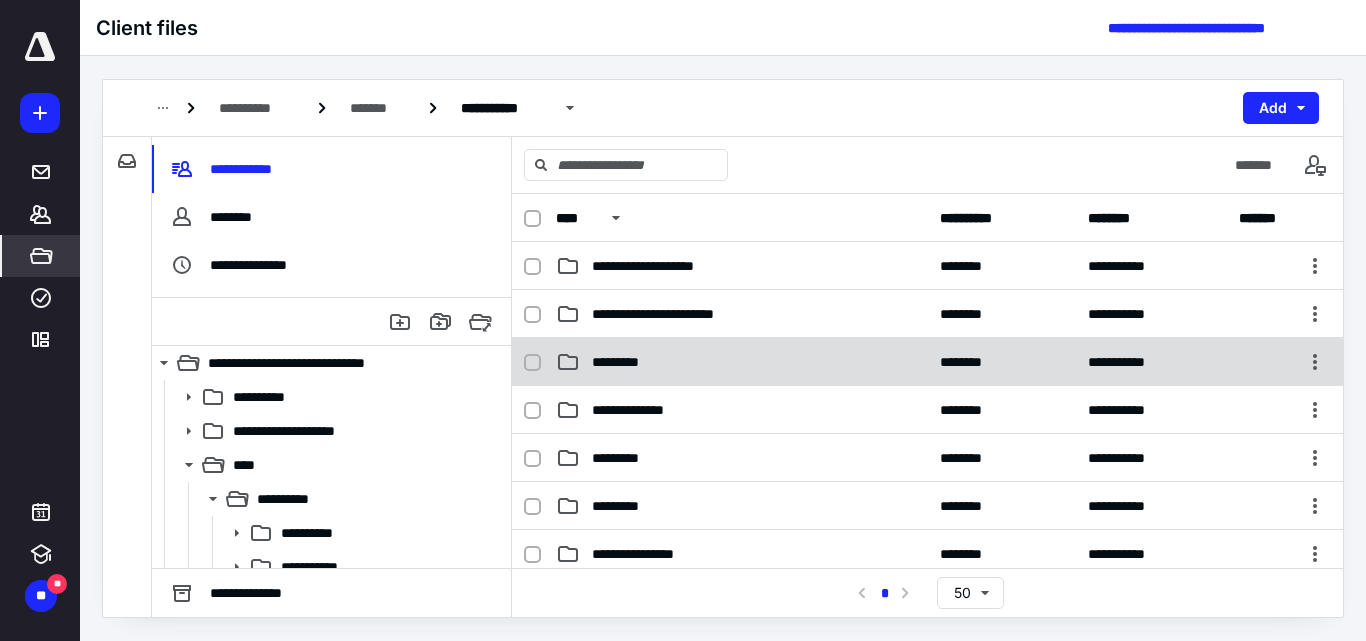 click on "*********" at bounding box center [625, 362] 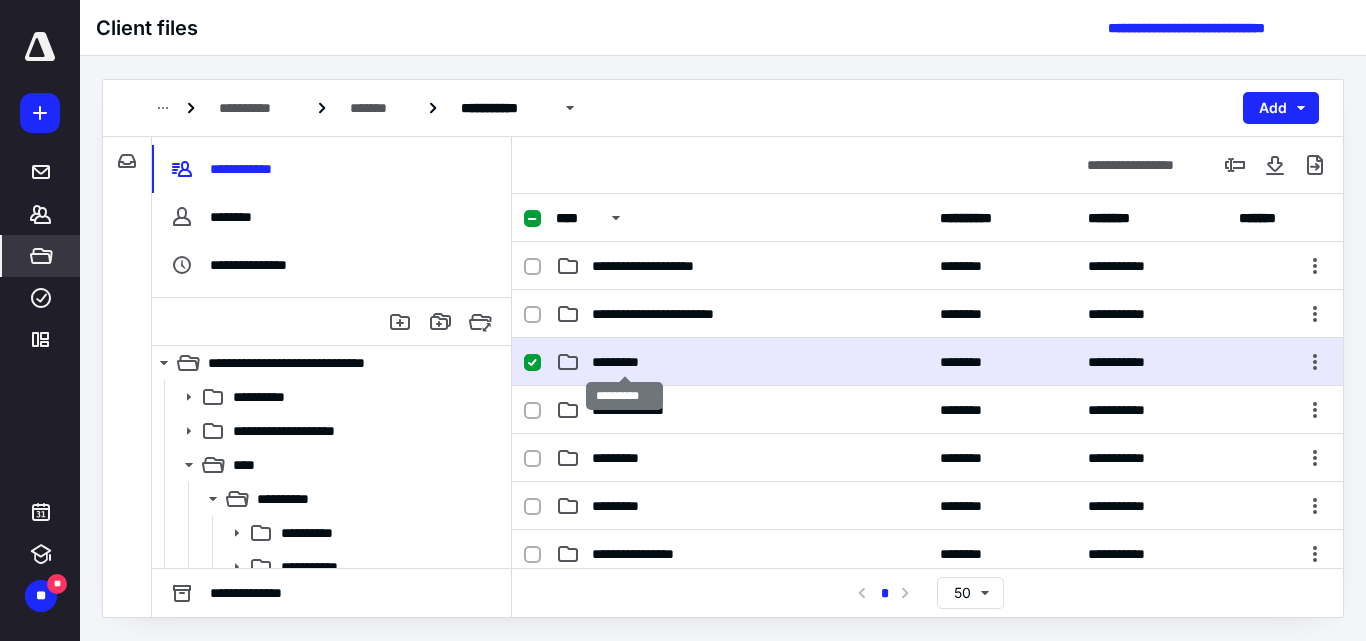 click on "*********" at bounding box center (625, 362) 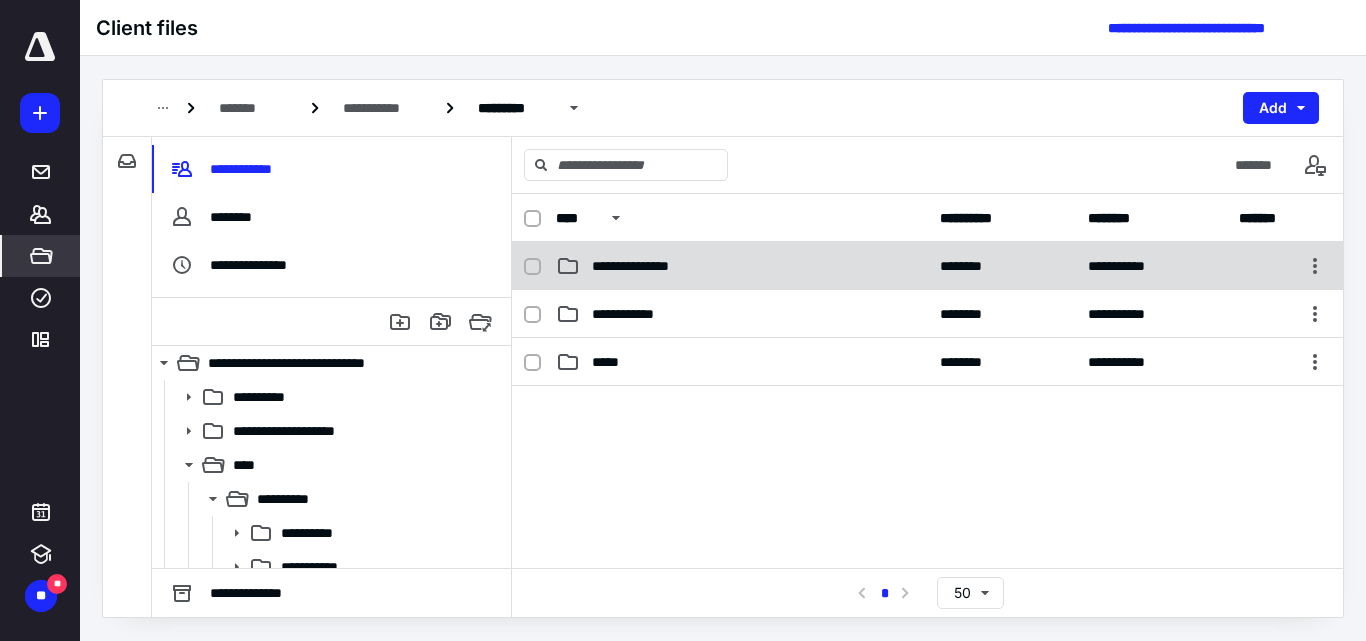click on "**********" at bounding box center (648, 266) 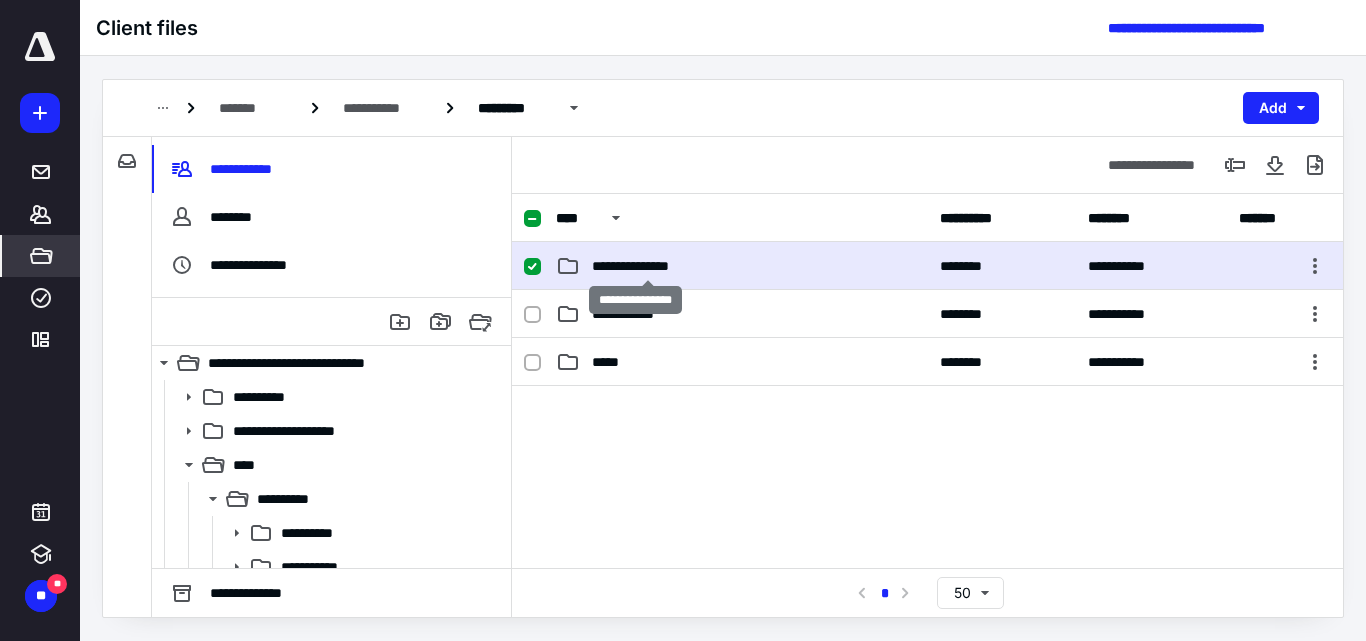 click on "**********" at bounding box center (648, 266) 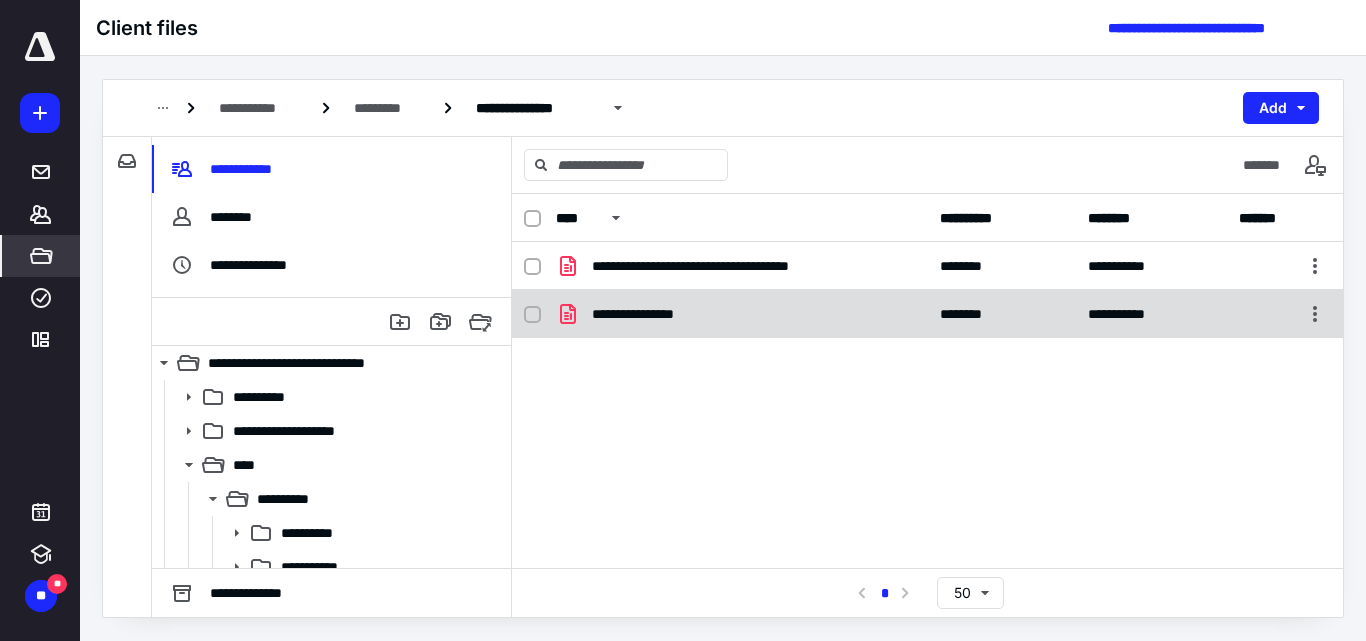 click at bounding box center [532, 315] 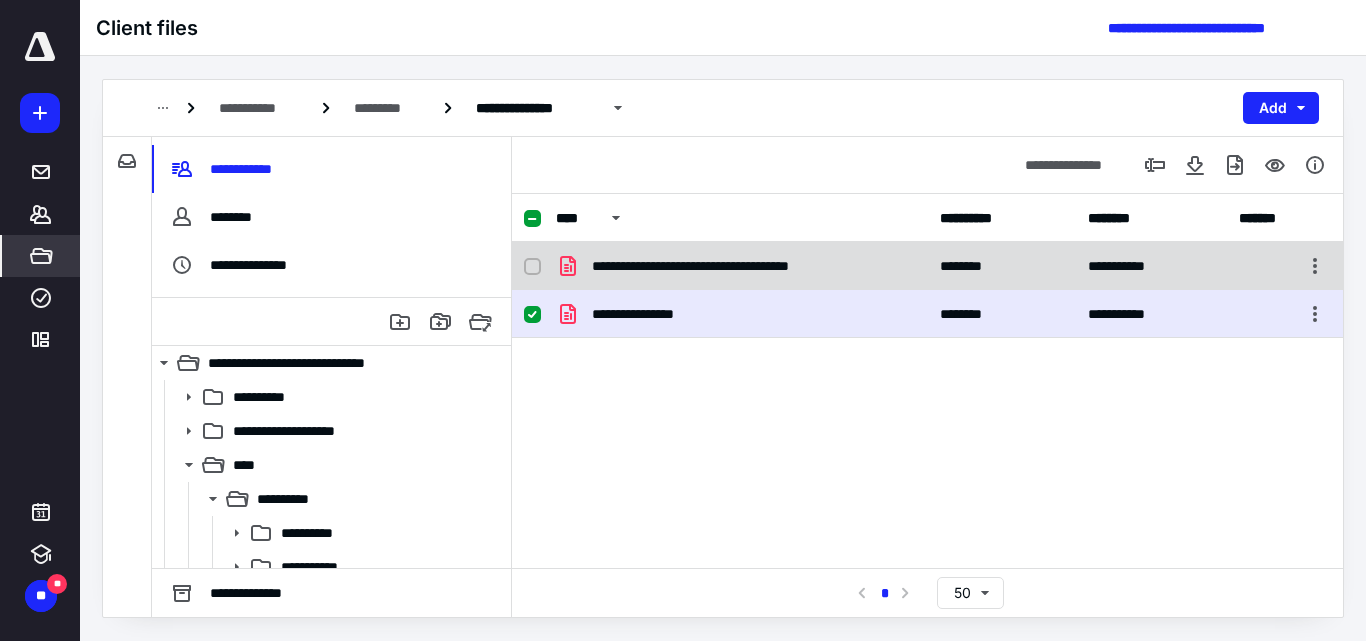 click on "**********" at bounding box center [927, 266] 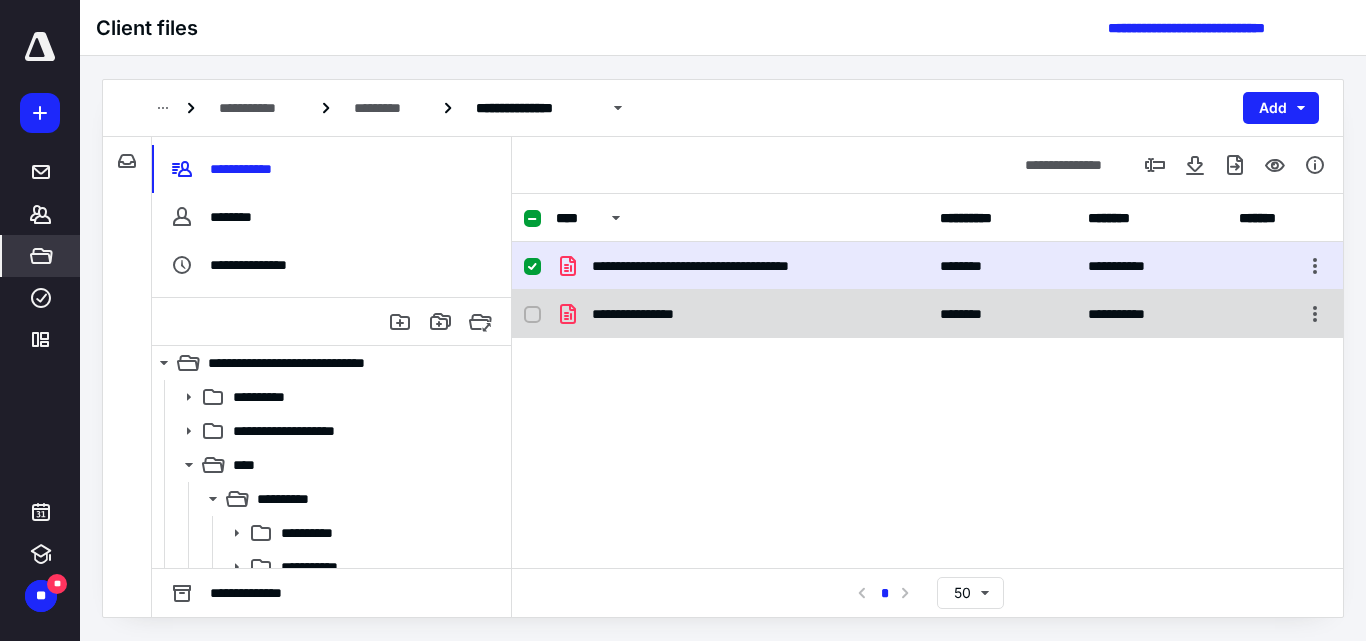 checkbox on "false" 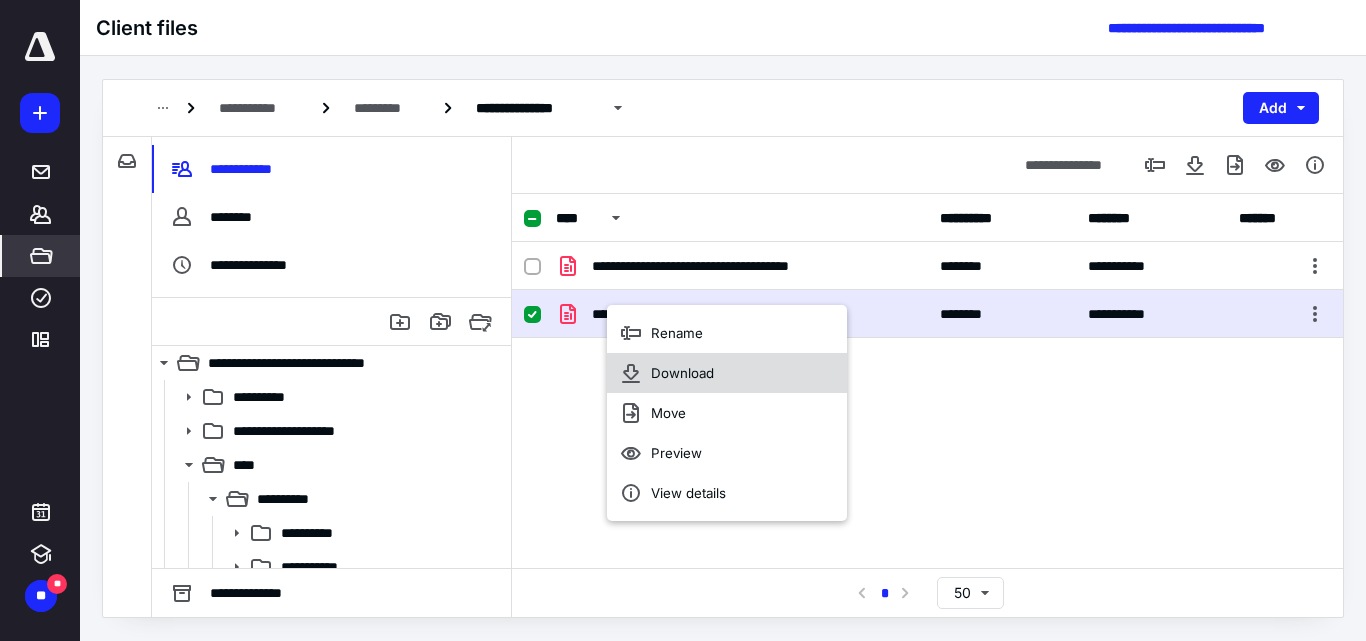 click on "Download" at bounding box center (682, 373) 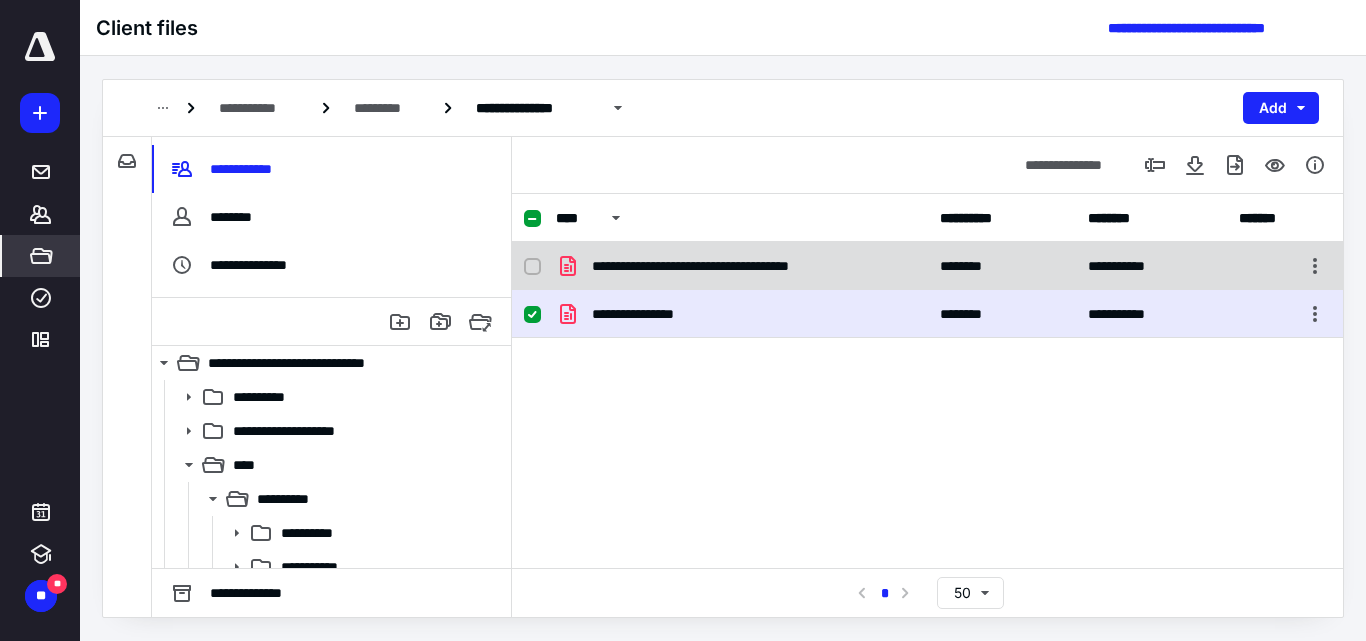 drag, startPoint x: 533, startPoint y: 306, endPoint x: 532, endPoint y: 286, distance: 20.024984 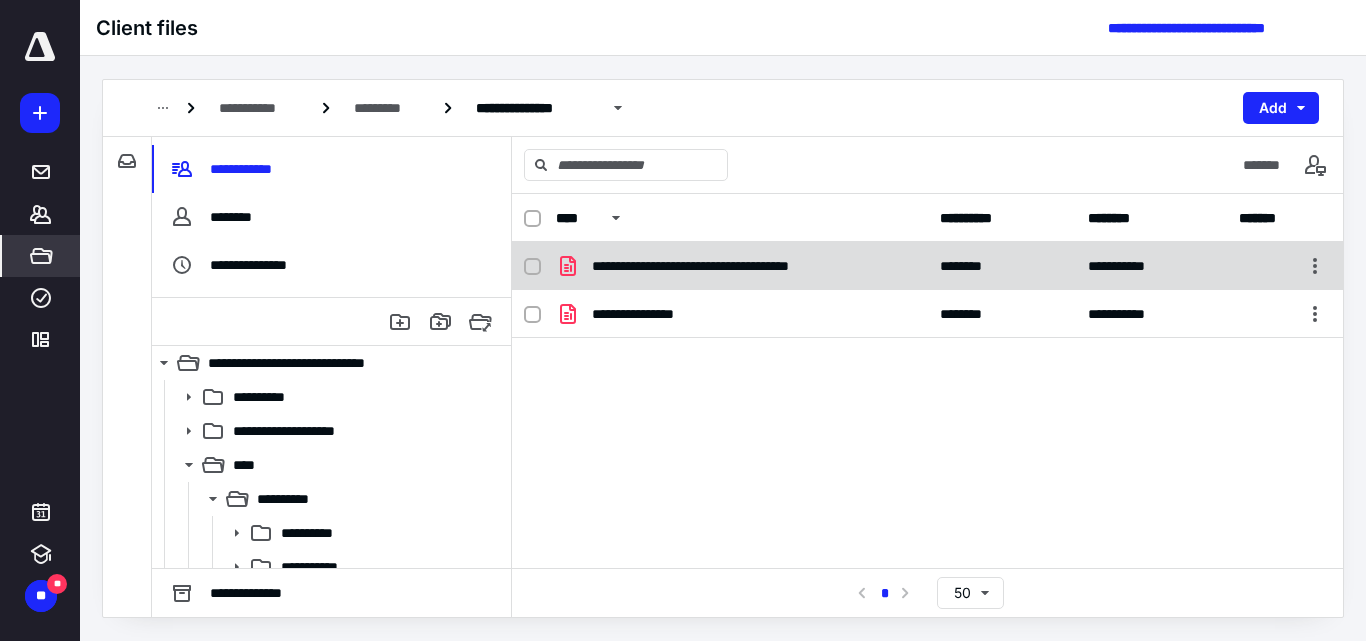 click at bounding box center [532, 267] 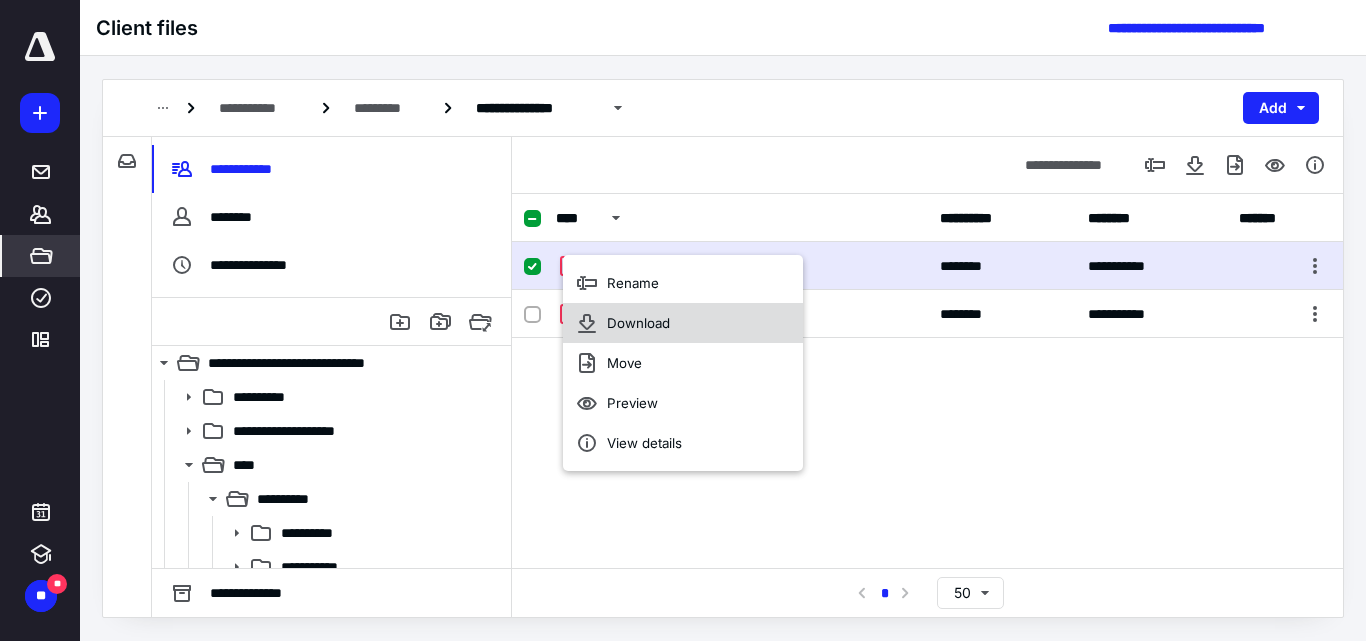 click on "Download" at bounding box center (638, 323) 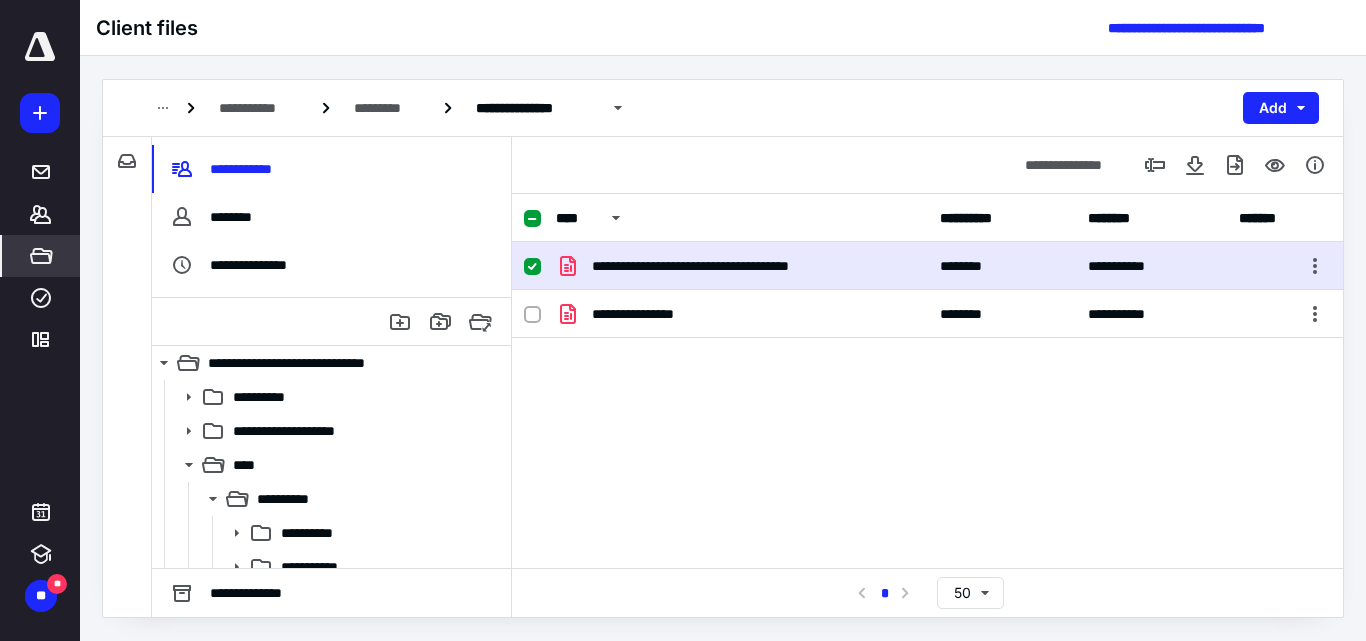 drag, startPoint x: 683, startPoint y: 440, endPoint x: 624, endPoint y: 411, distance: 65.74192 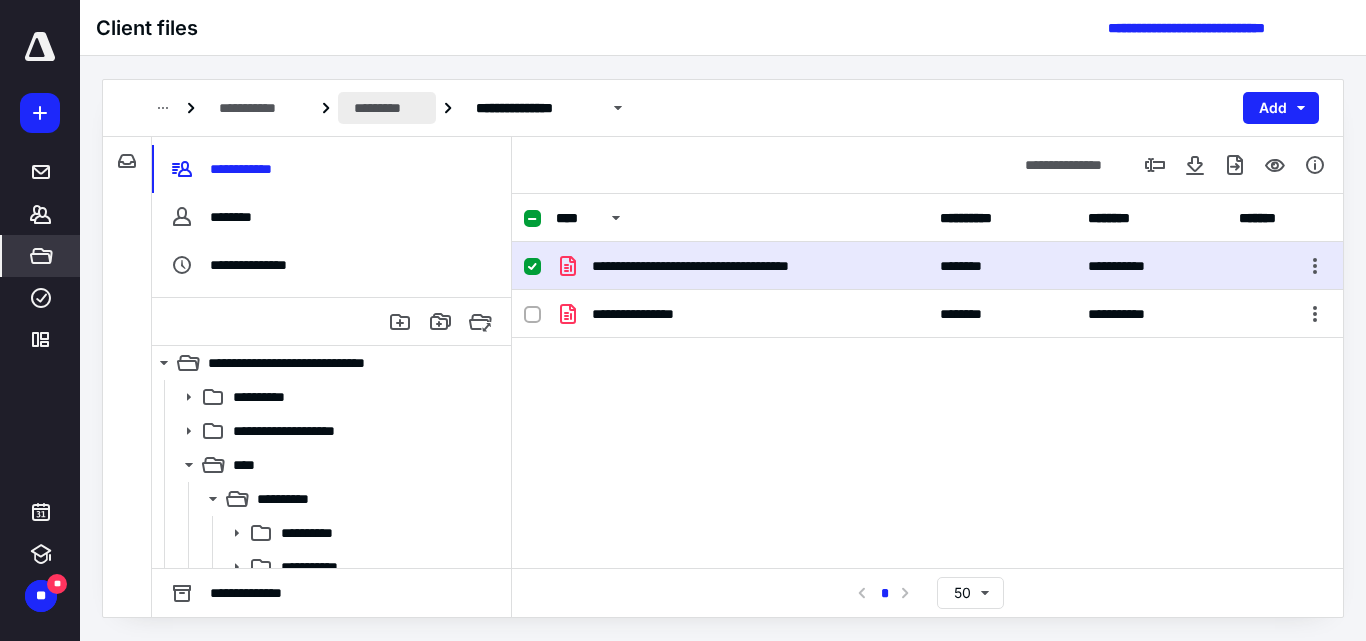 click on "*********" at bounding box center [387, 108] 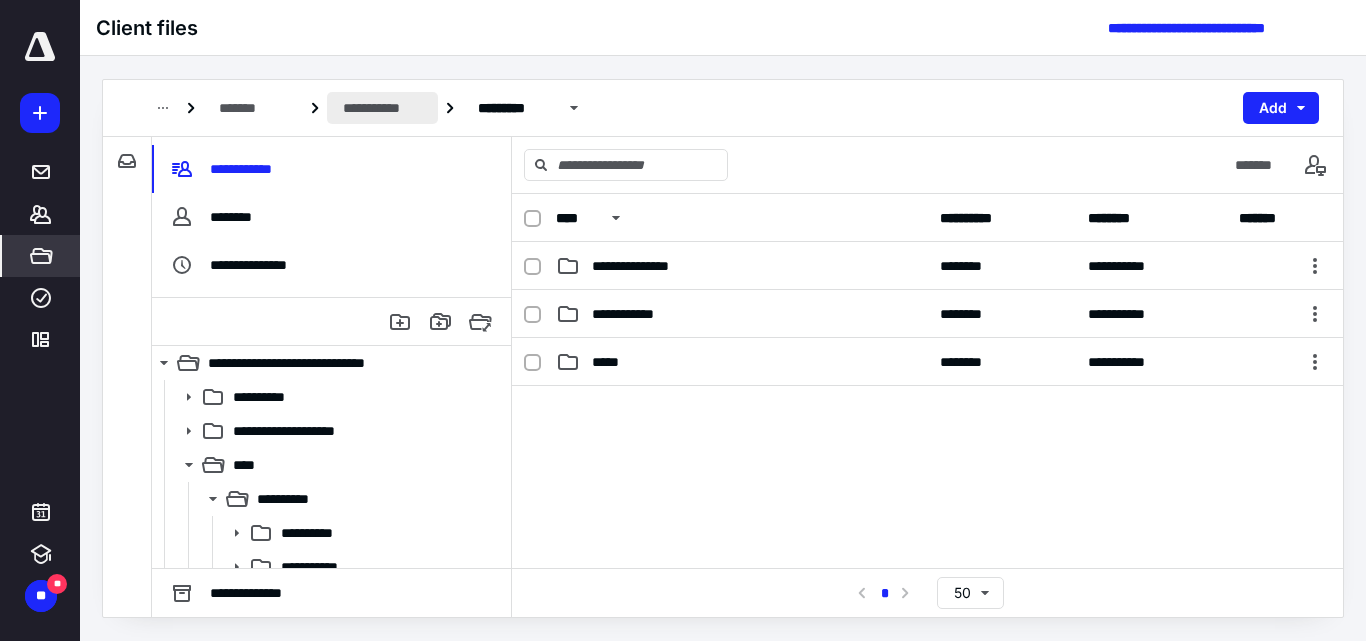 click on "**********" at bounding box center [382, 108] 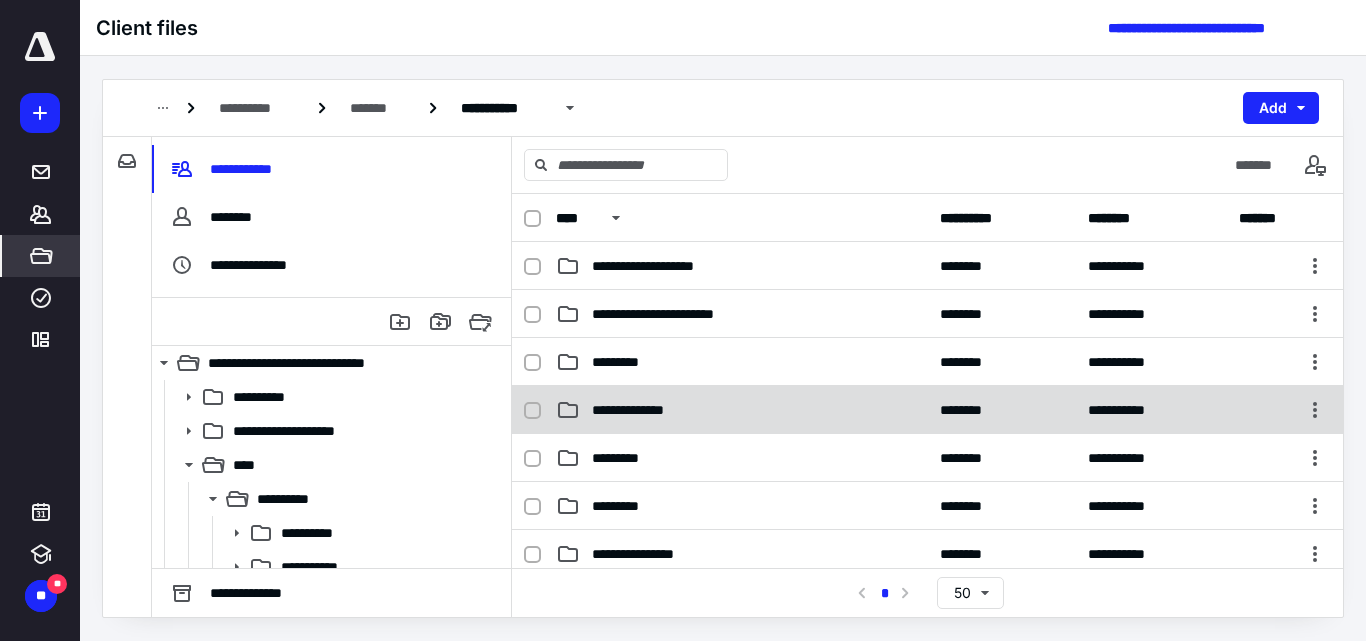 click on "**********" at bounding box center (633, 410) 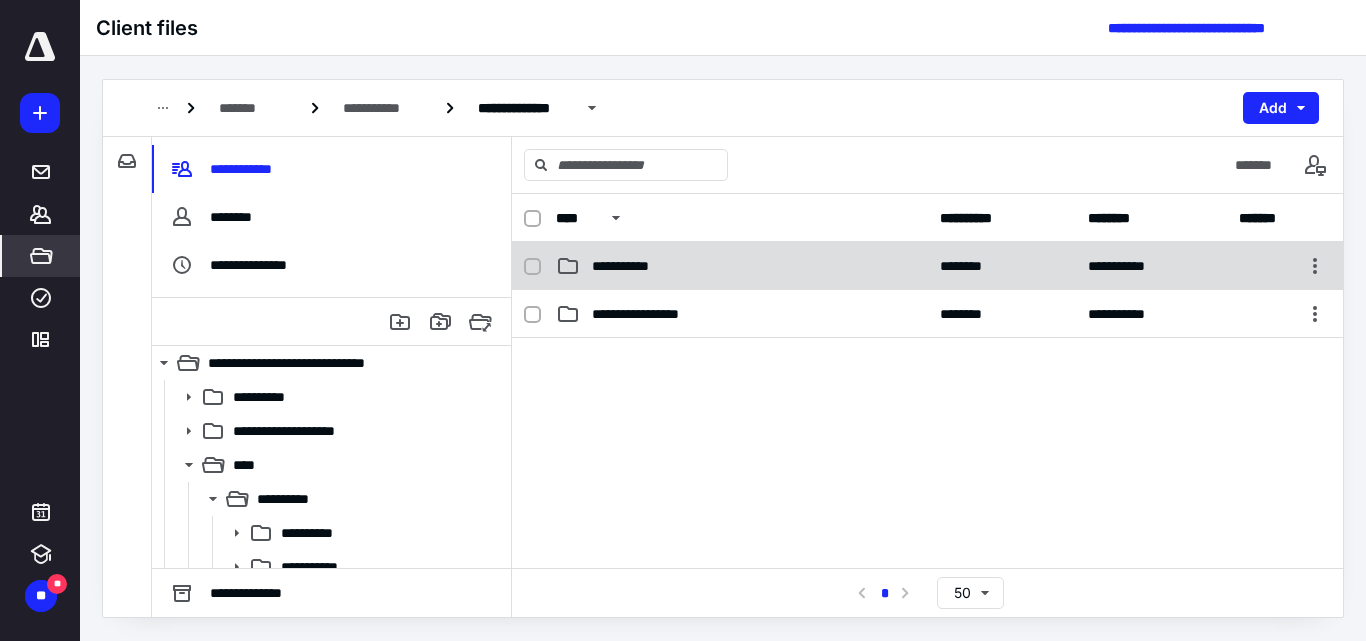 click on "**********" at bounding box center [630, 266] 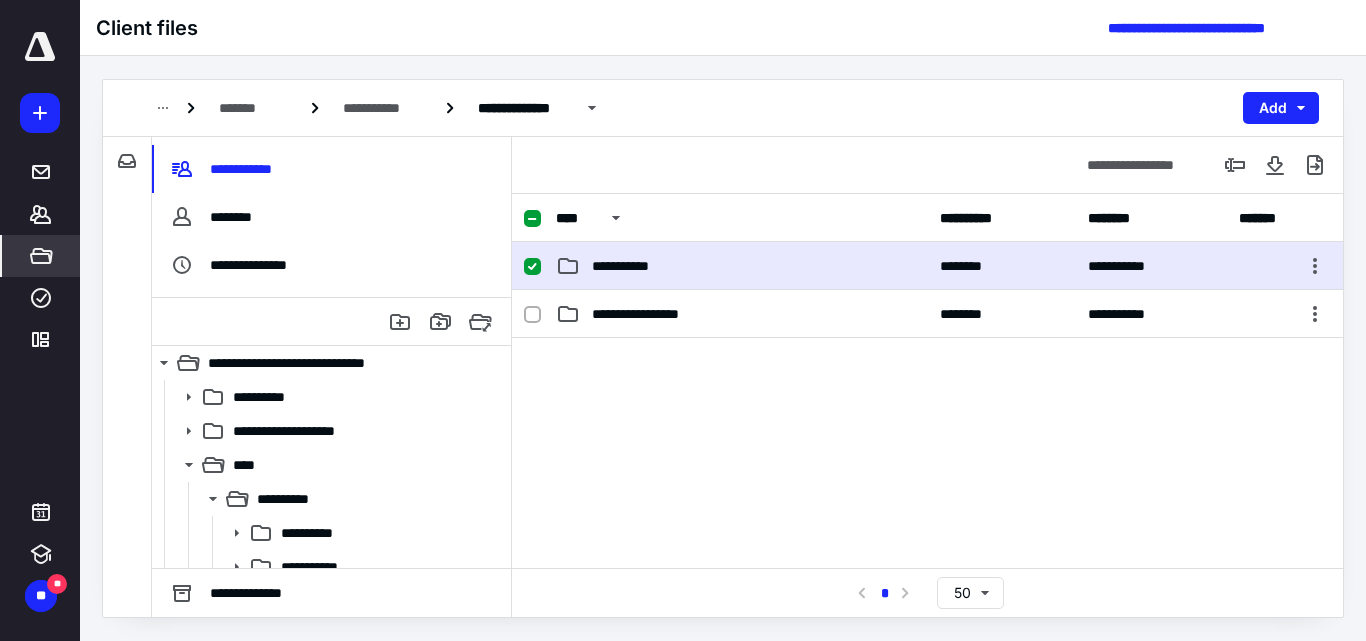 click on "**********" at bounding box center [630, 266] 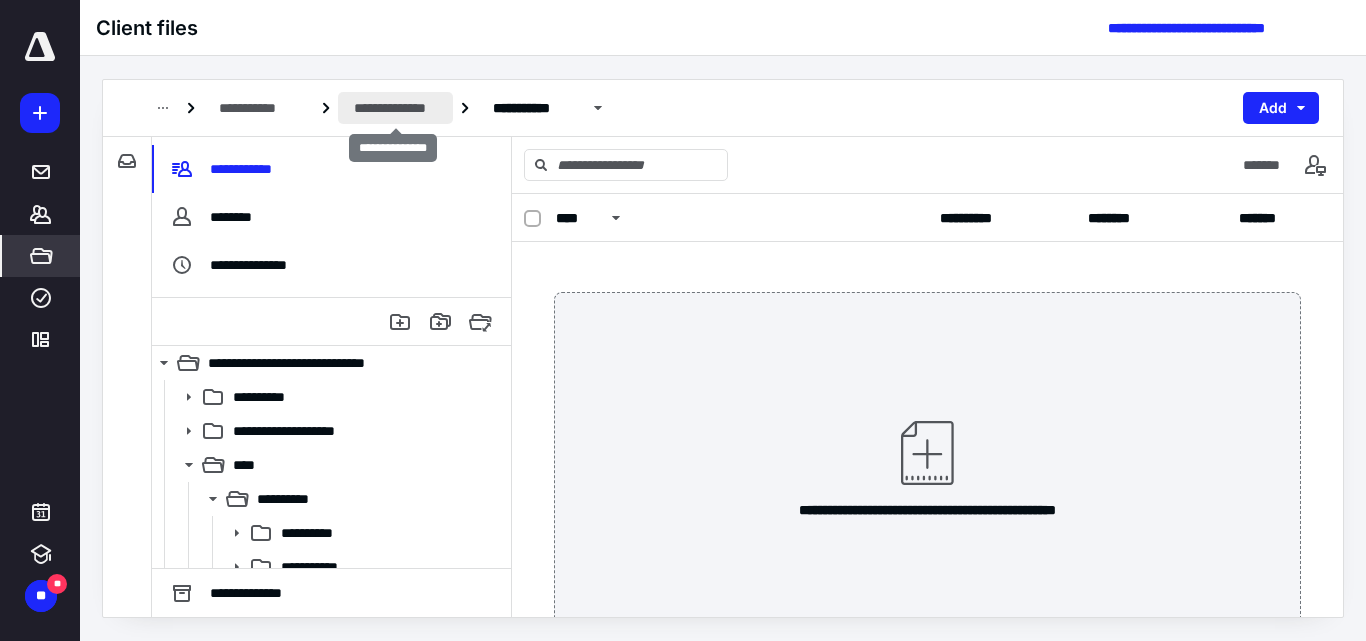 click on "**********" at bounding box center (395, 108) 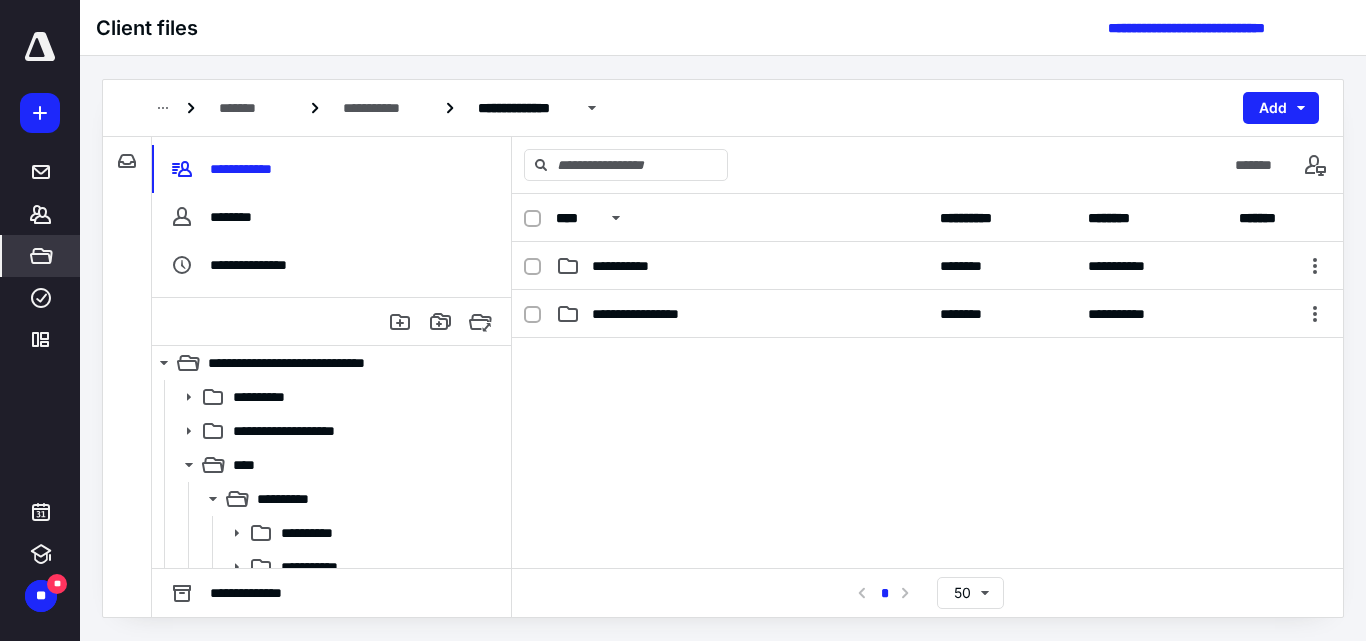 click at bounding box center [927, 488] 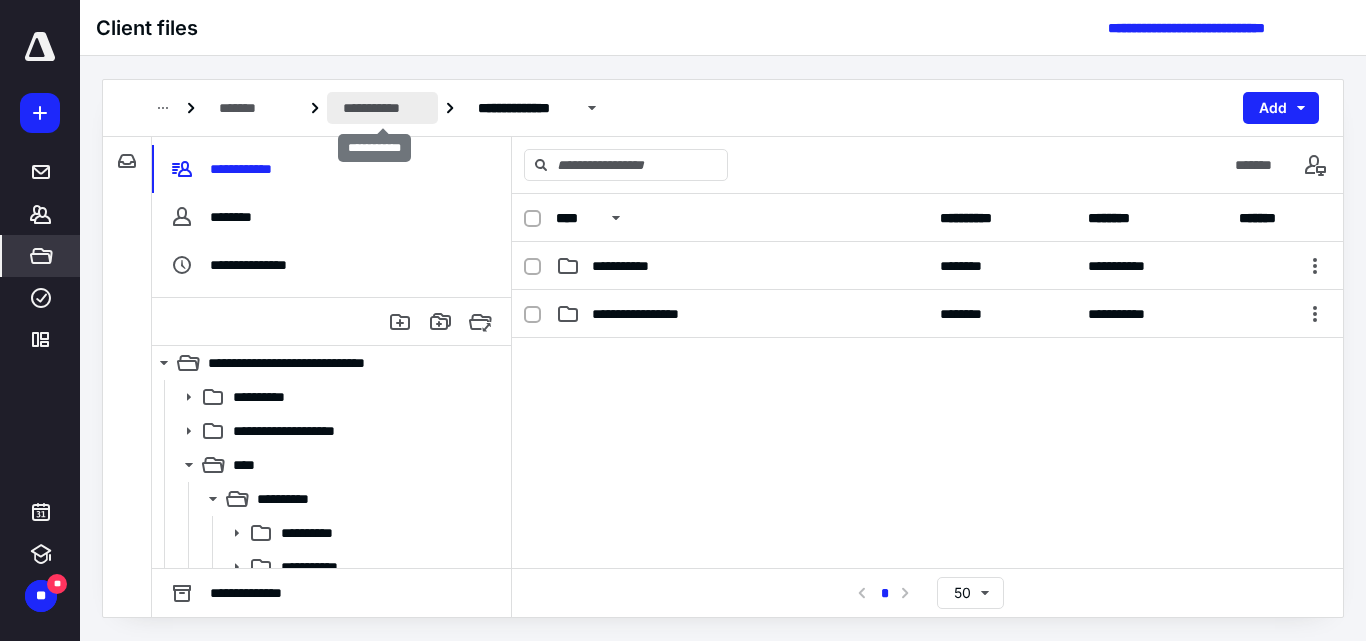click on "**********" at bounding box center [382, 108] 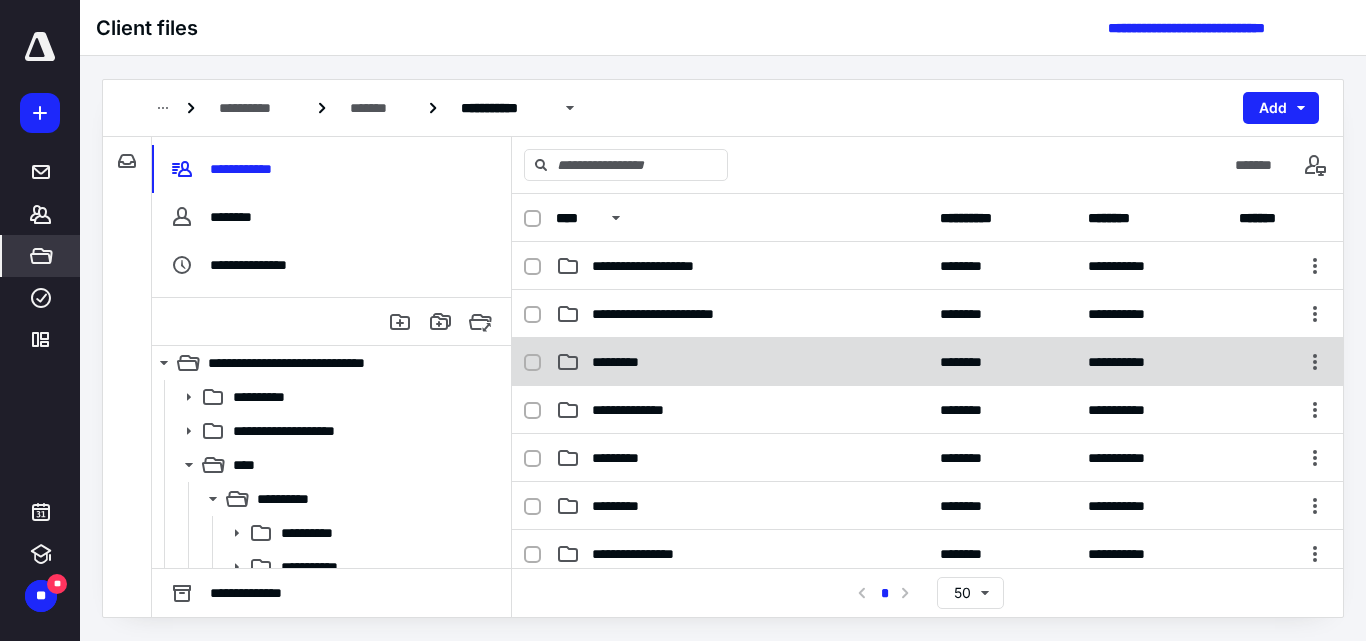 click on "**********" at bounding box center (927, 362) 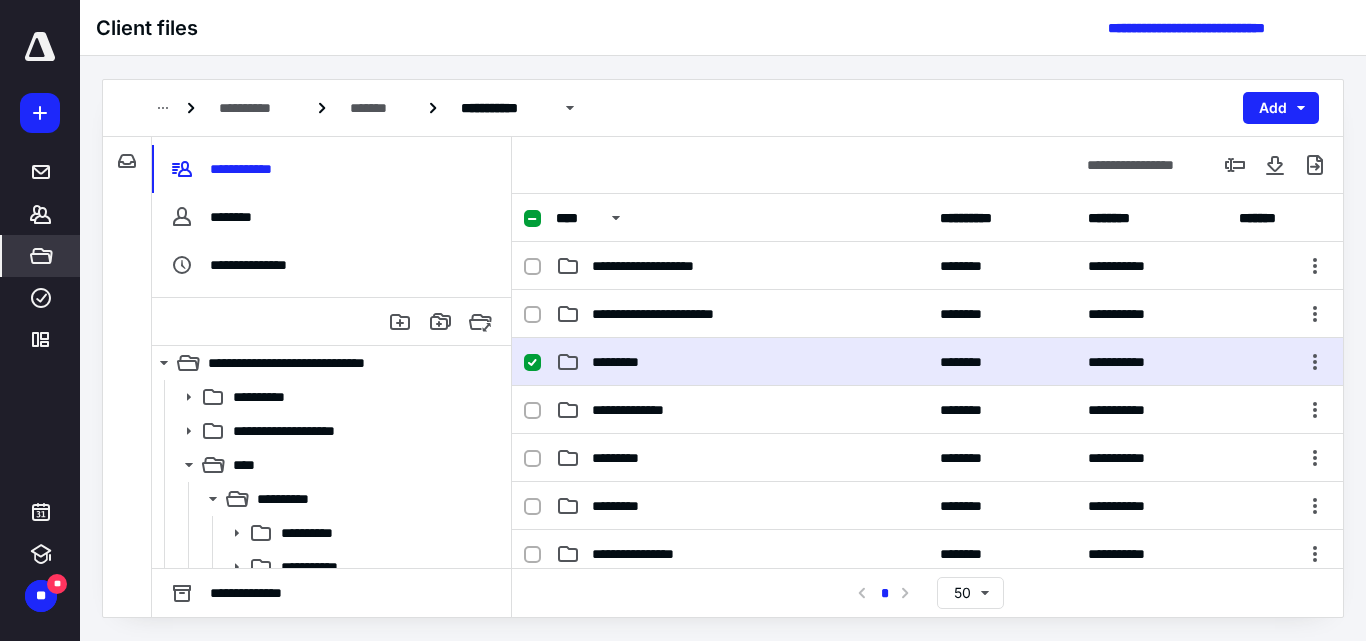 click on "**********" at bounding box center (927, 362) 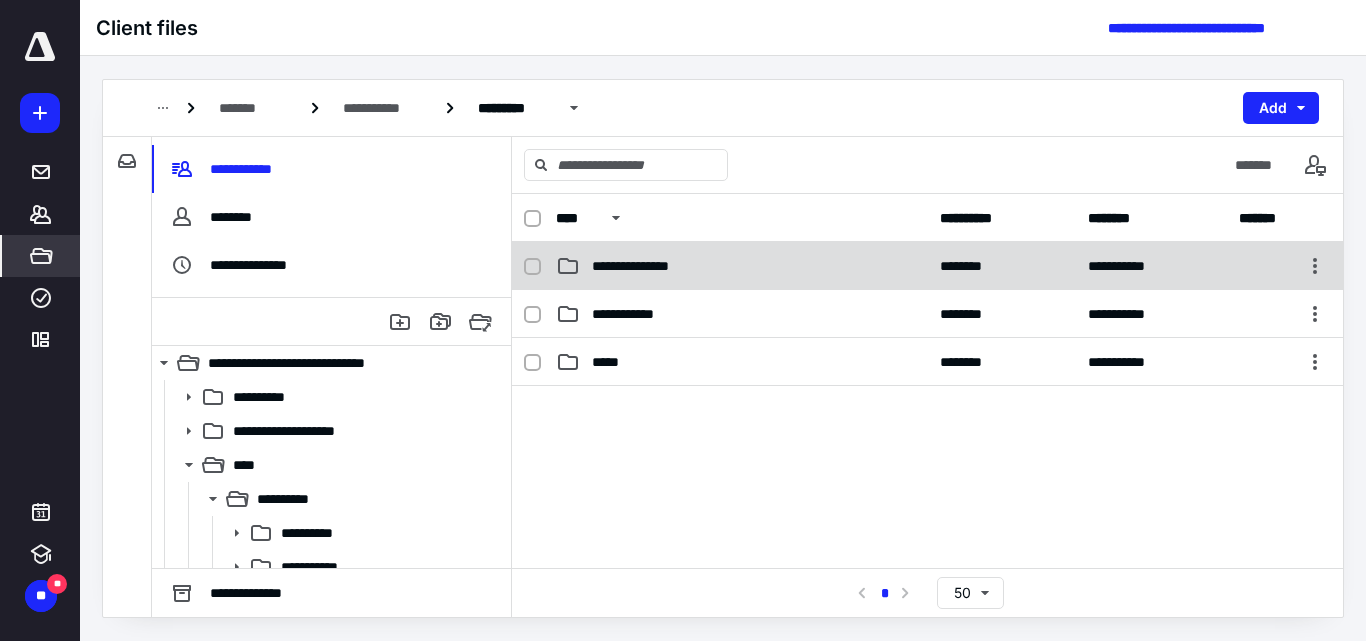 click on "**********" at bounding box center [648, 266] 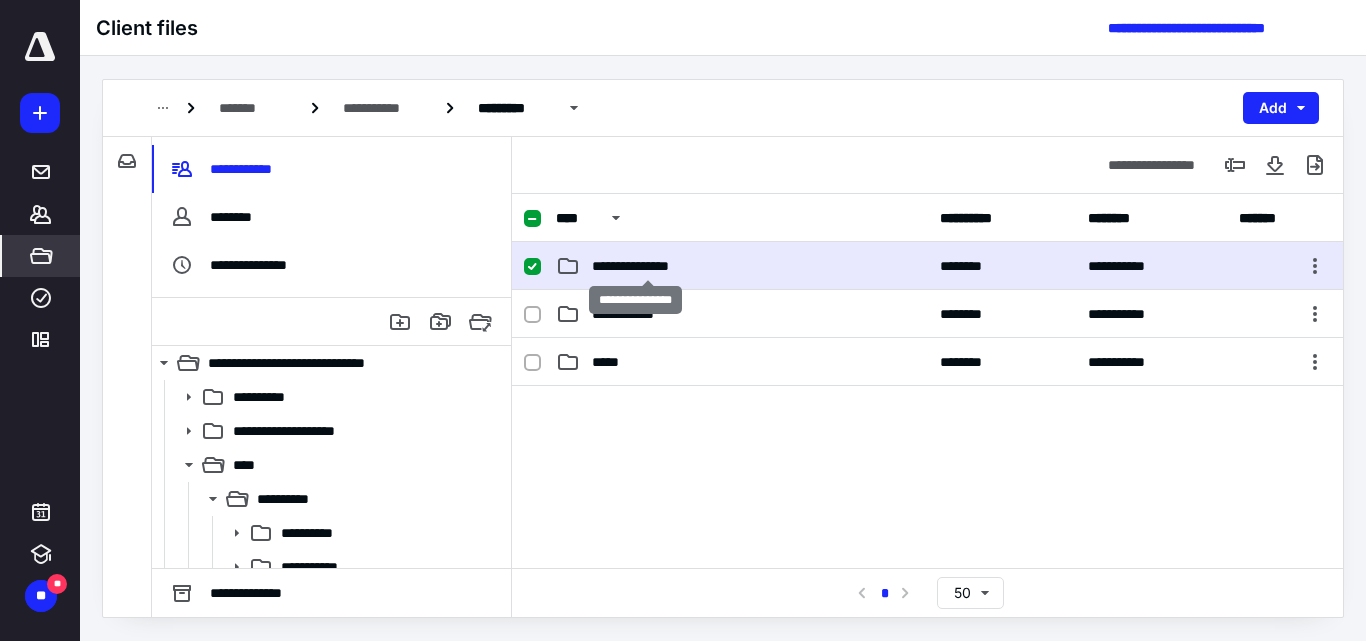 click on "**********" at bounding box center (648, 266) 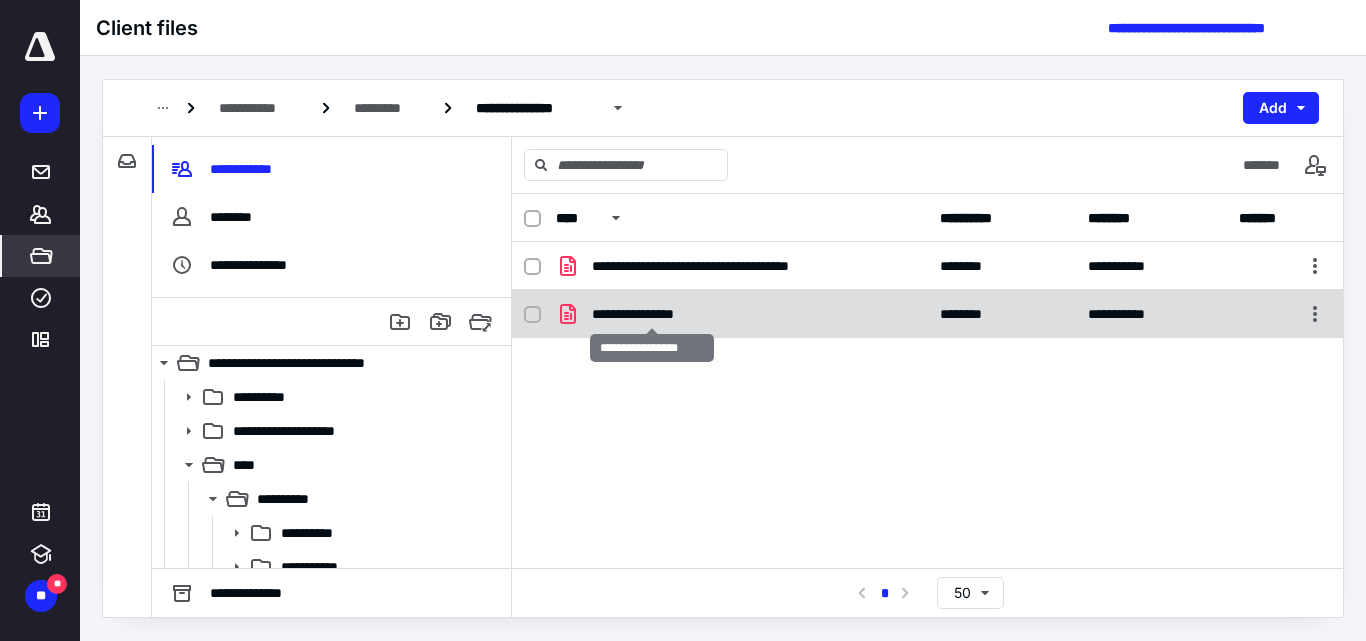 click on "**********" at bounding box center [652, 314] 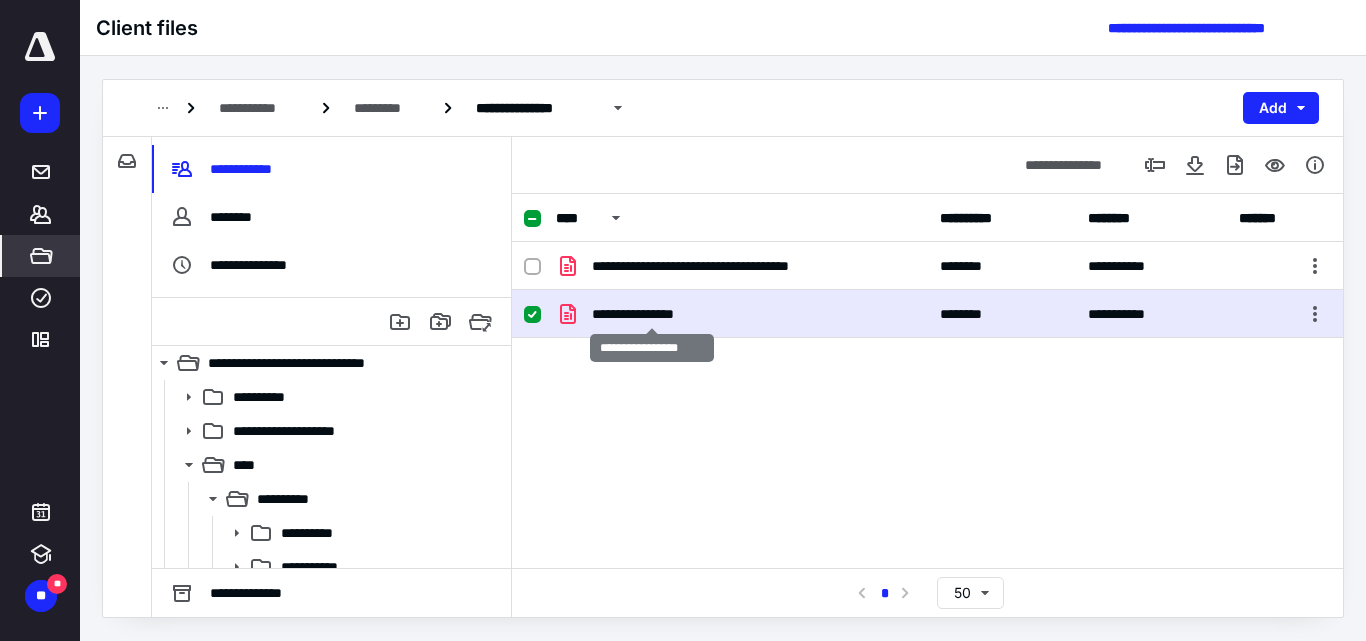 click on "**********" at bounding box center [652, 314] 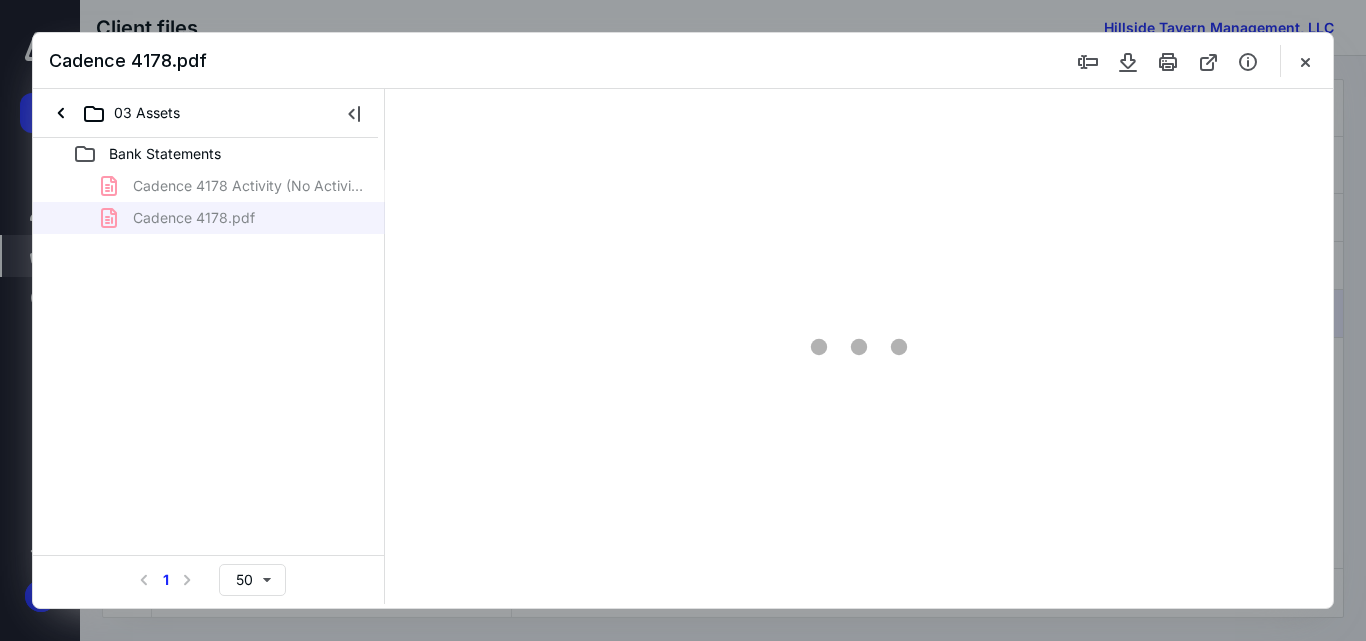scroll, scrollTop: 0, scrollLeft: 0, axis: both 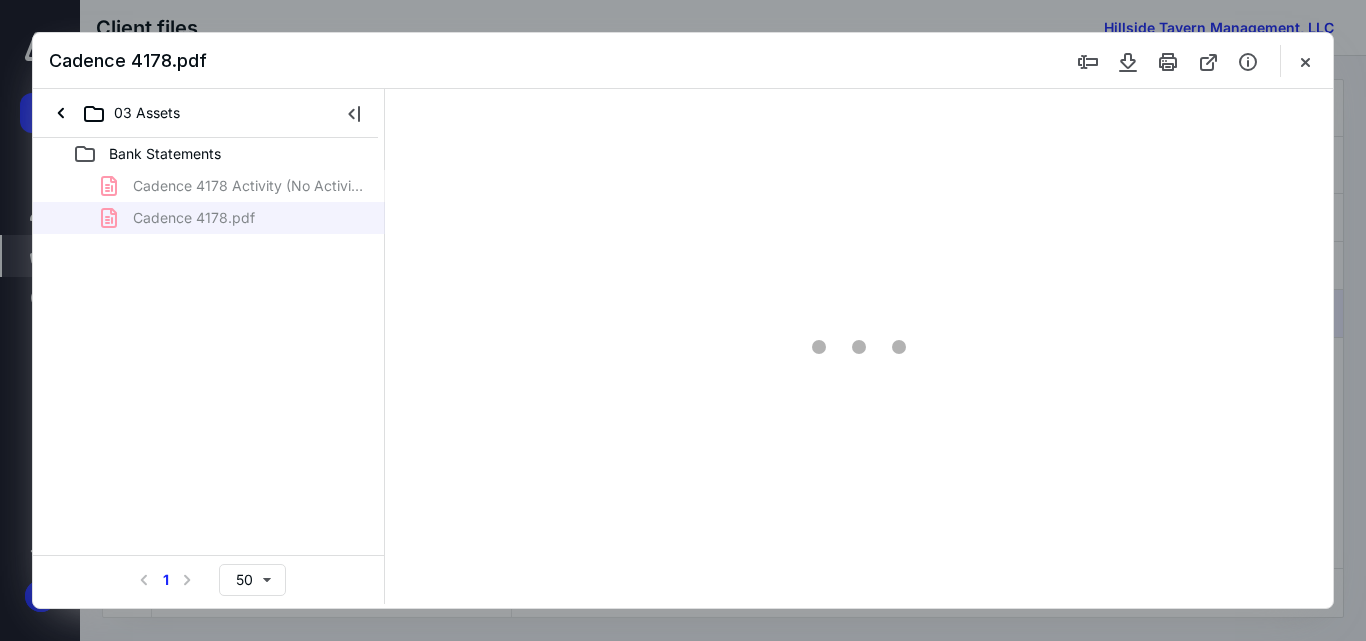 type on "55" 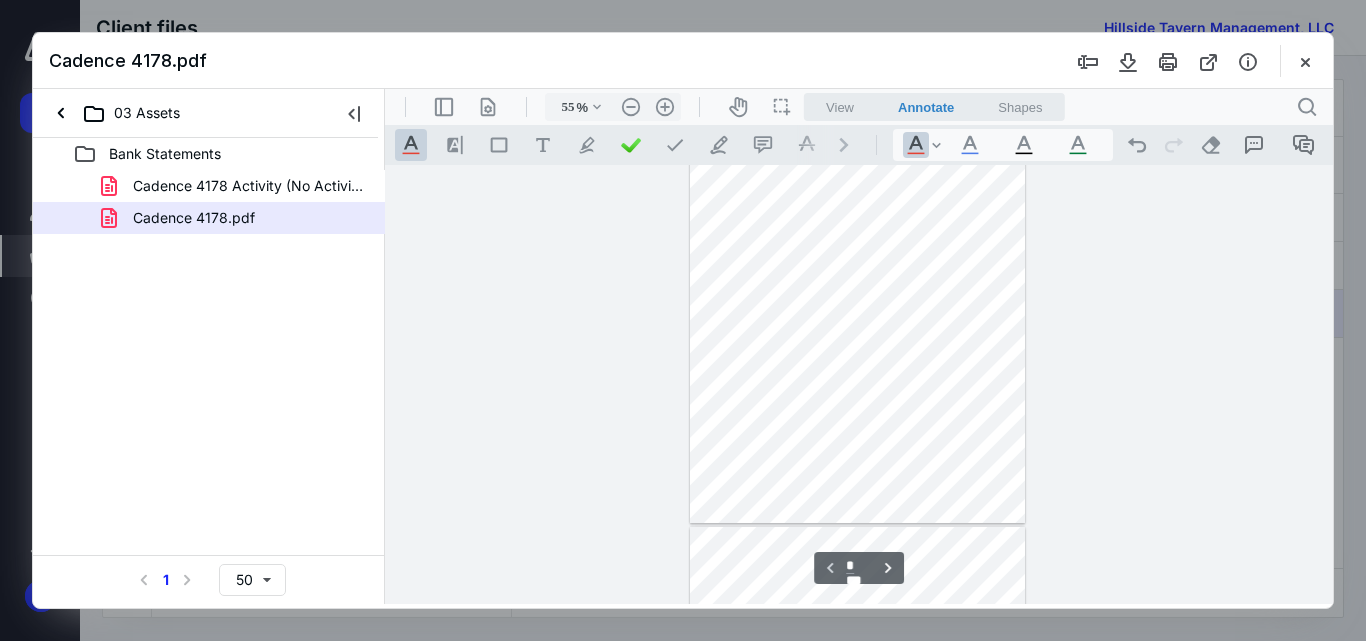 scroll, scrollTop: 0, scrollLeft: 0, axis: both 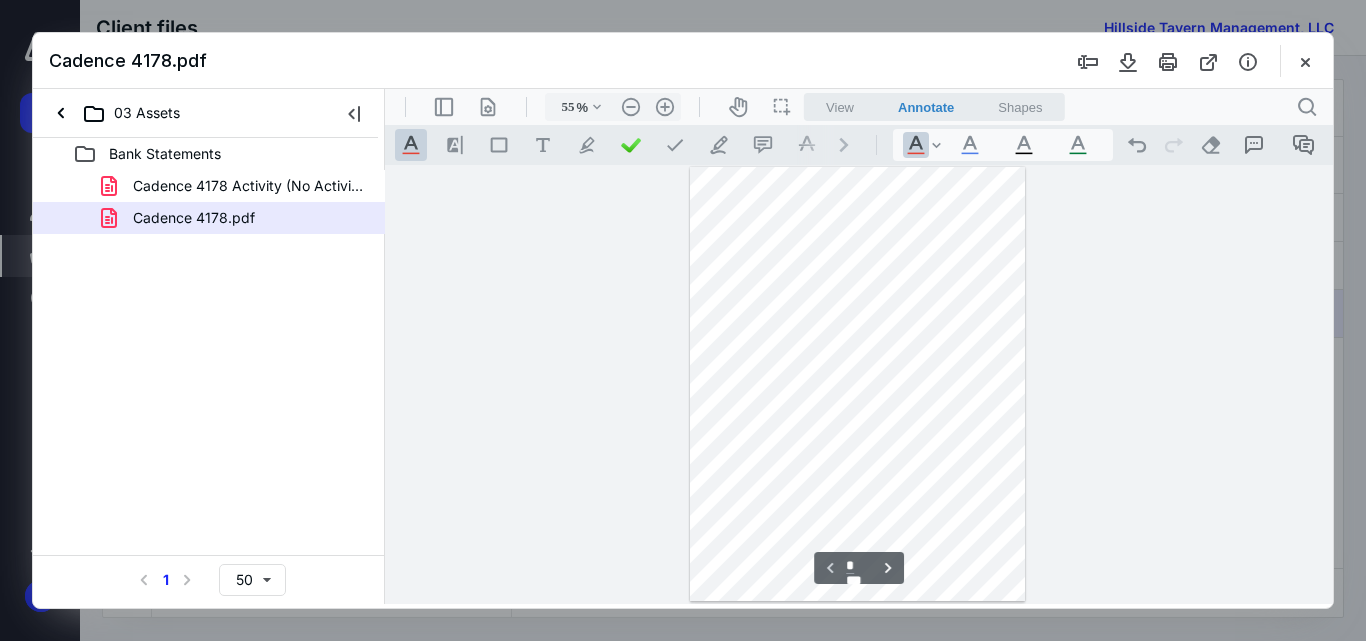 type on "*" 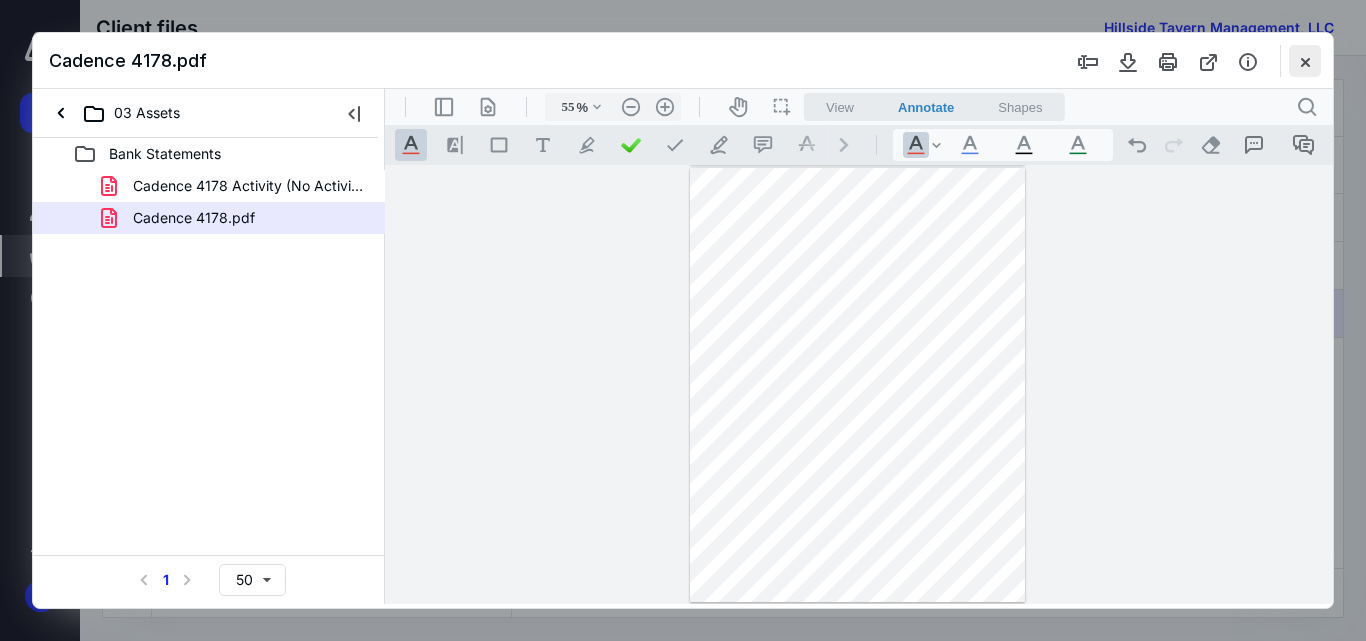 click at bounding box center (1305, 61) 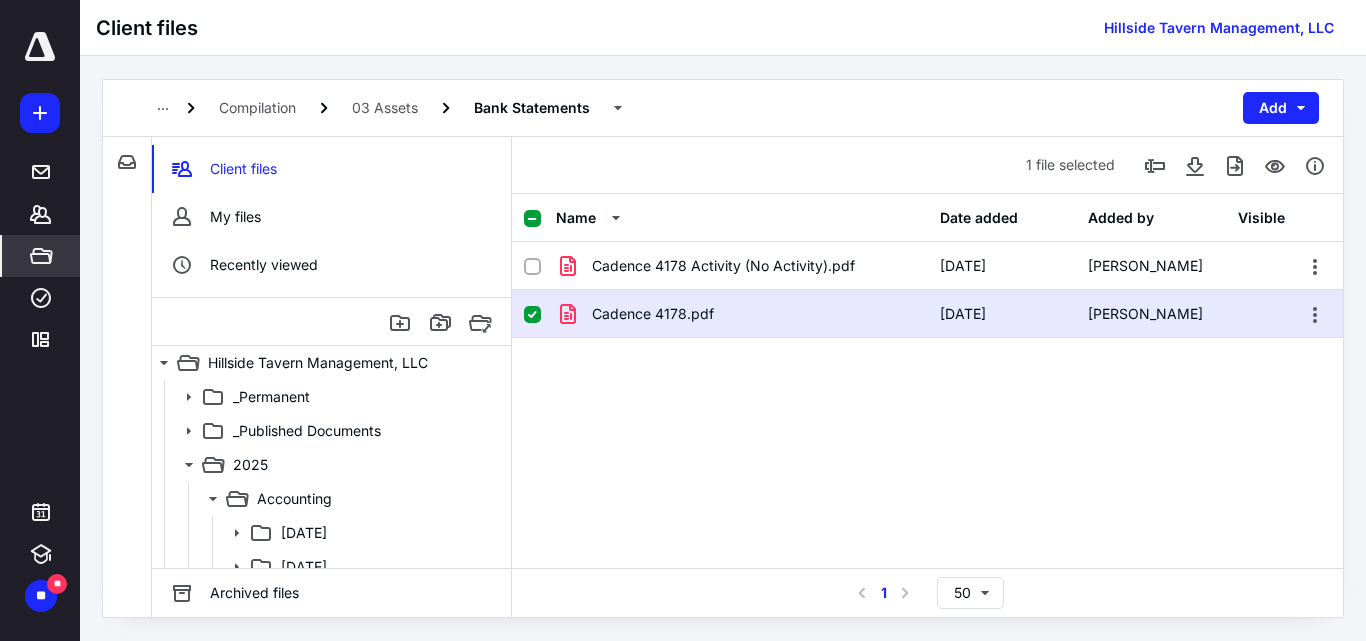 click at bounding box center [532, 315] 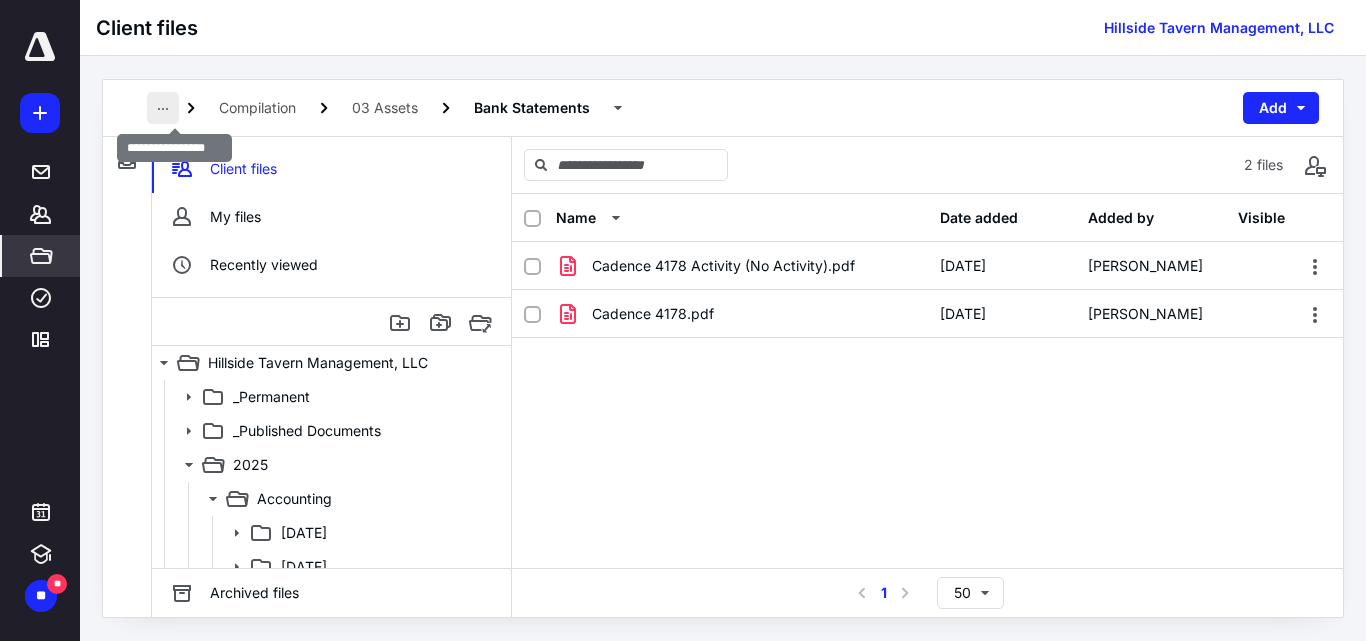 click at bounding box center (163, 108) 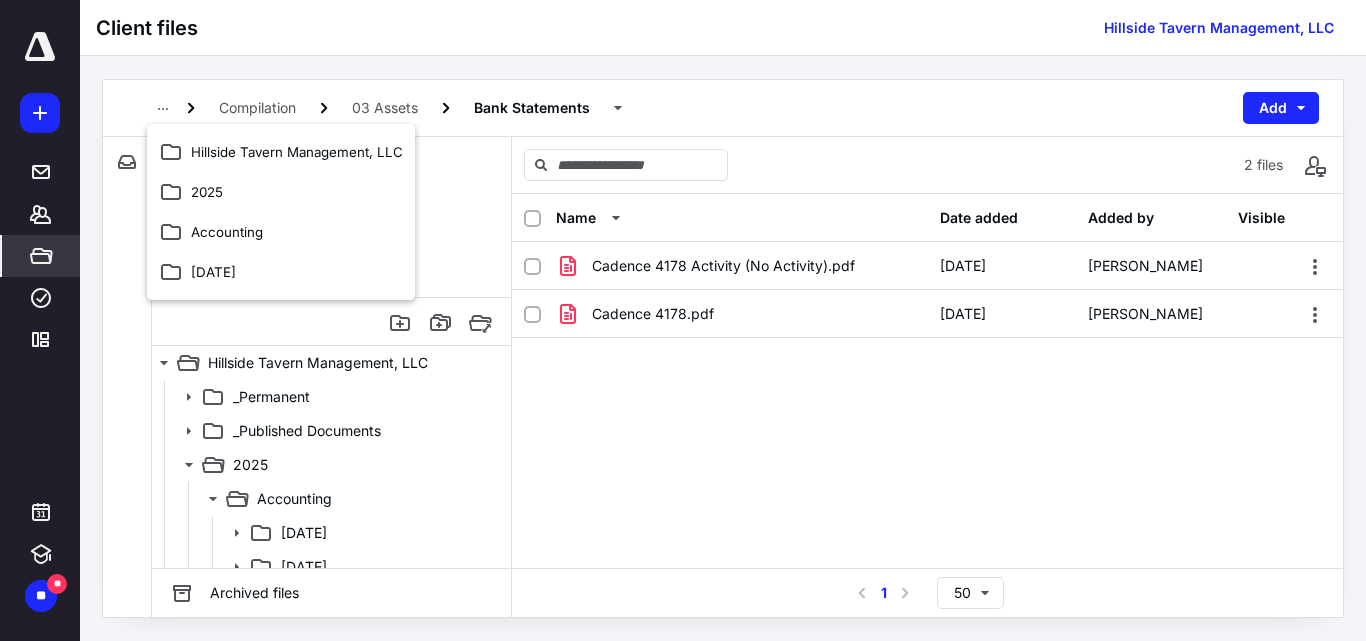 click on "Cadence 4178 Activity (No Activity).pdf [DATE] [PERSON_NAME] Cadence 4178.pdf [DATE] [PERSON_NAME]" at bounding box center (927, 392) 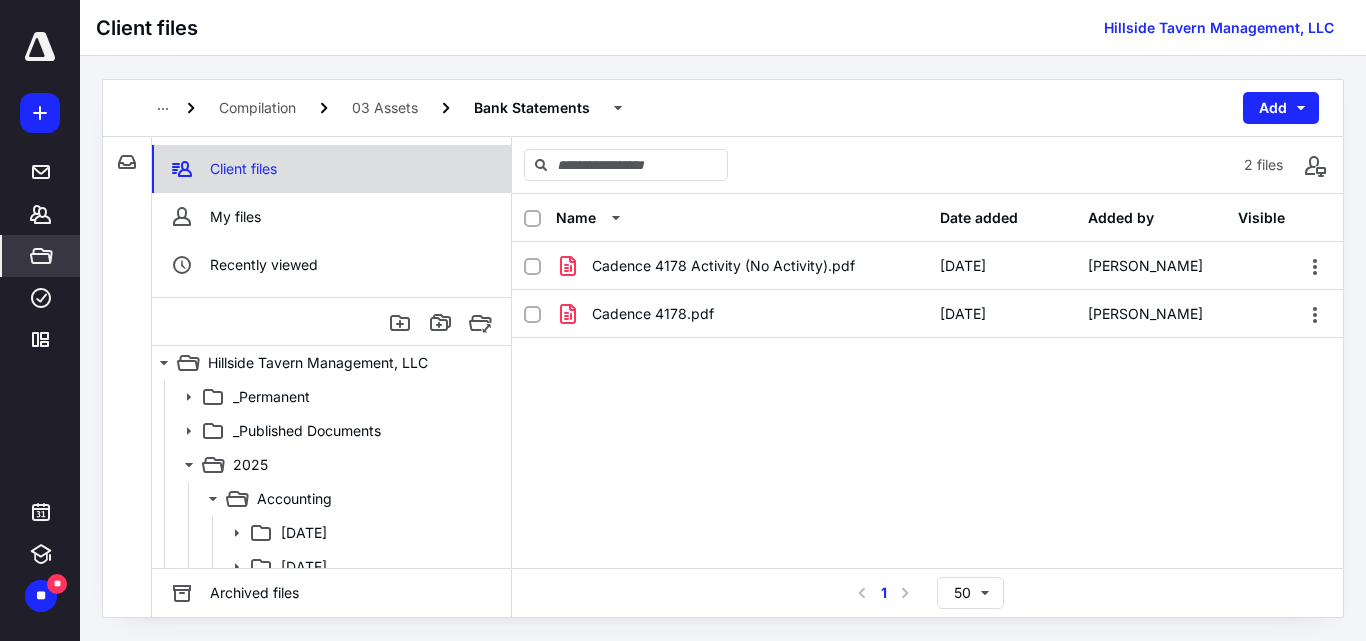 click on "Client files" at bounding box center (243, 169) 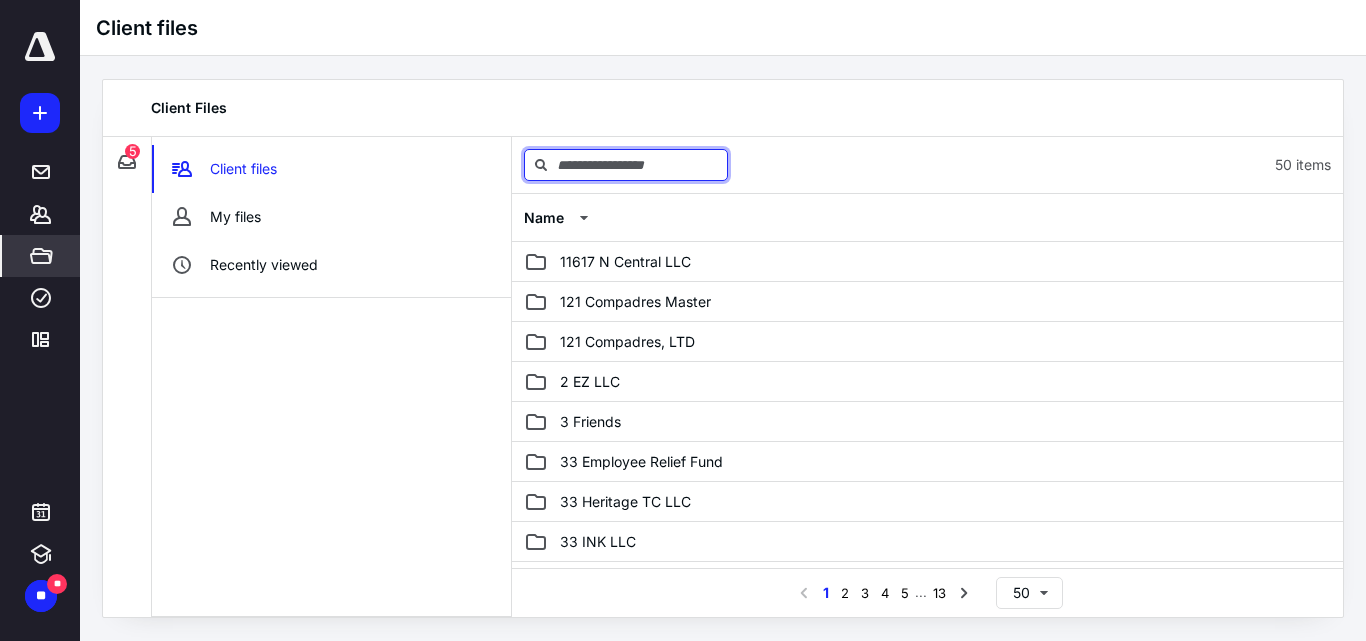 click at bounding box center [626, 165] 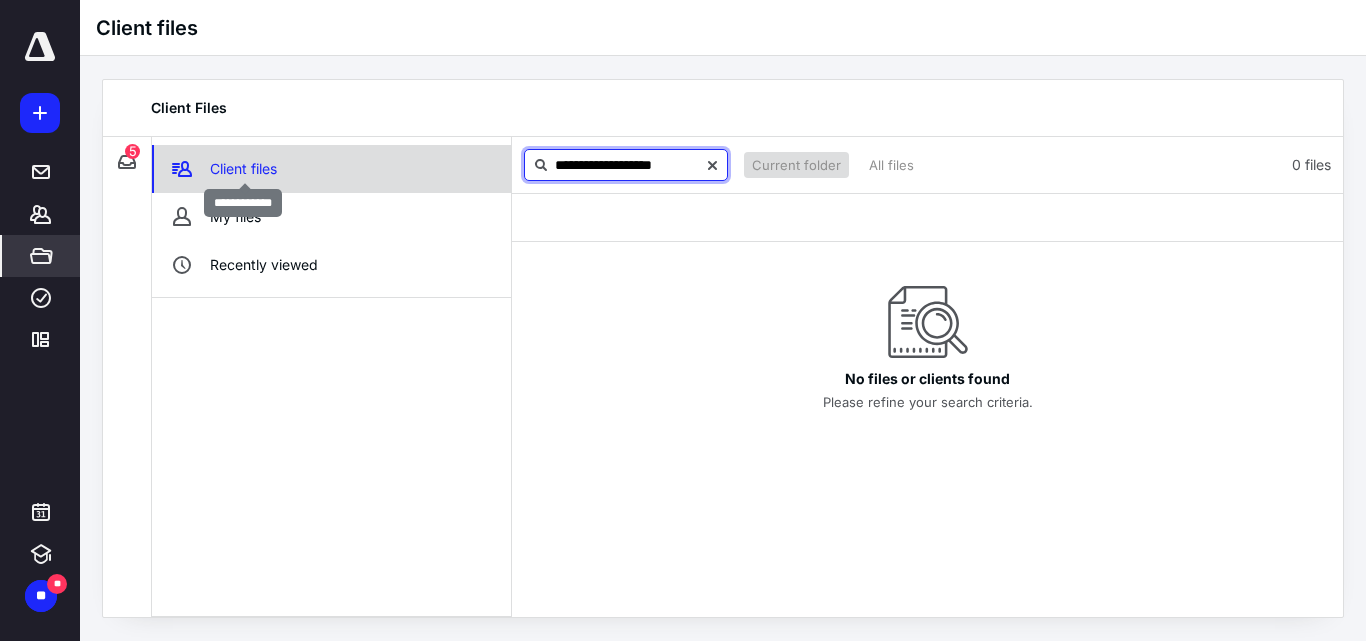type on "**********" 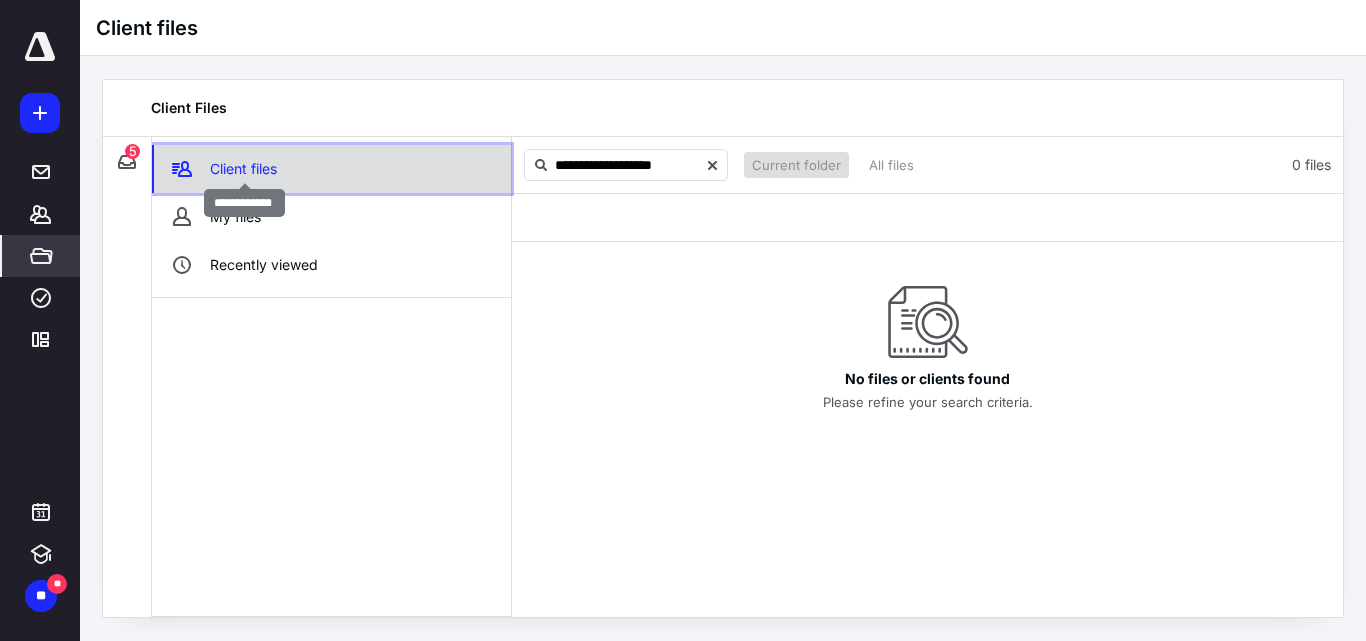 click on "Client files" at bounding box center (243, 169) 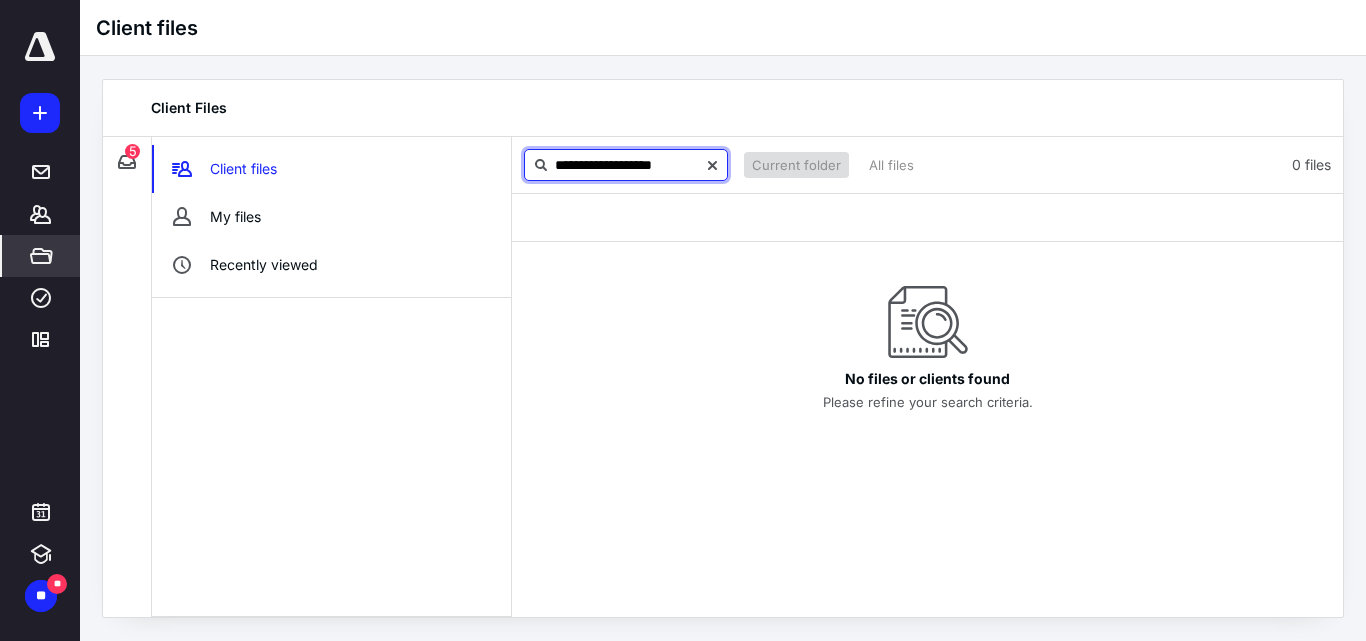 click on "**********" at bounding box center [626, 165] 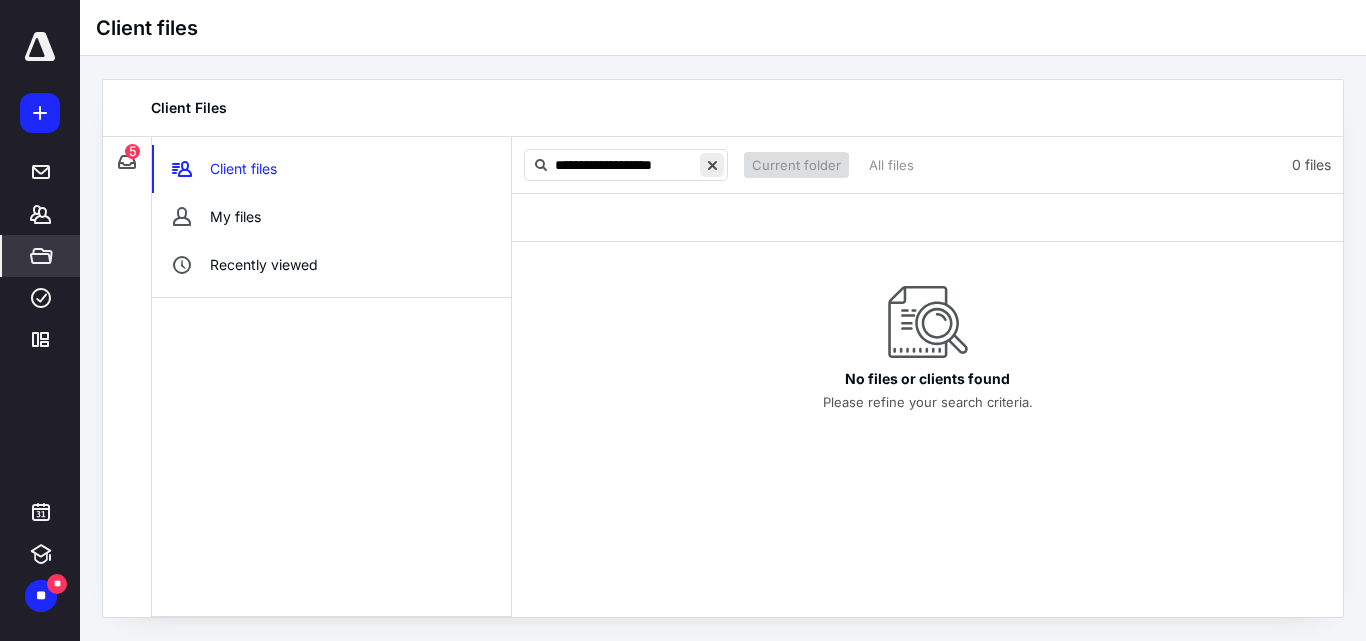 click at bounding box center [712, 165] 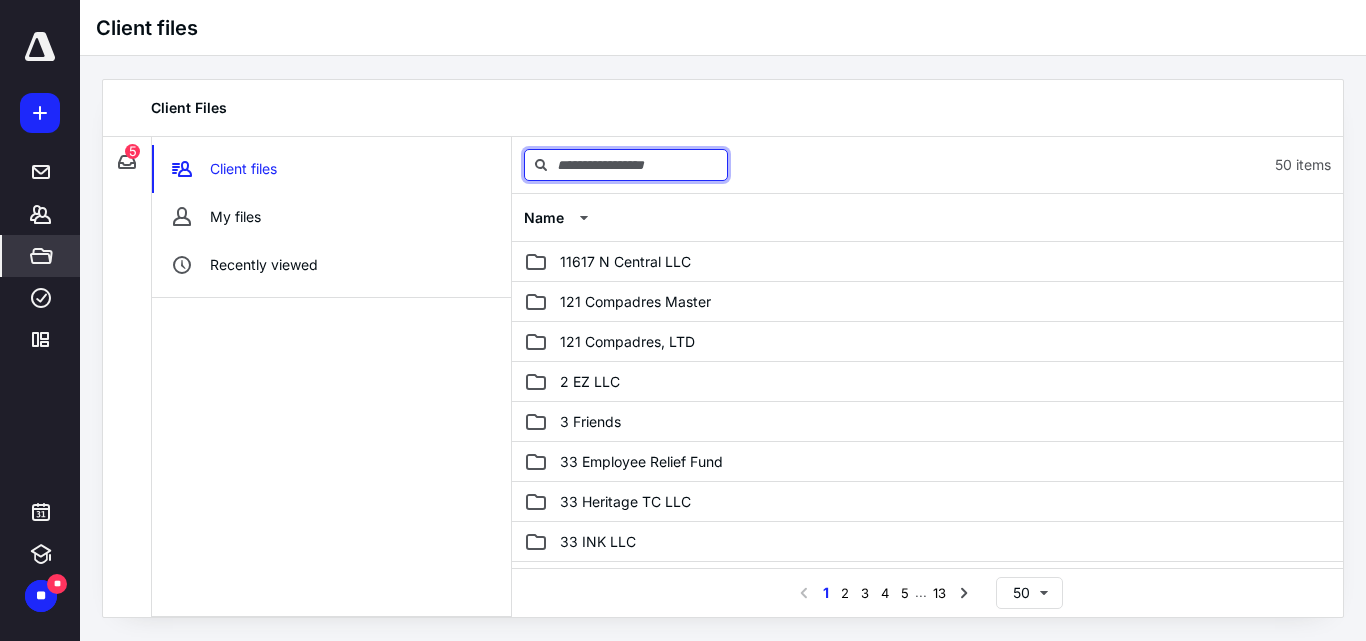 click at bounding box center [626, 165] 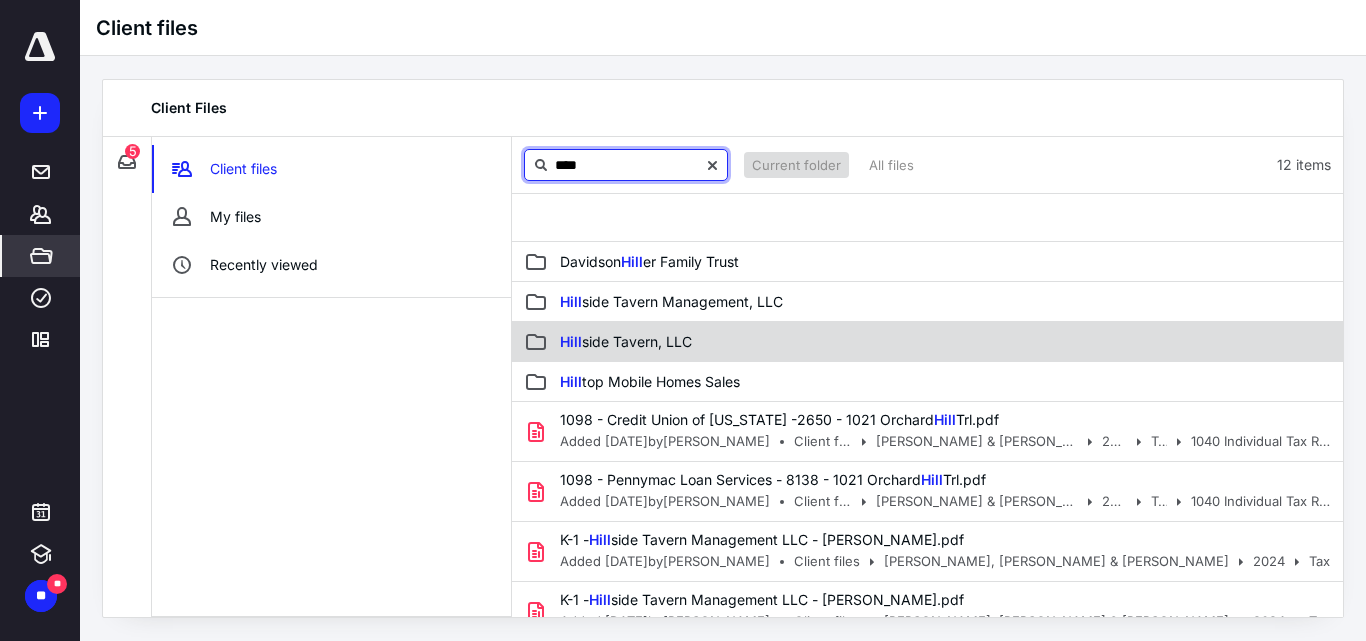 type on "****" 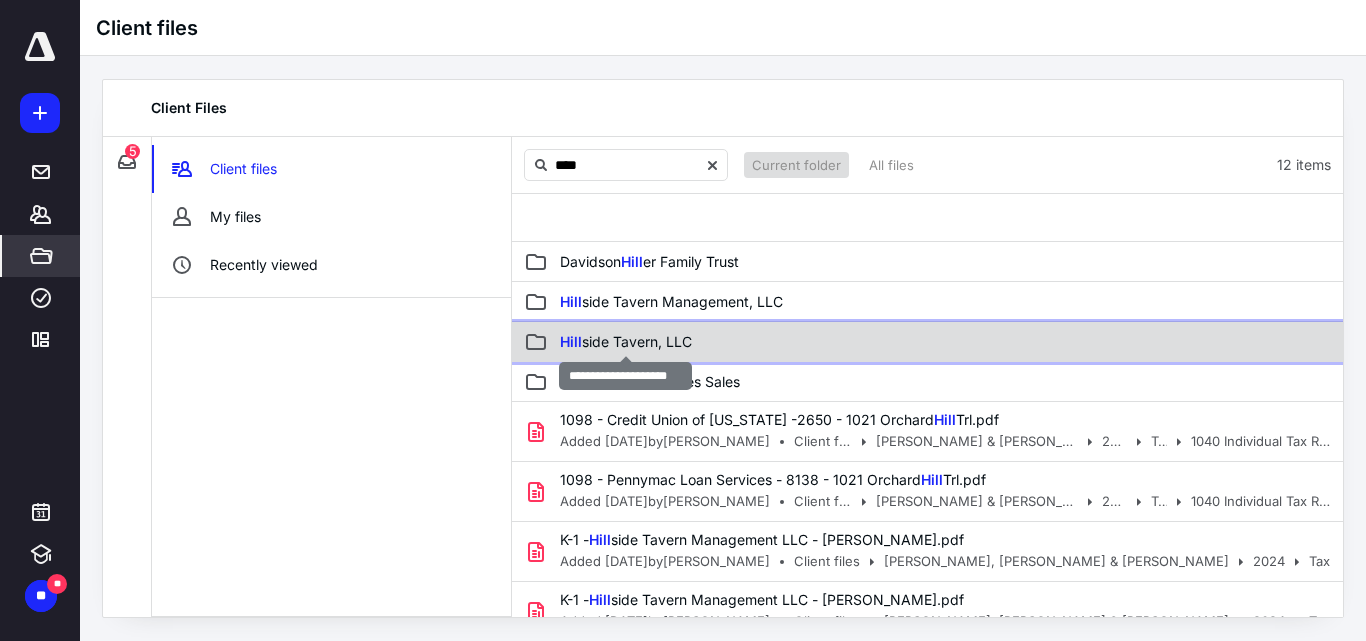 click on "Hill side Tavern, LLC" at bounding box center (626, 341) 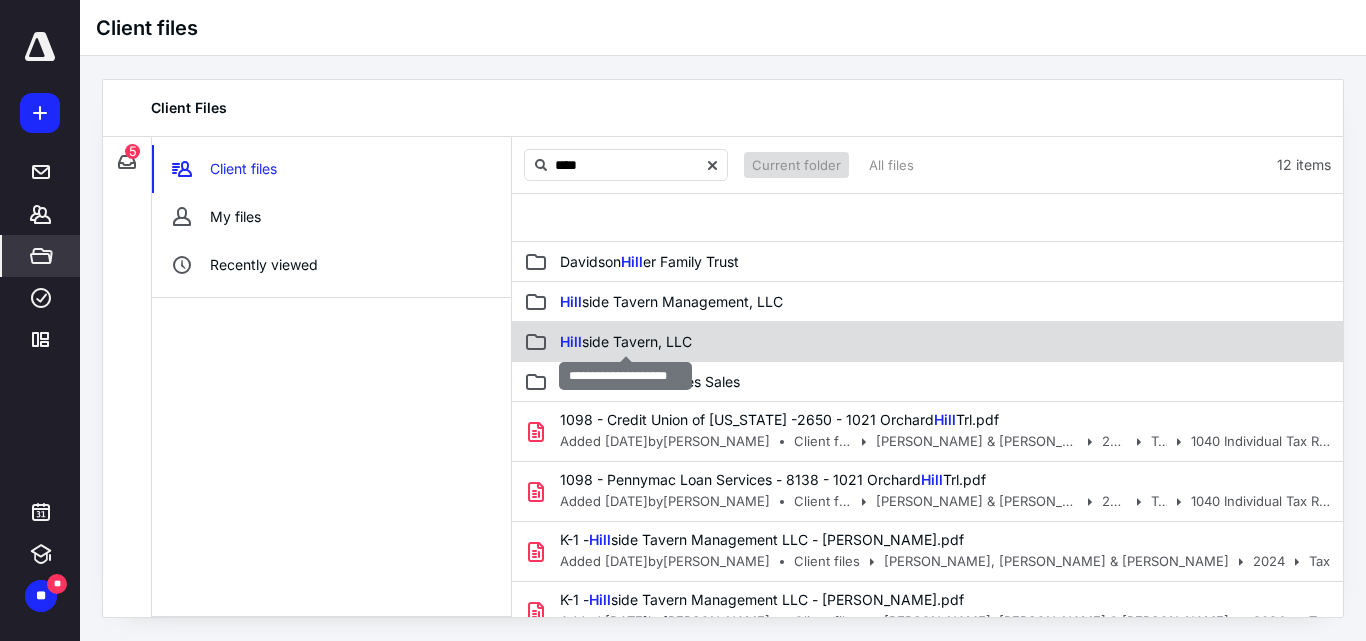 type 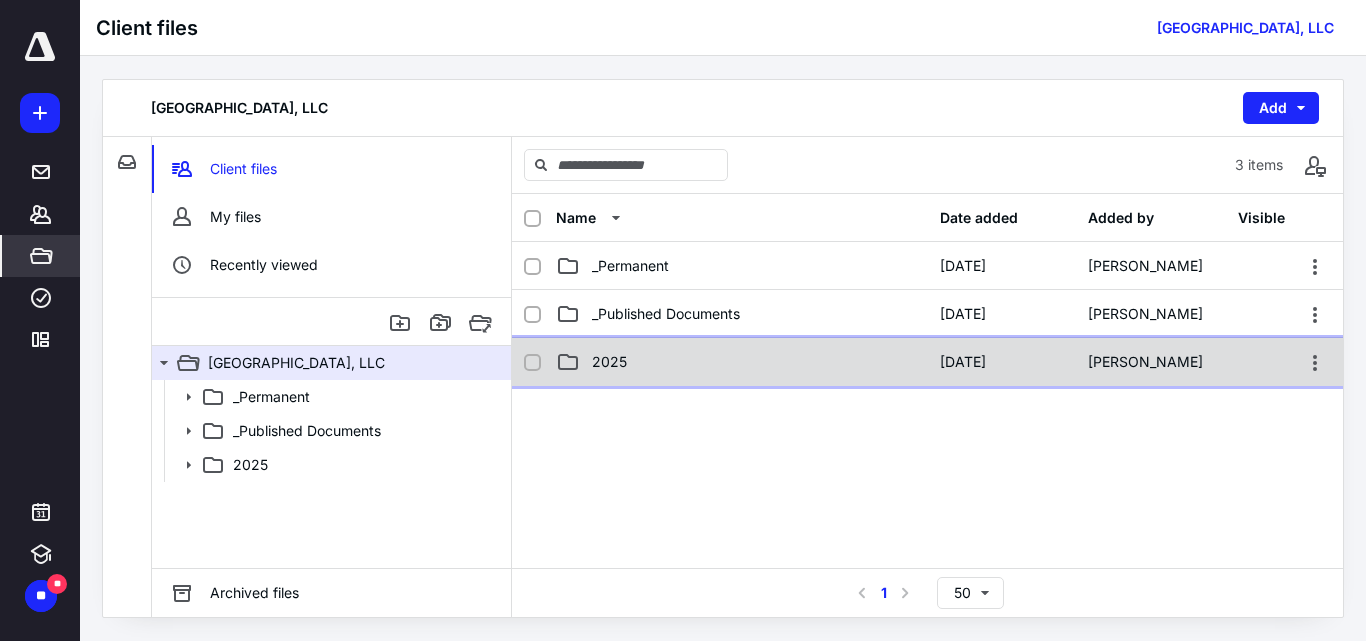 click on "2025 [DATE] [PERSON_NAME]" at bounding box center (927, 362) 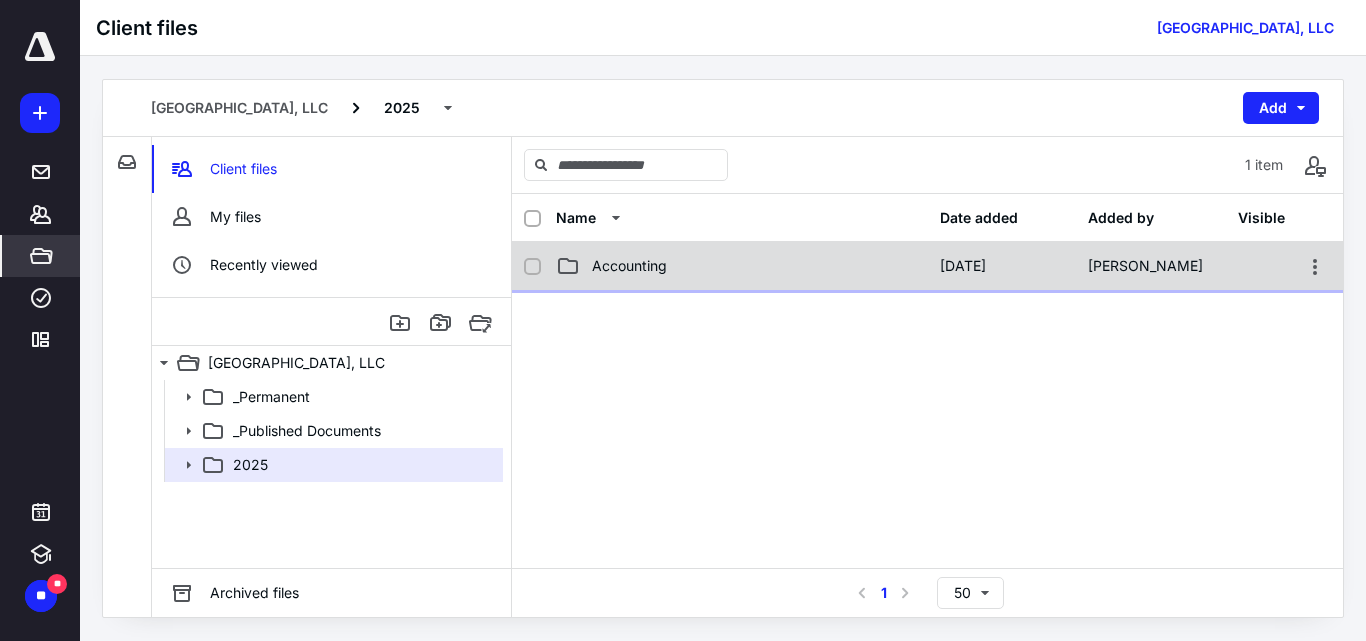 click on "Accounting" at bounding box center [629, 266] 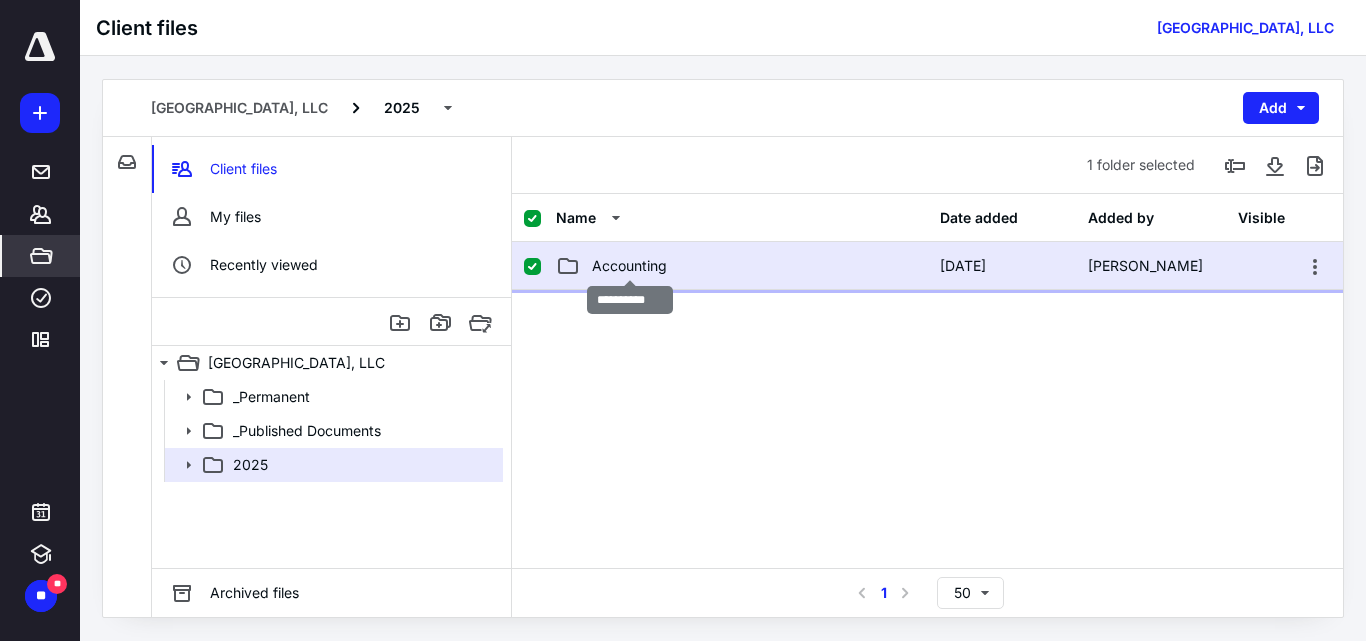 click on "Accounting" at bounding box center [629, 266] 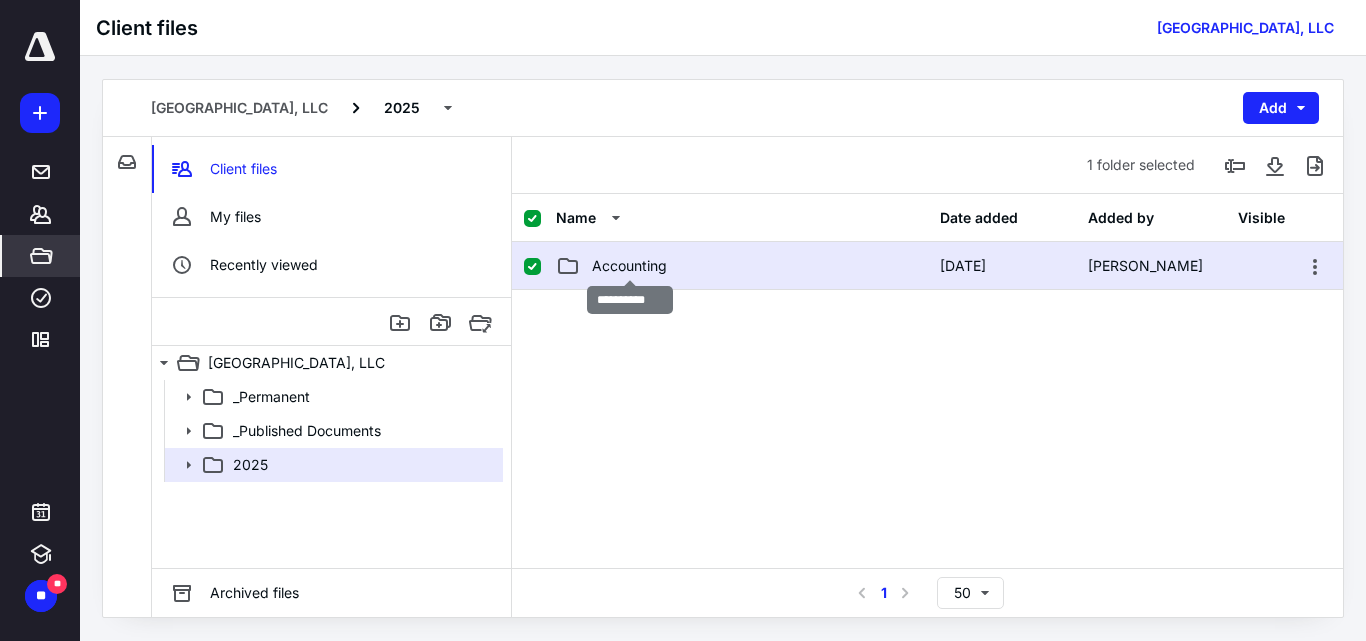 checkbox on "false" 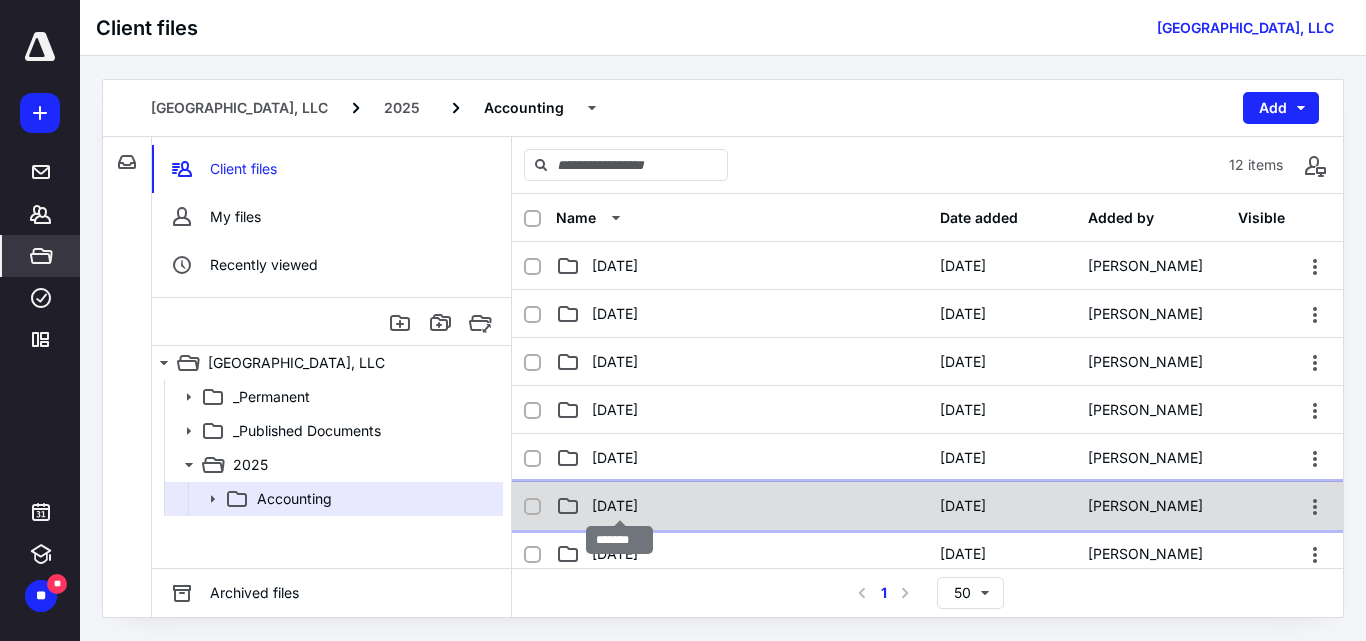 click on "[DATE]" at bounding box center [615, 506] 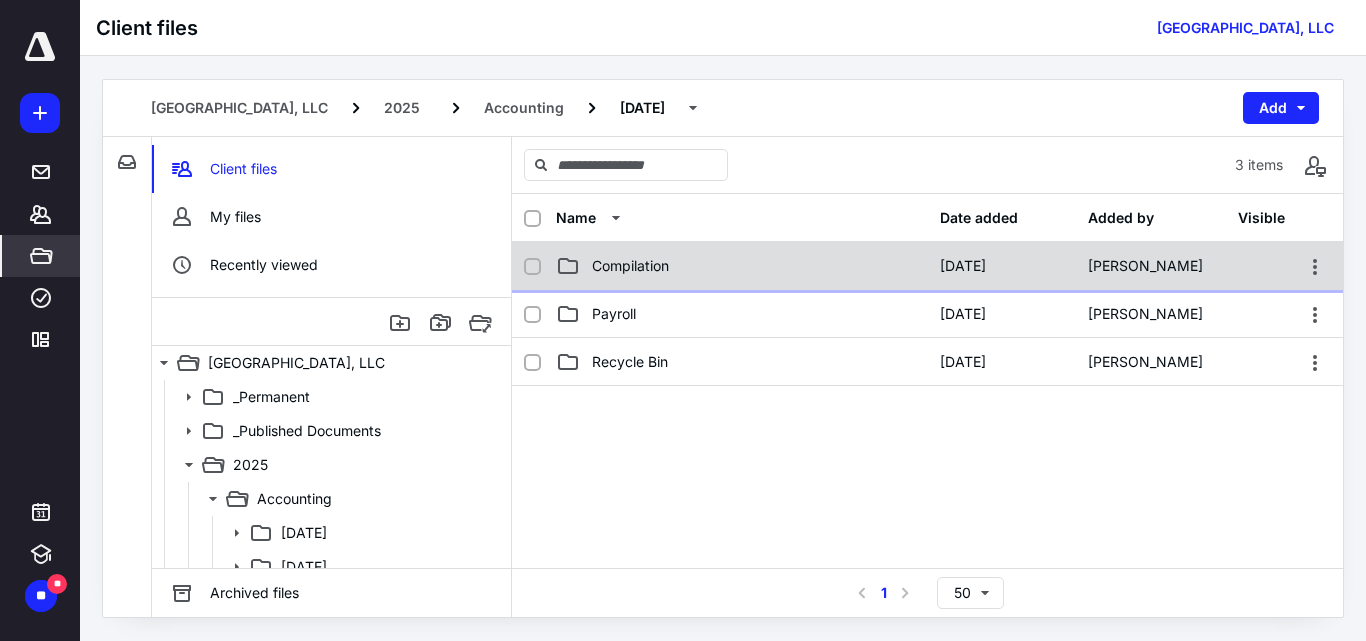 click on "Compilation" at bounding box center [630, 266] 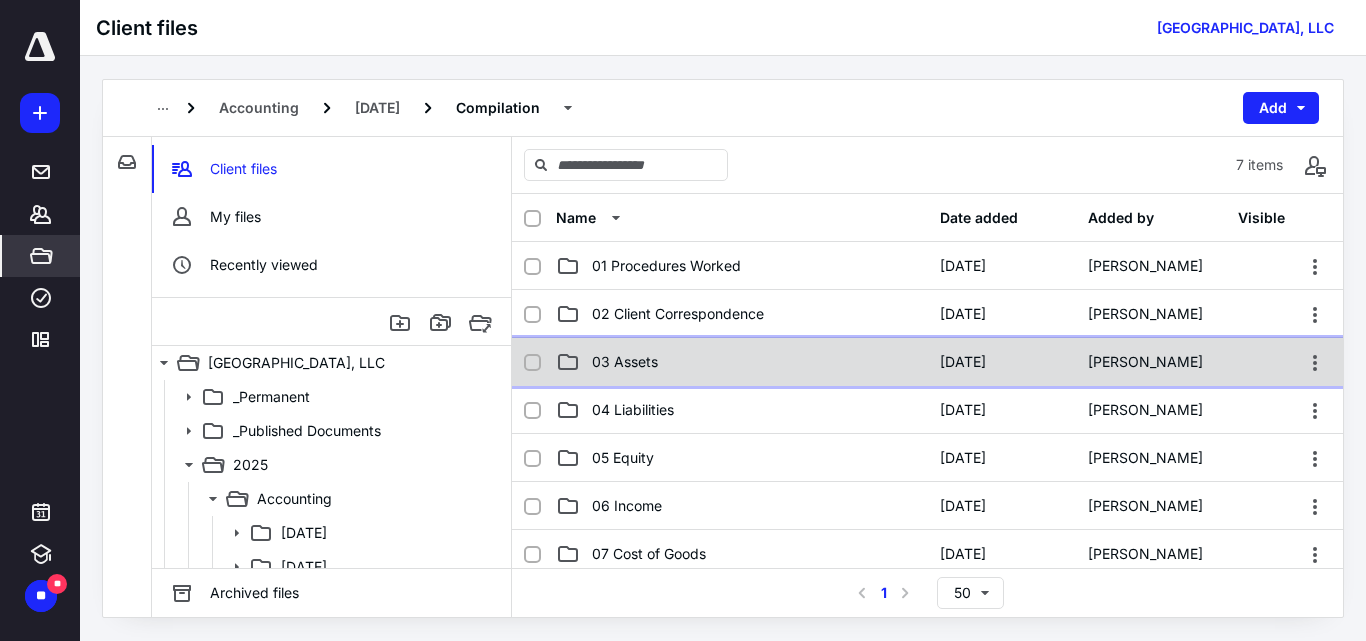click on "03 Assets" at bounding box center (625, 362) 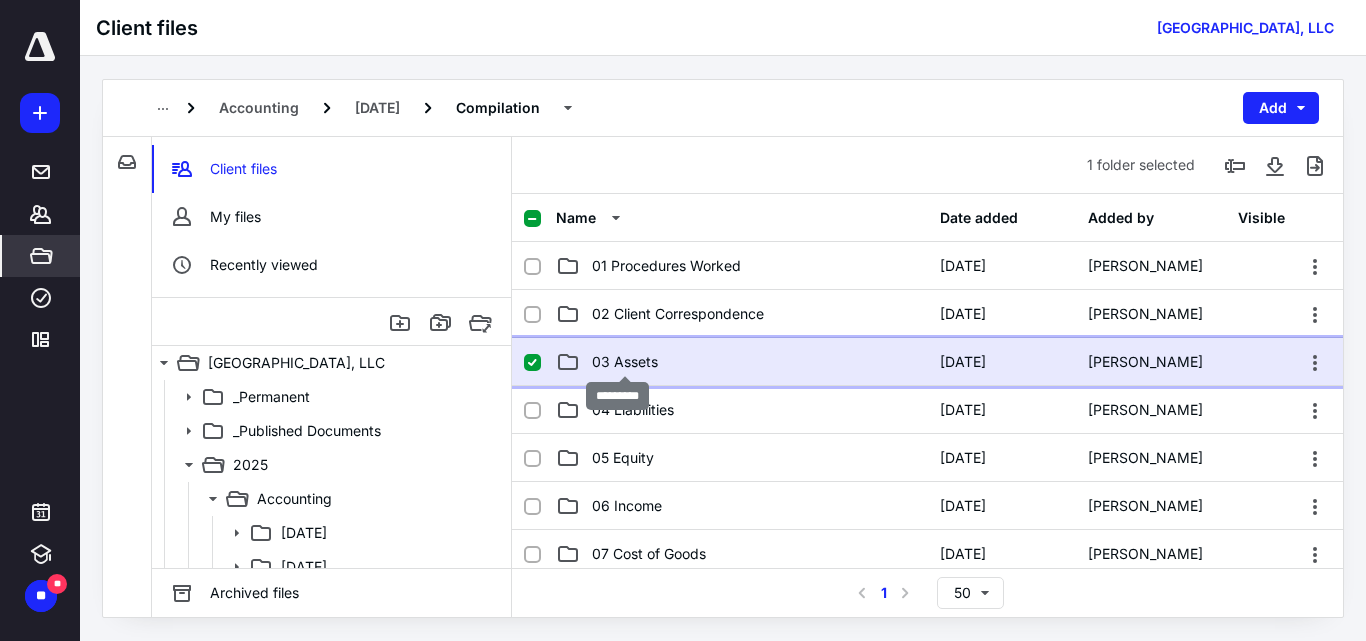 click on "03 Assets" at bounding box center [625, 362] 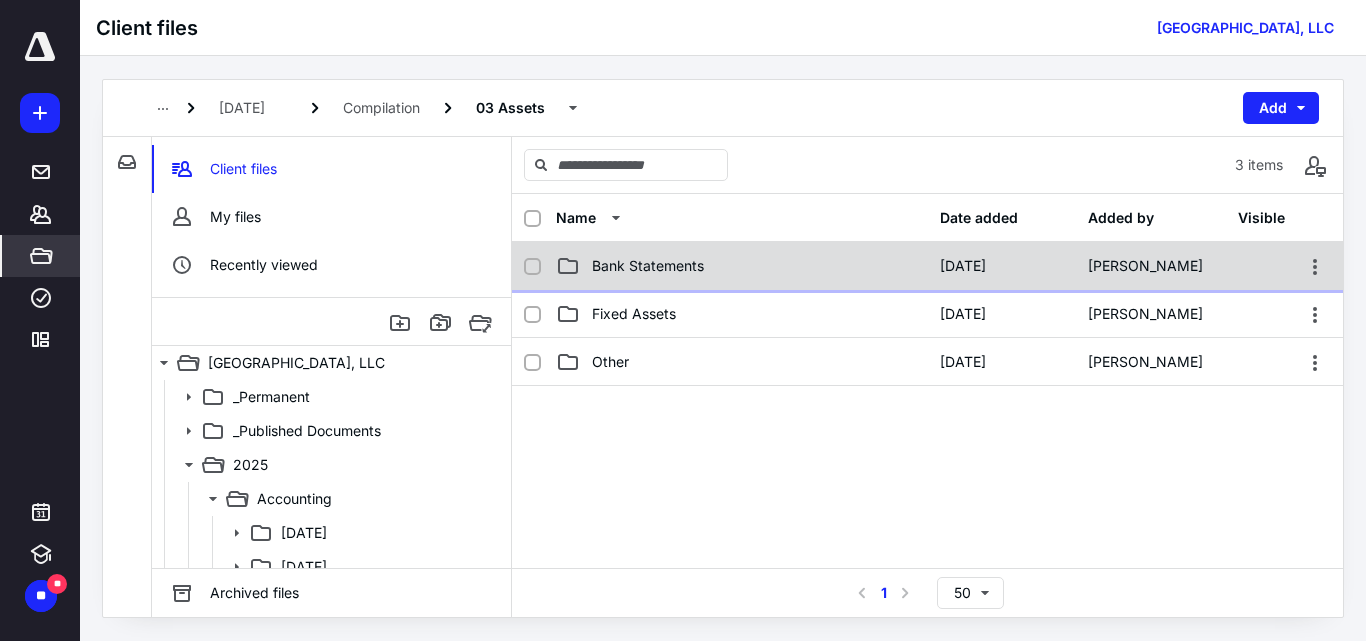 click on "Bank Statements" at bounding box center (648, 266) 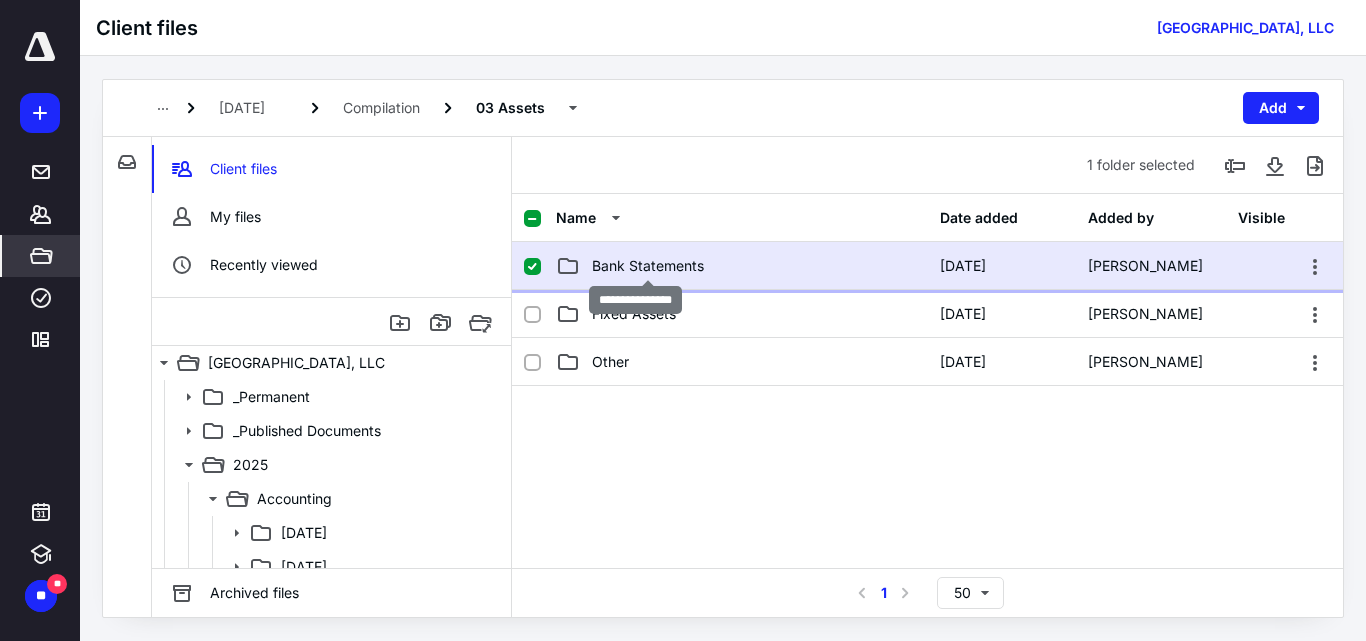 click on "Bank Statements" at bounding box center [648, 266] 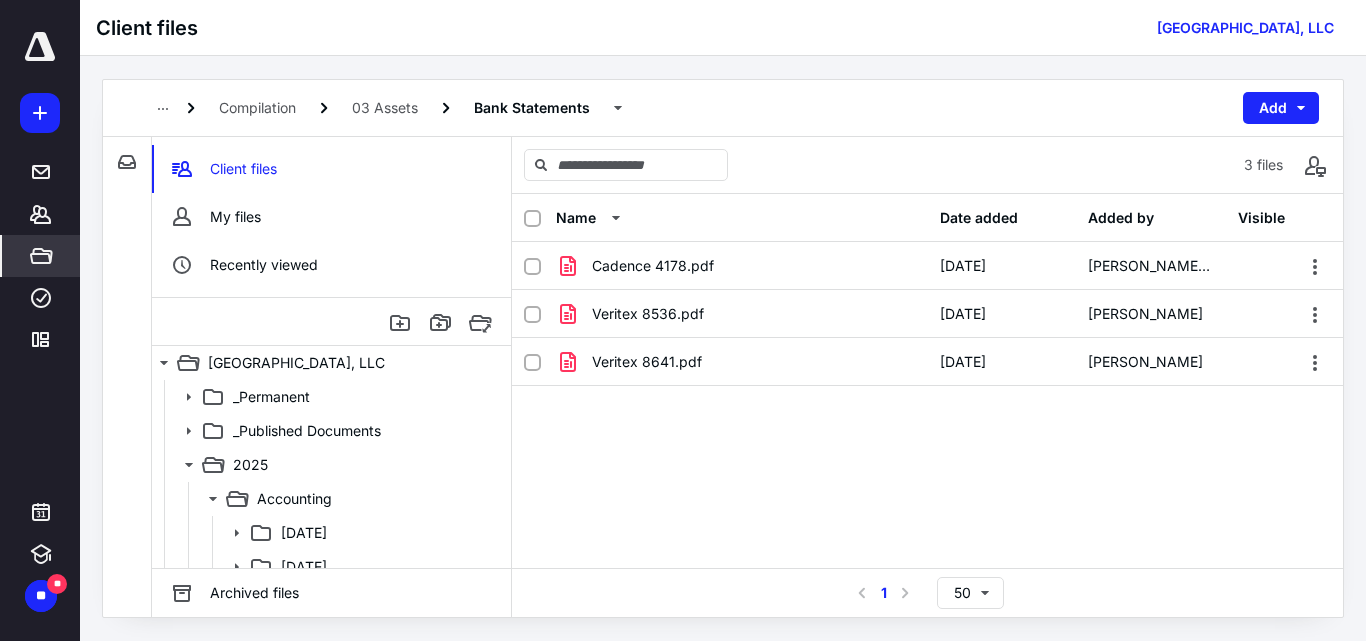 click on "Cadence 4178.pdf [DATE] [PERSON_NAME] [PERSON_NAME] Veritex 8536.pdf [DATE] [PERSON_NAME] Veritex 8641.pdf [DATE] [PERSON_NAME]" at bounding box center (927, 392) 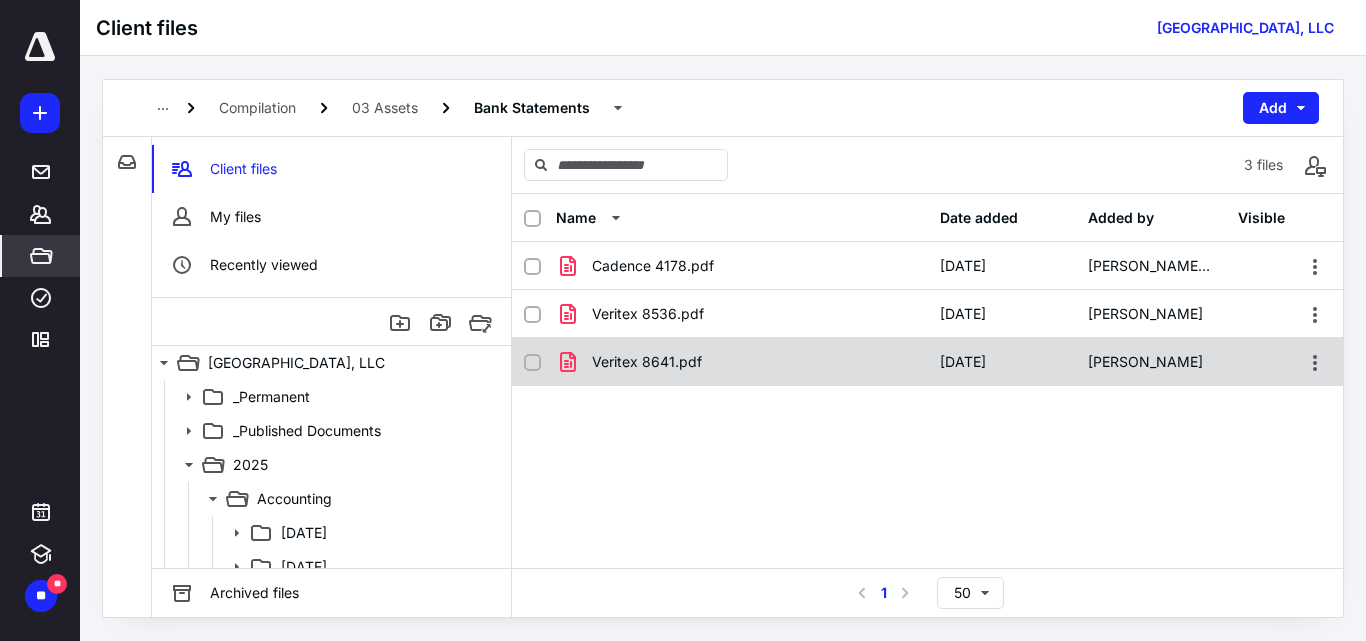 click 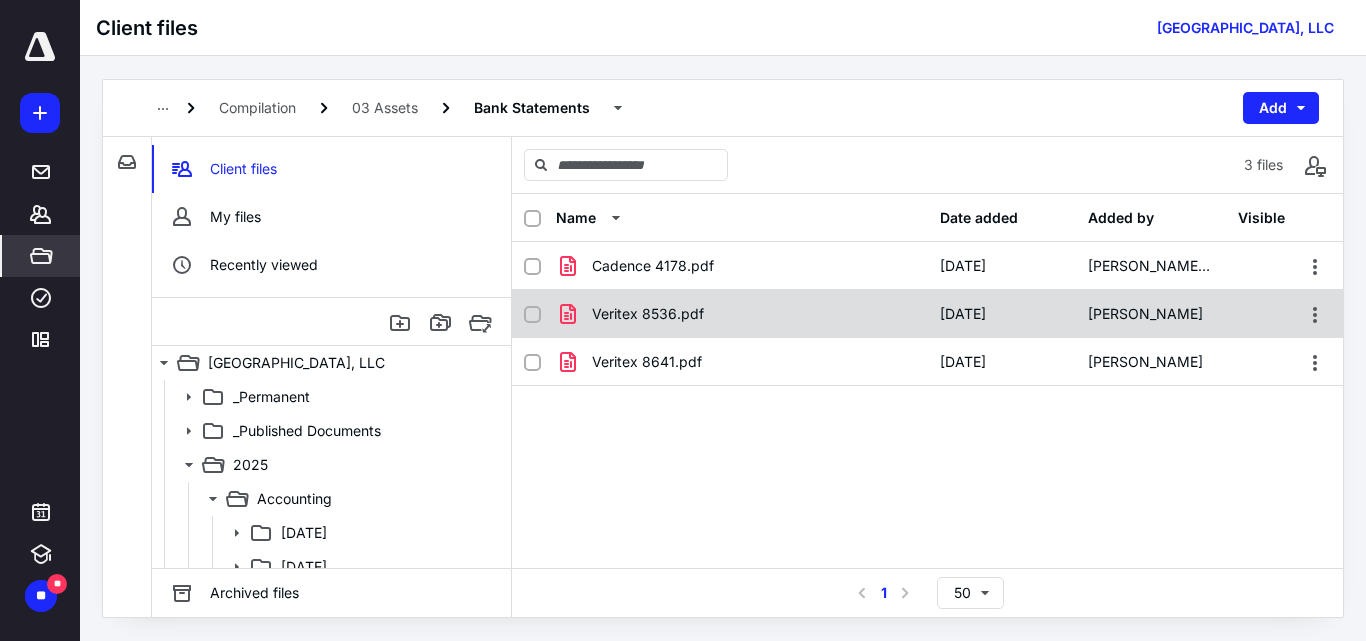 checkbox on "true" 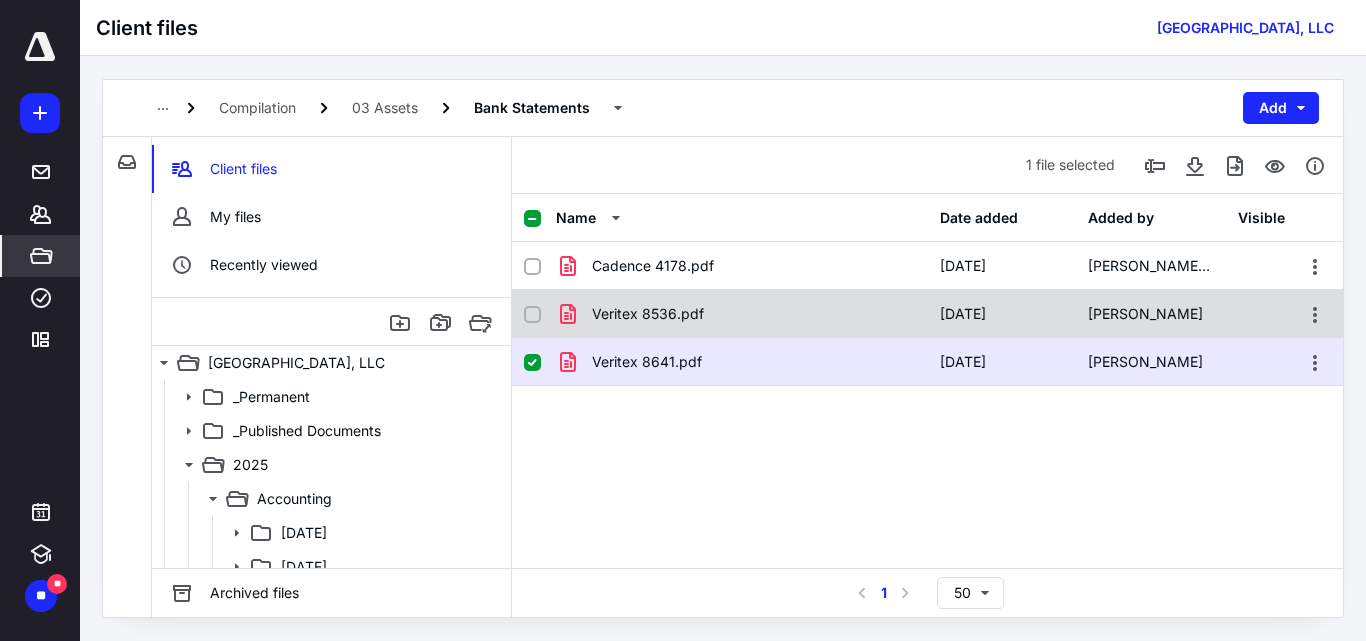 click at bounding box center [532, 315] 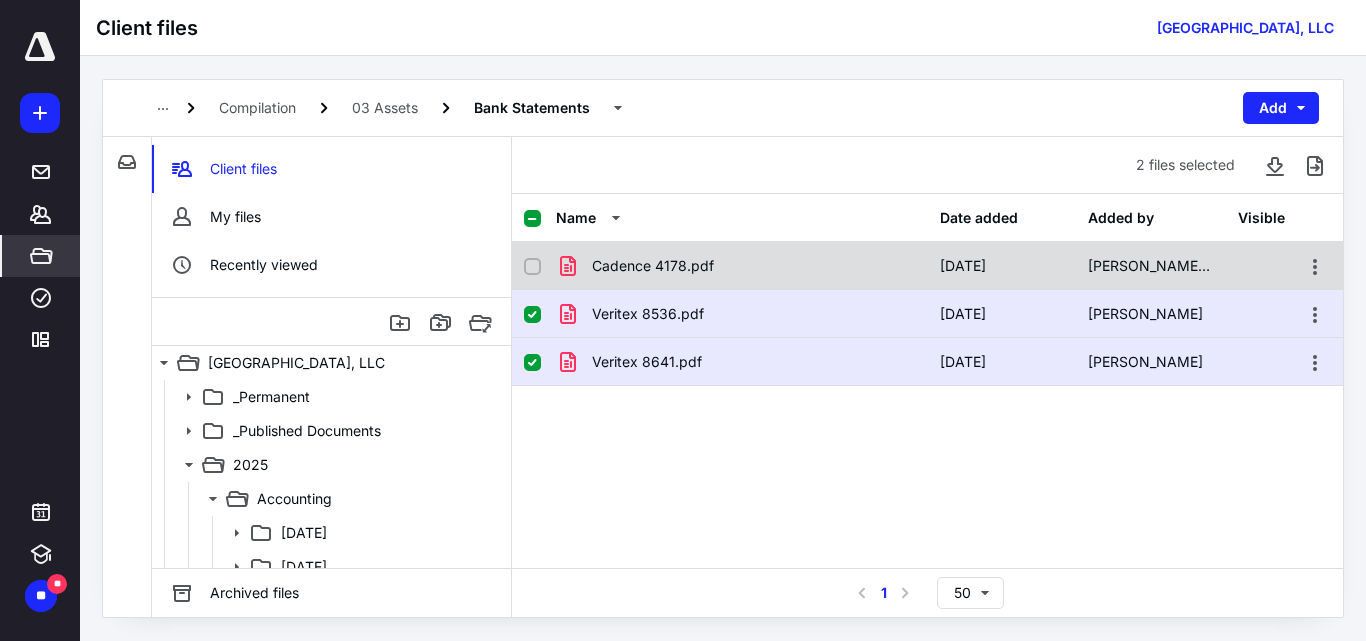 click 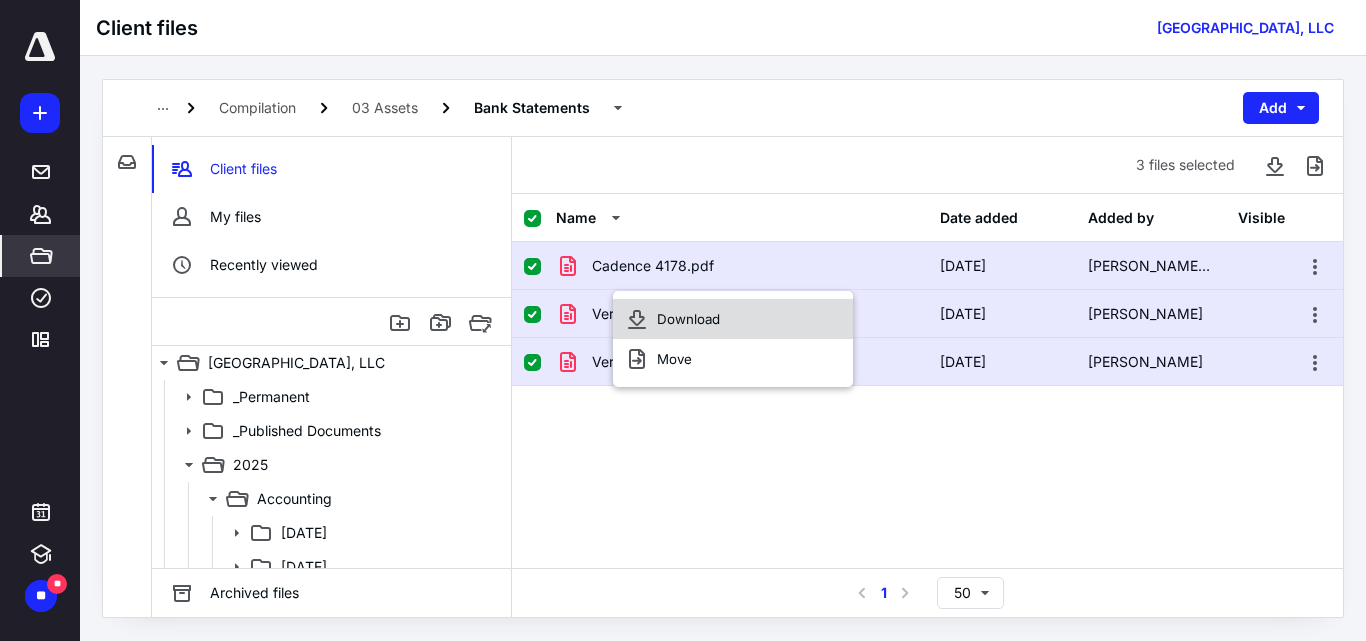 click on "Download" at bounding box center (688, 319) 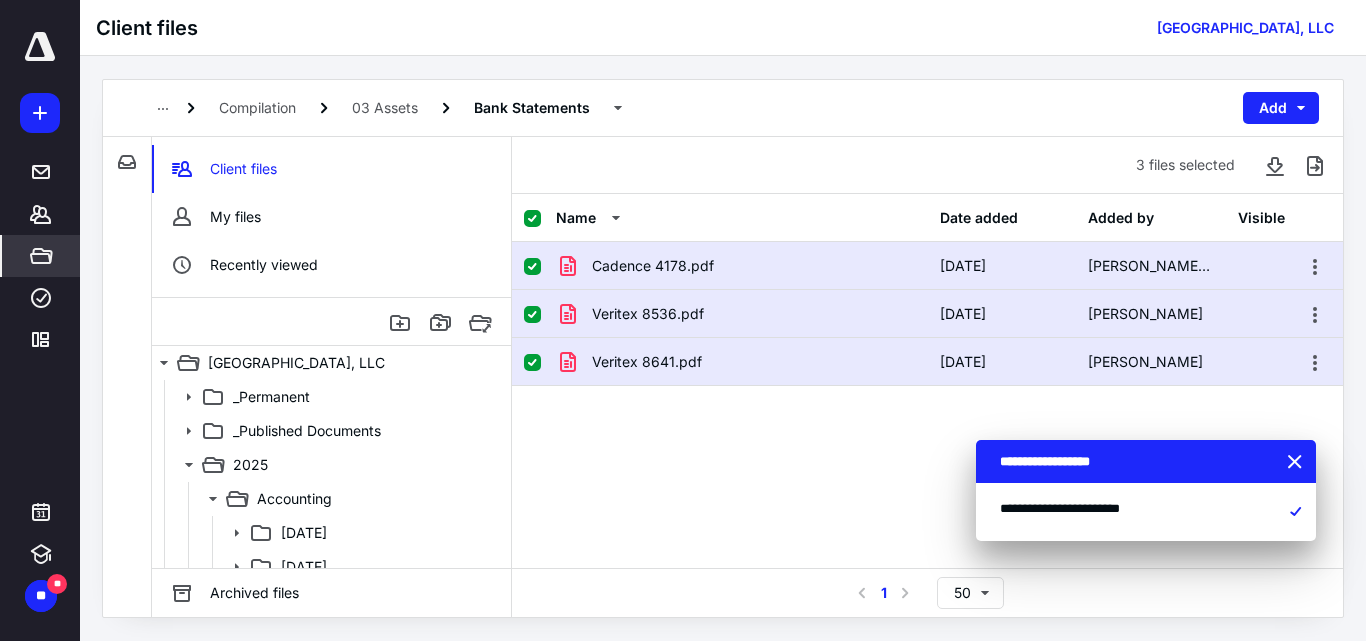click on "Veritex 8641.pdf" at bounding box center (647, 362) 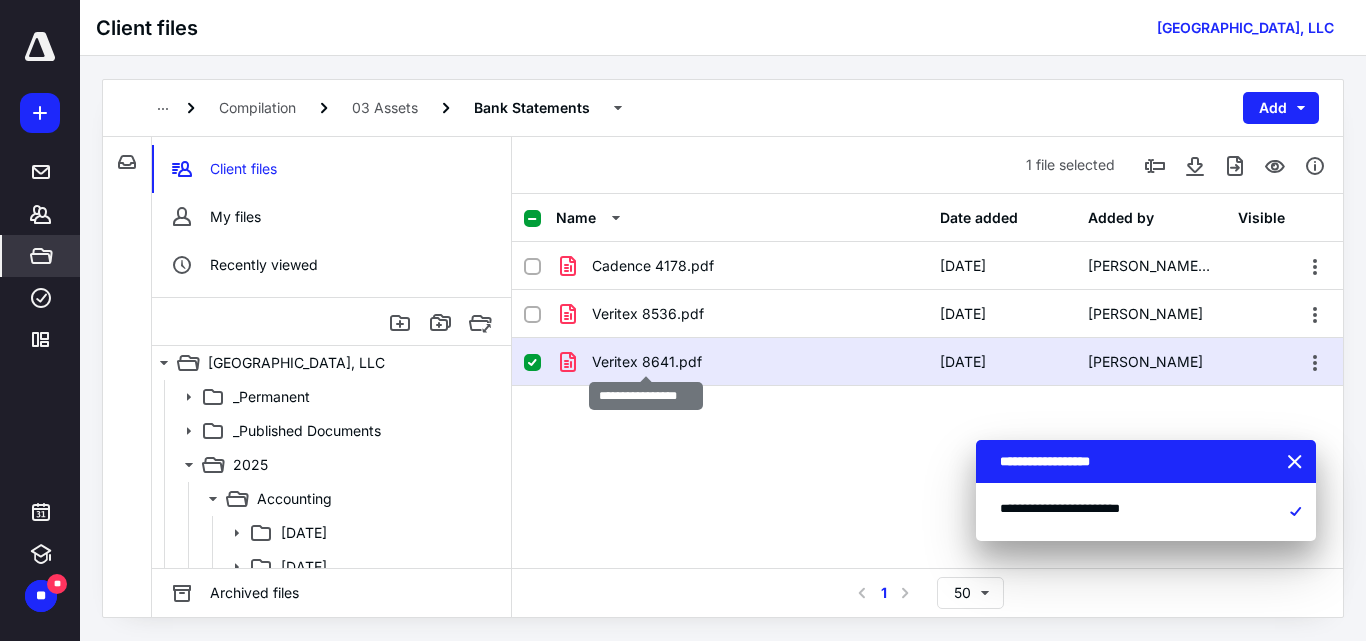 click on "Veritex 8641.pdf" at bounding box center [647, 362] 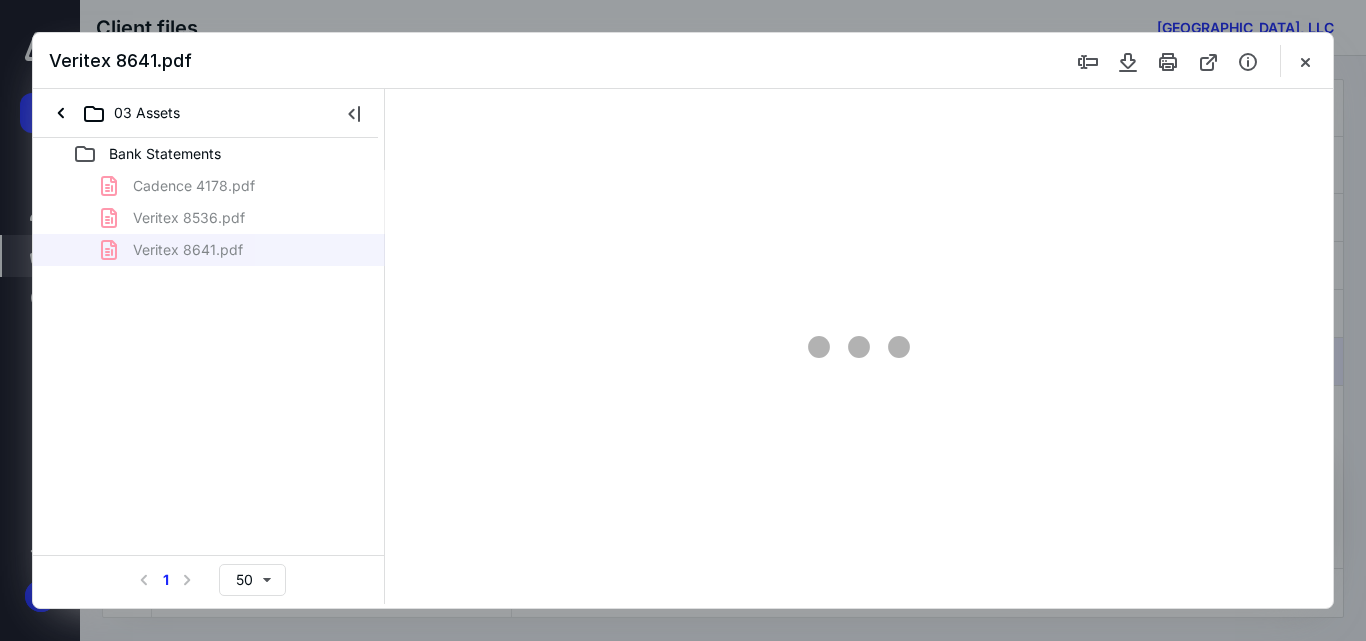 scroll, scrollTop: 0, scrollLeft: 0, axis: both 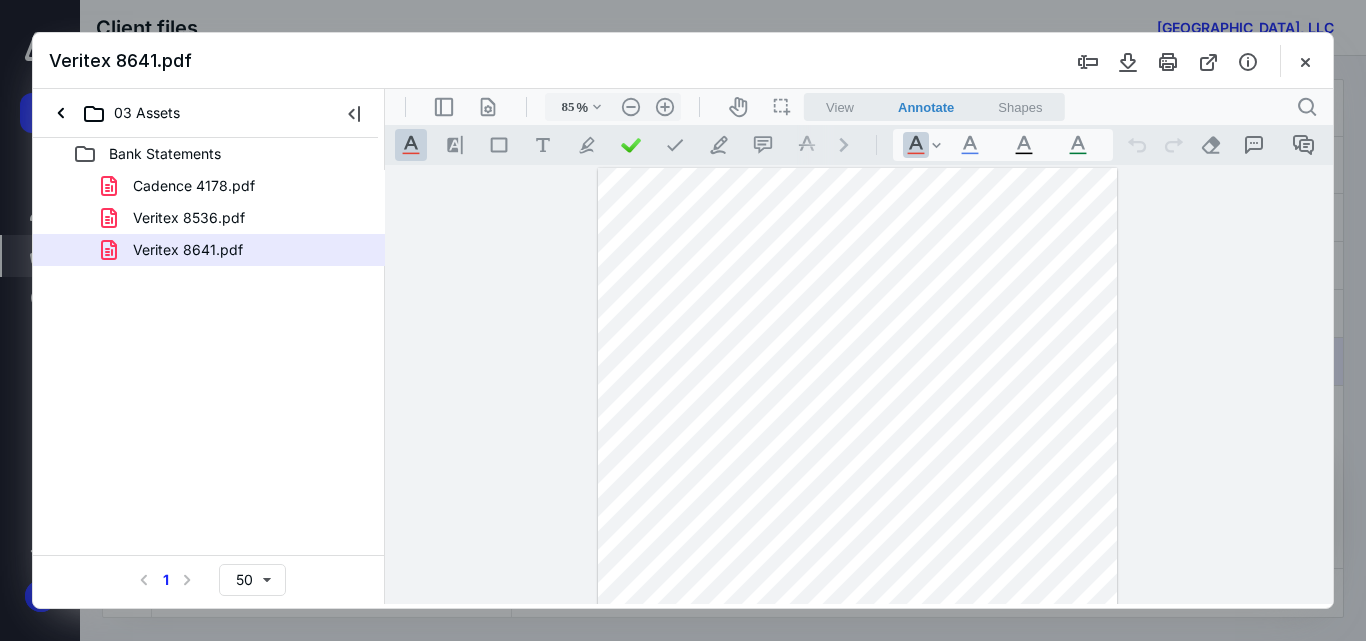 type on "110" 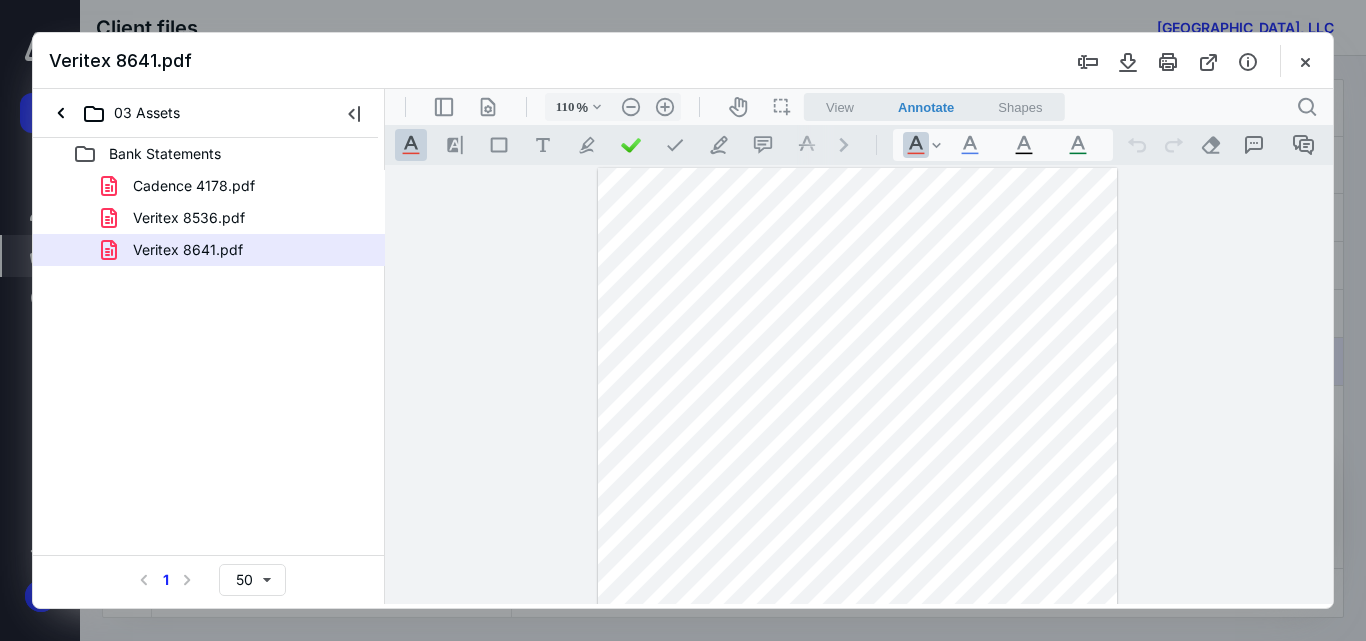 scroll, scrollTop: 65, scrollLeft: 0, axis: vertical 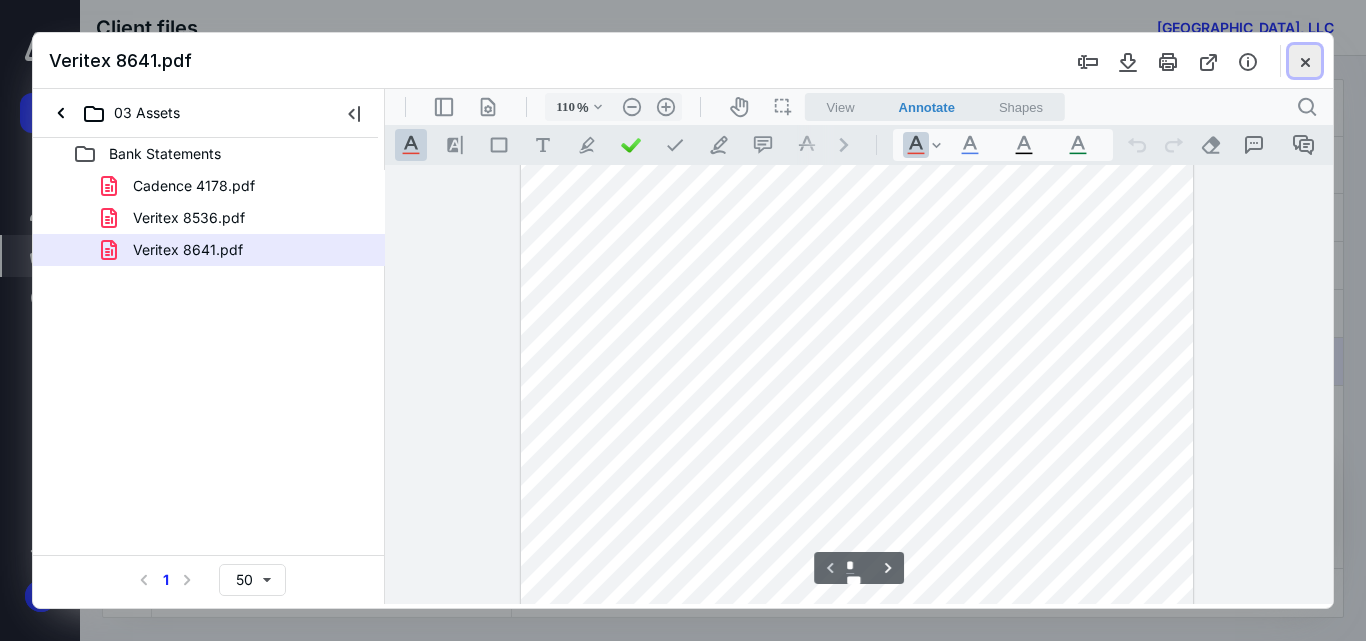 click at bounding box center (1305, 61) 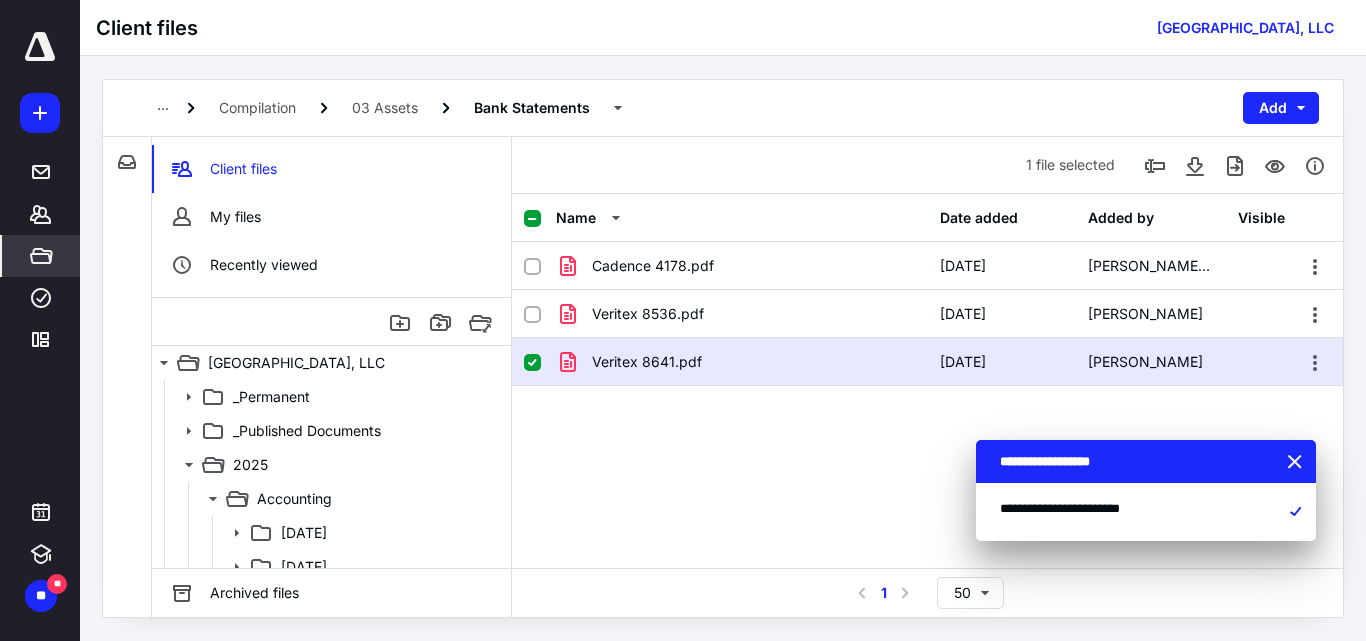 click at bounding box center (532, 363) 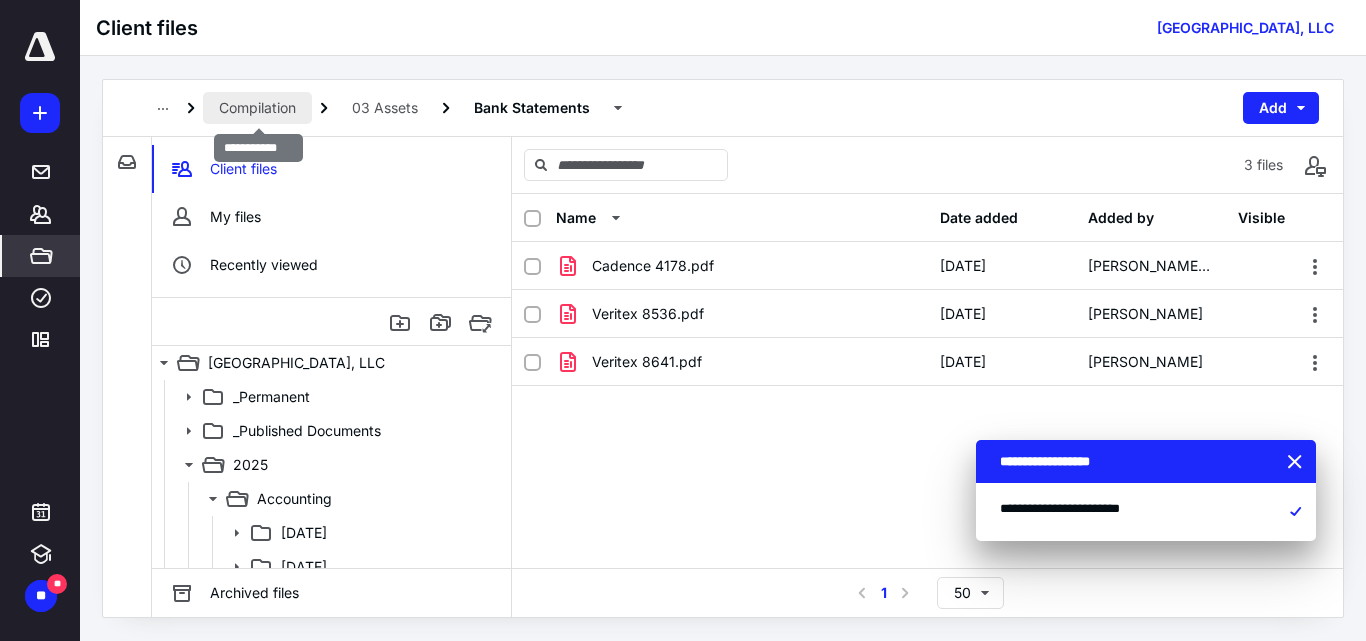 click on "Compilation" at bounding box center [257, 108] 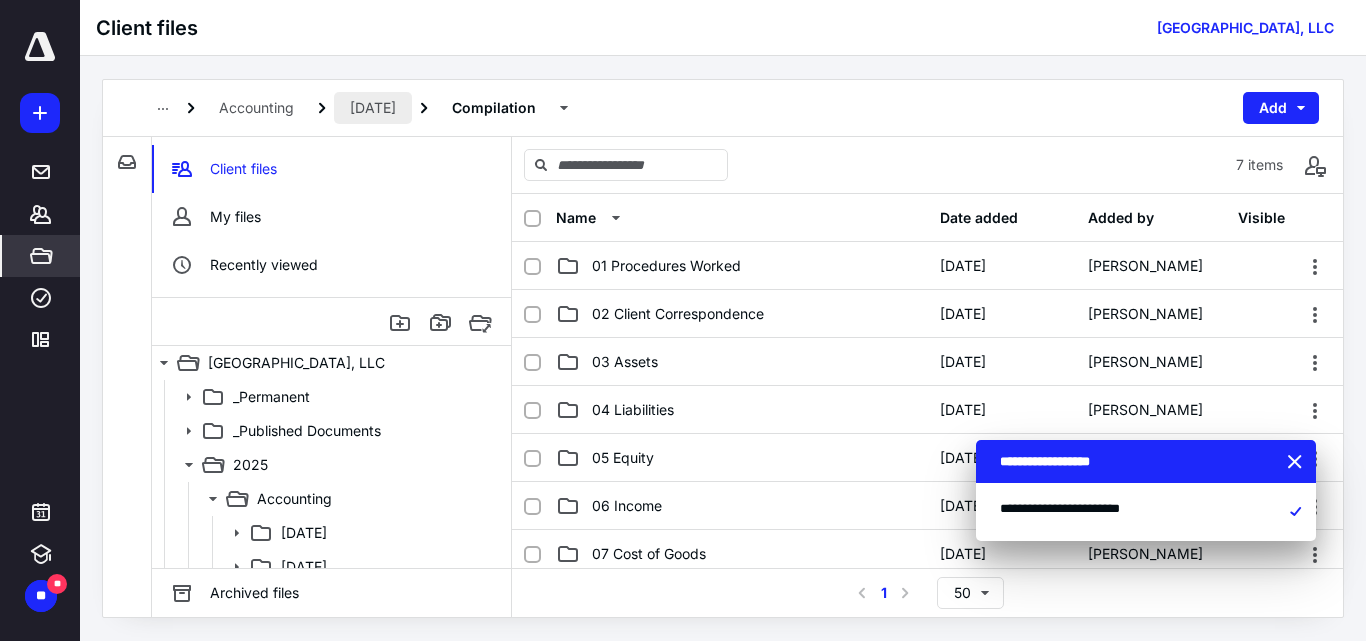 click on "[DATE]" at bounding box center [373, 108] 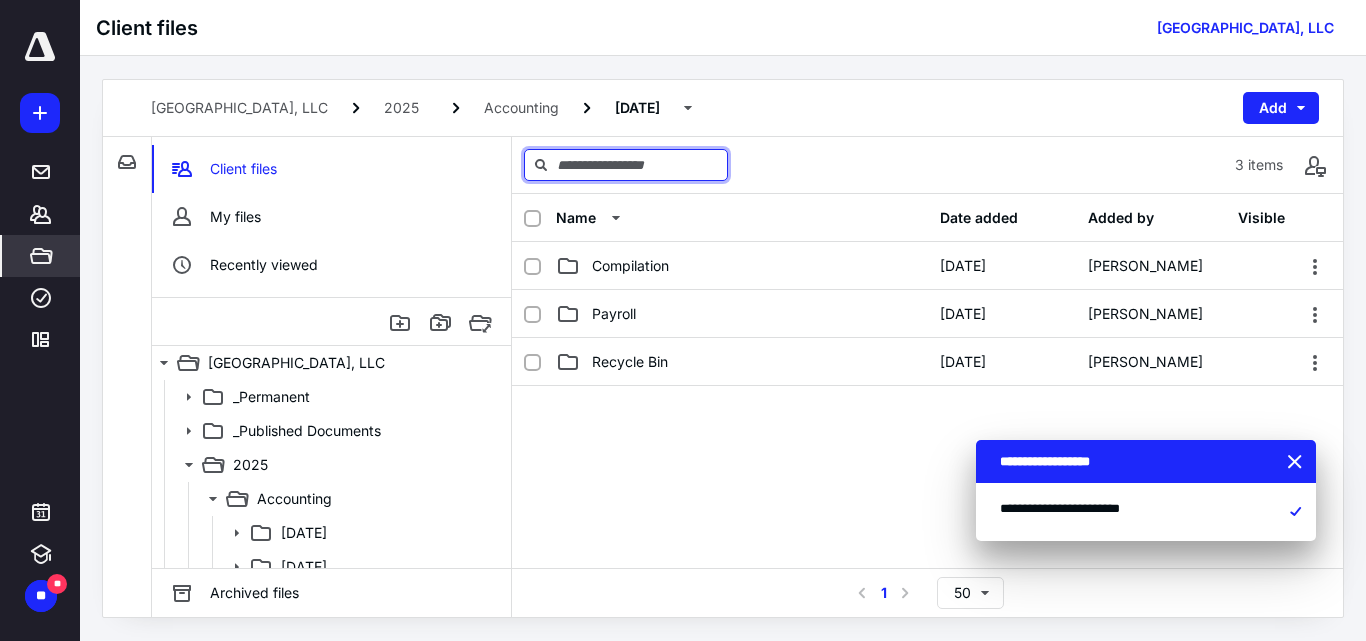 click at bounding box center [626, 165] 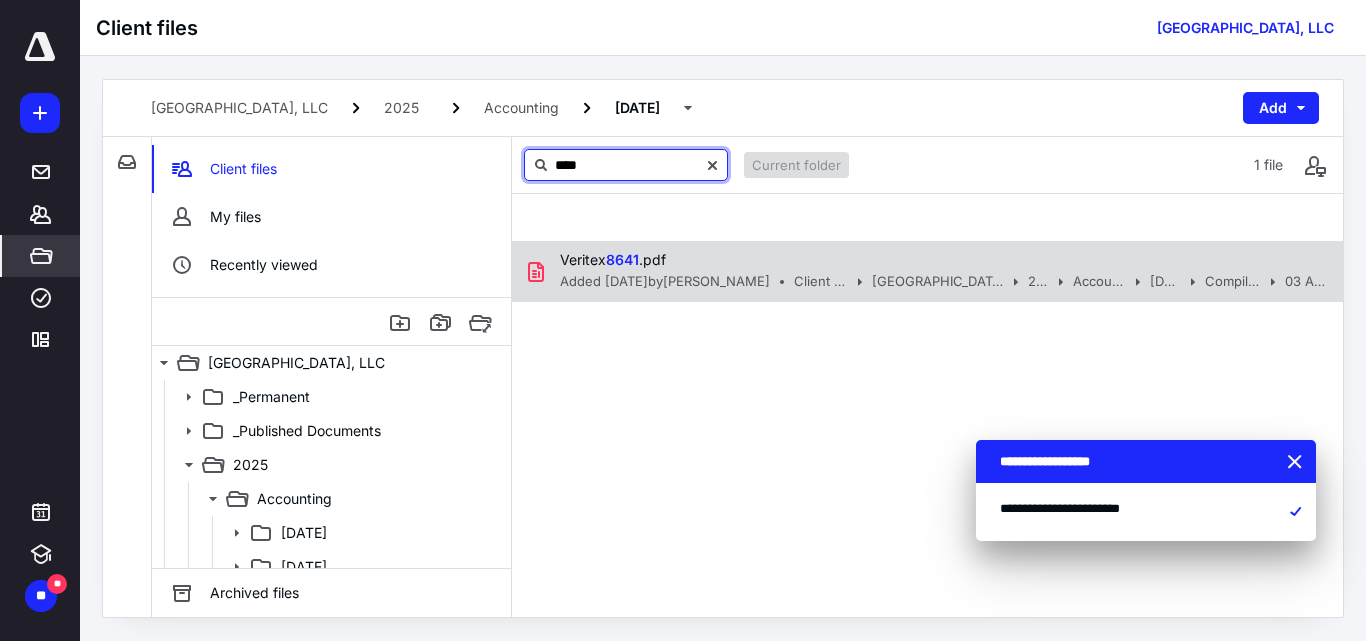 type on "****" 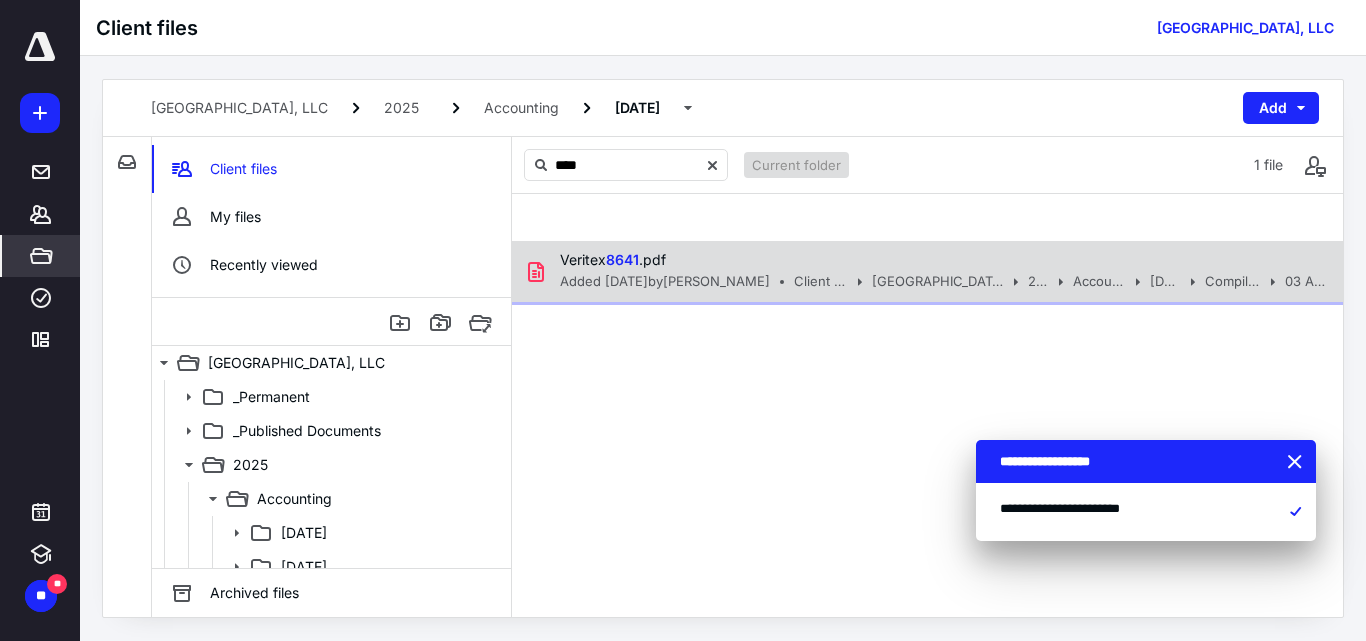 click on "Added   [DATE]  by  [PERSON_NAME]" at bounding box center (665, 282) 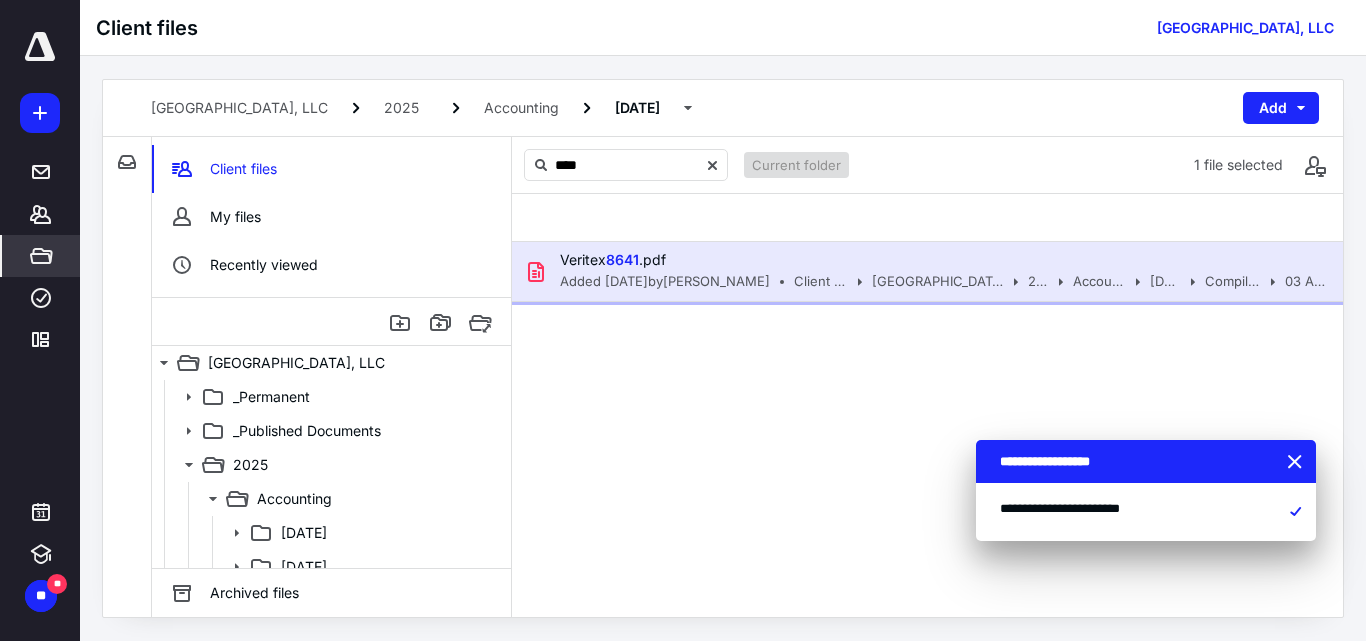 click on "Added   [DATE]  by  [PERSON_NAME]" at bounding box center (665, 282) 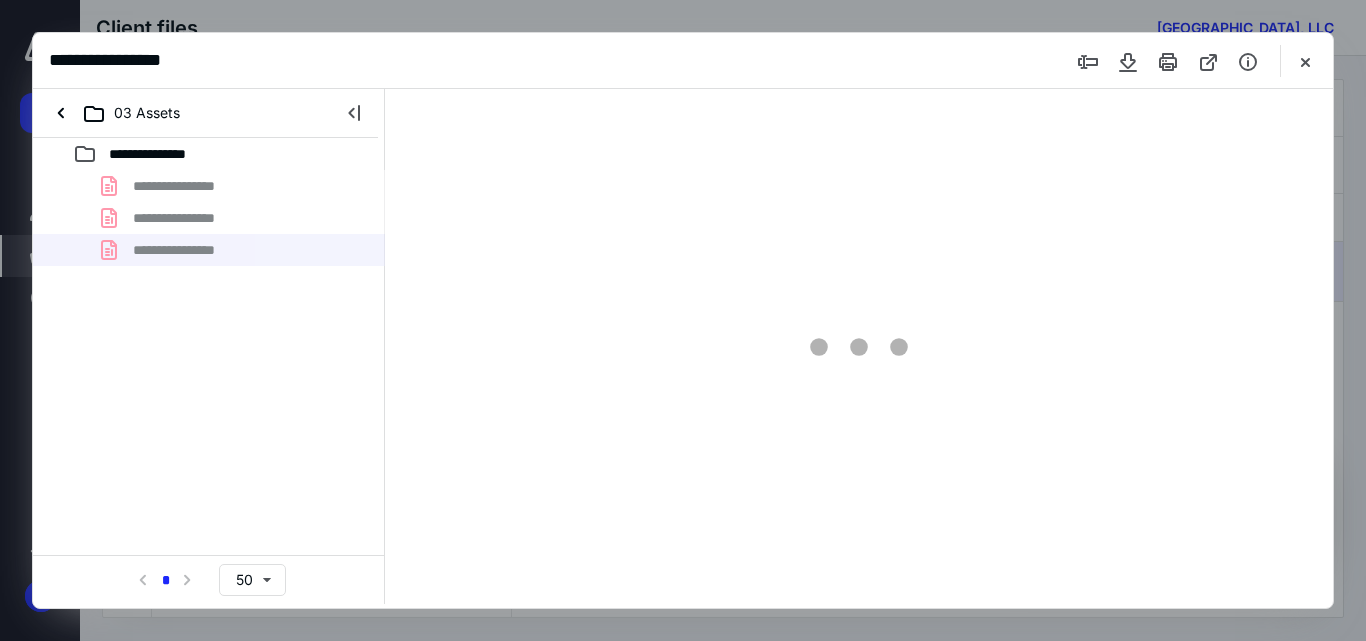 scroll, scrollTop: 0, scrollLeft: 0, axis: both 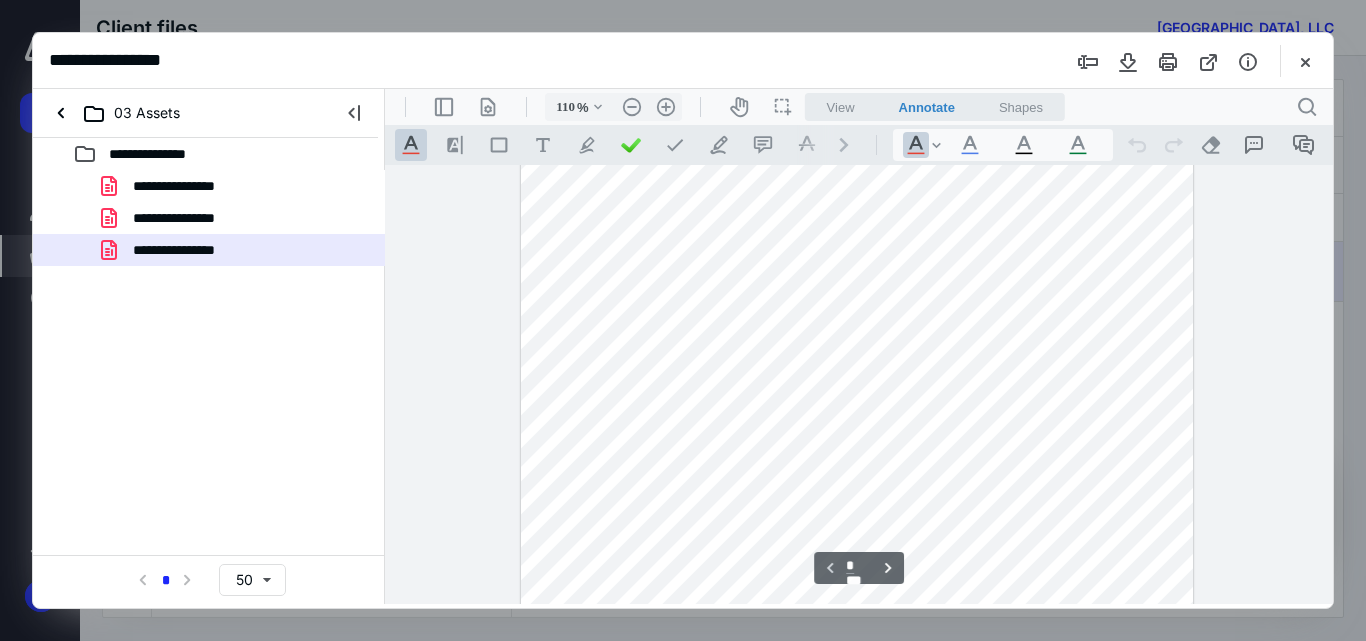 type on "160" 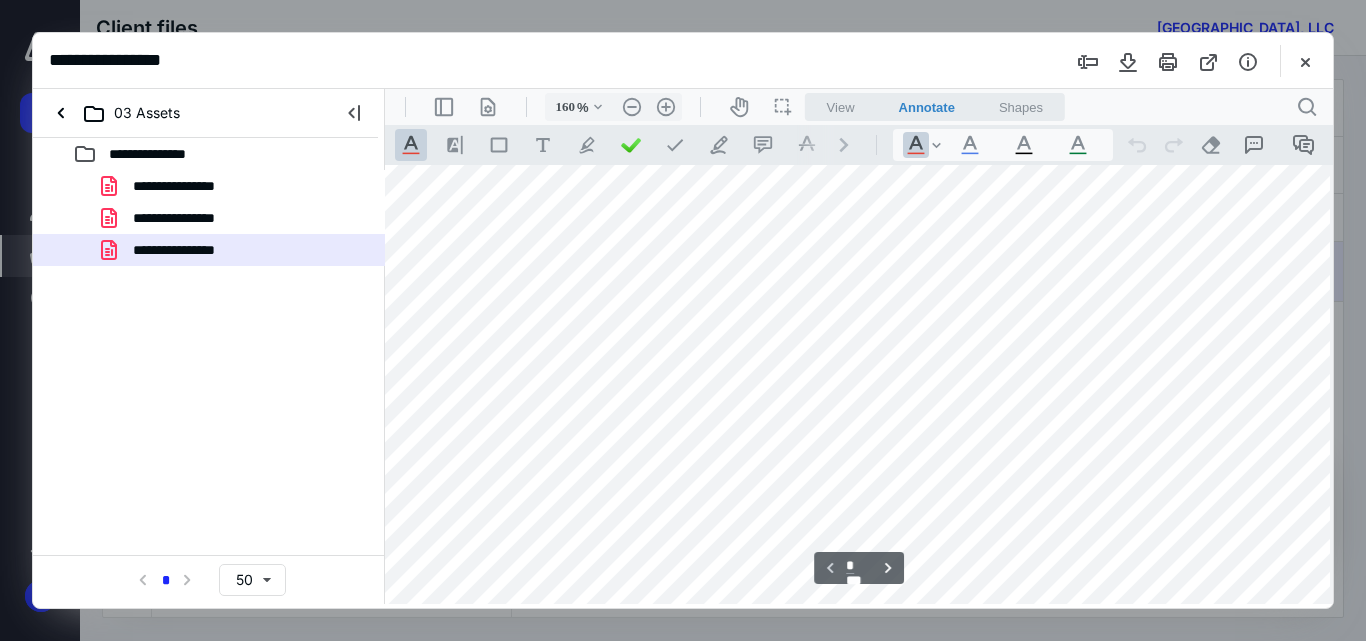 scroll, scrollTop: 262, scrollLeft: 29, axis: both 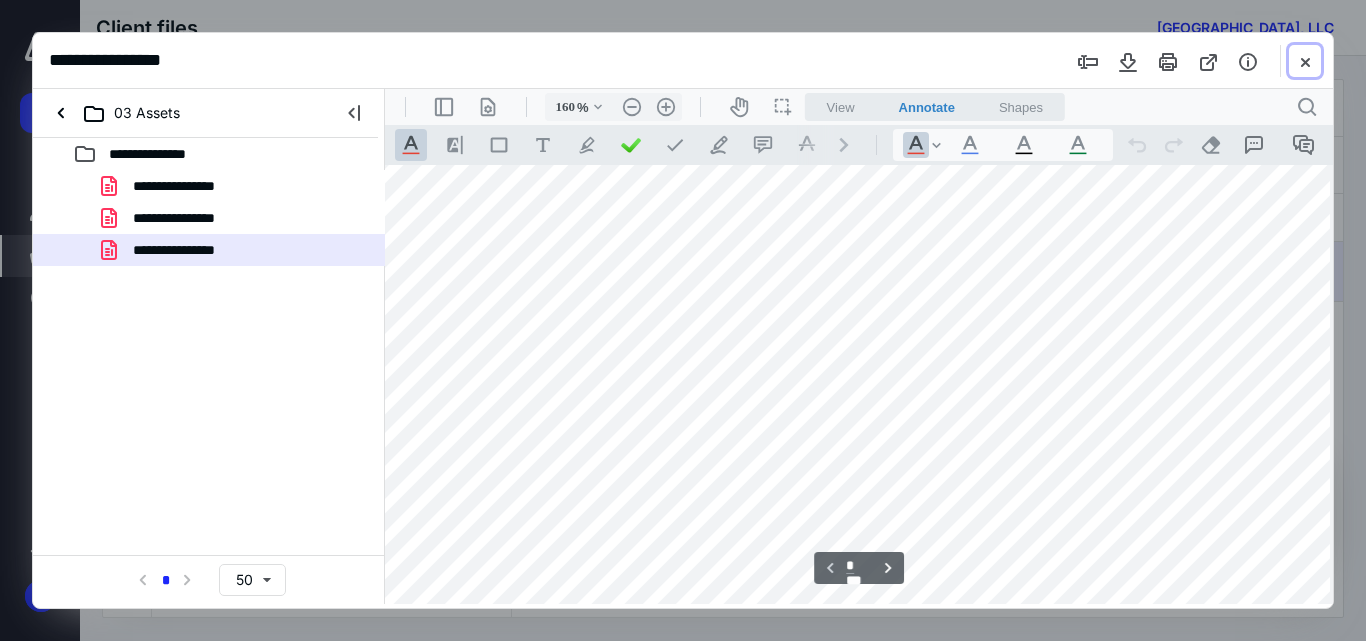click at bounding box center [1305, 61] 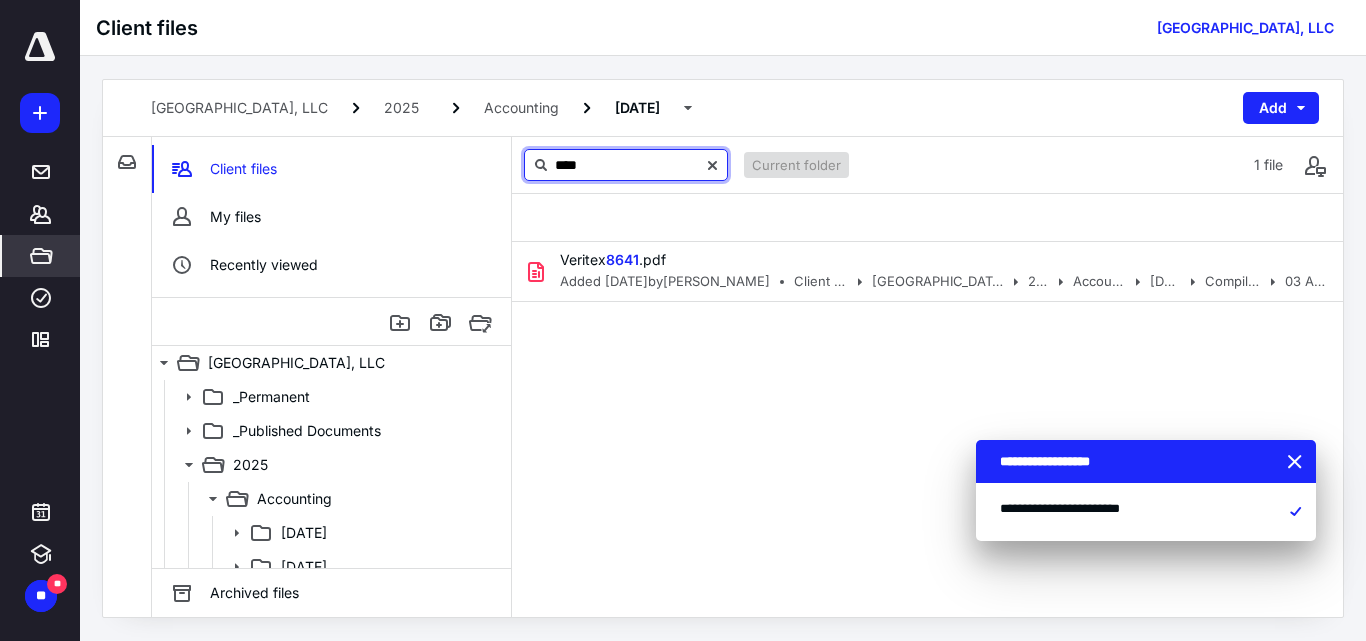 click on "****" at bounding box center (626, 165) 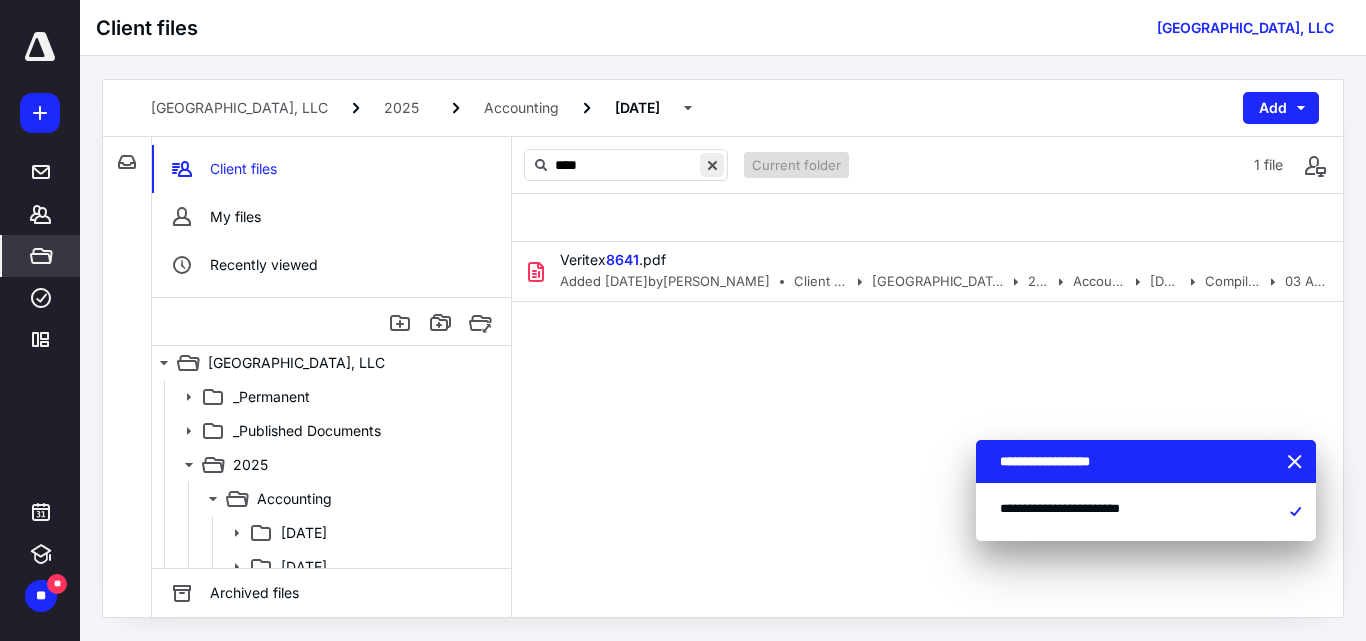 click at bounding box center (712, 165) 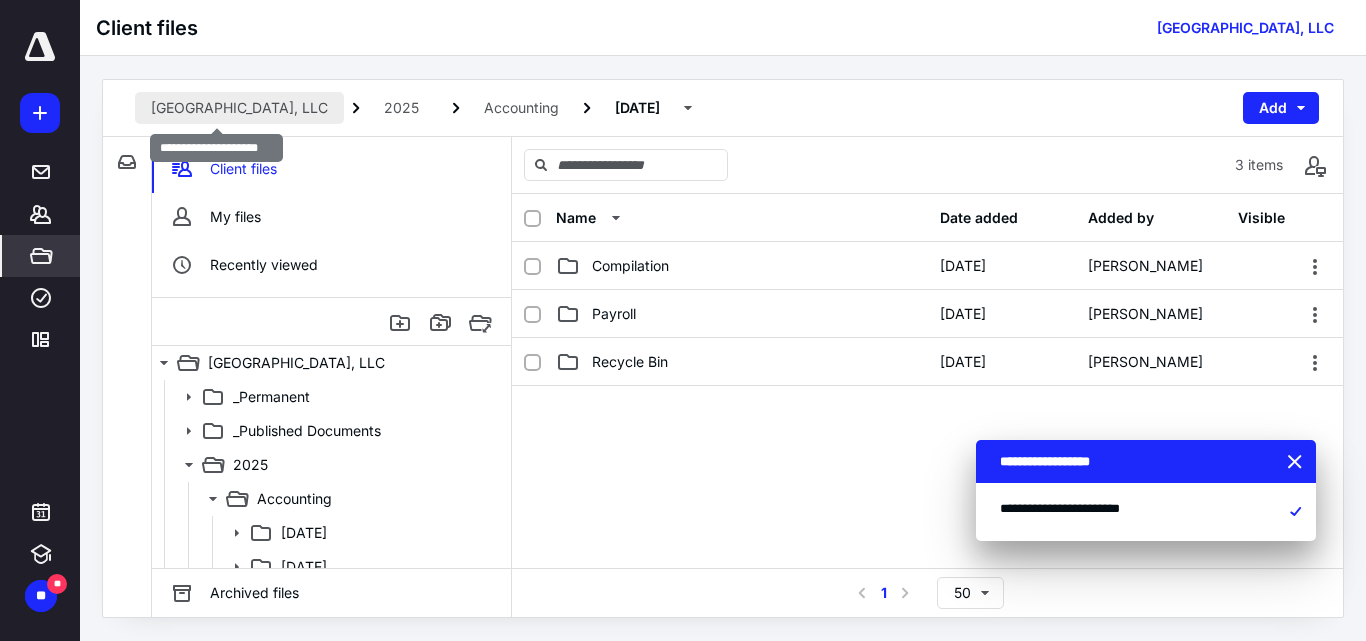 click on "[GEOGRAPHIC_DATA], LLC" at bounding box center [239, 108] 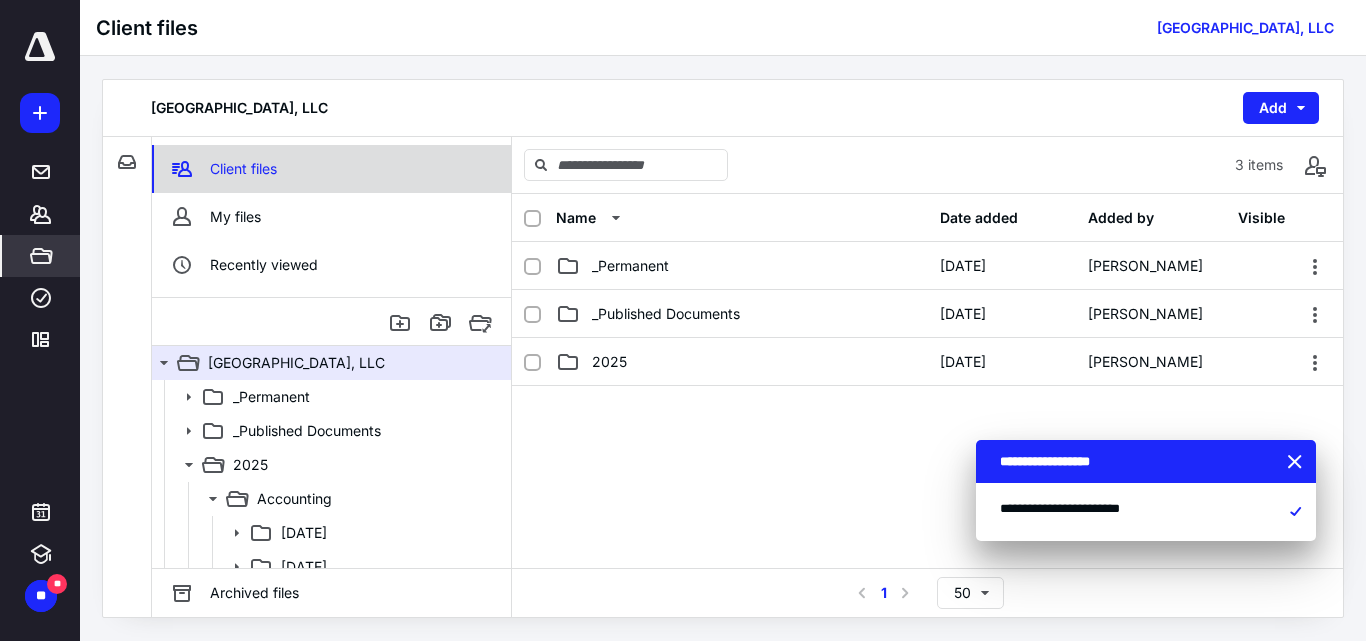 click on "Client files" at bounding box center (243, 169) 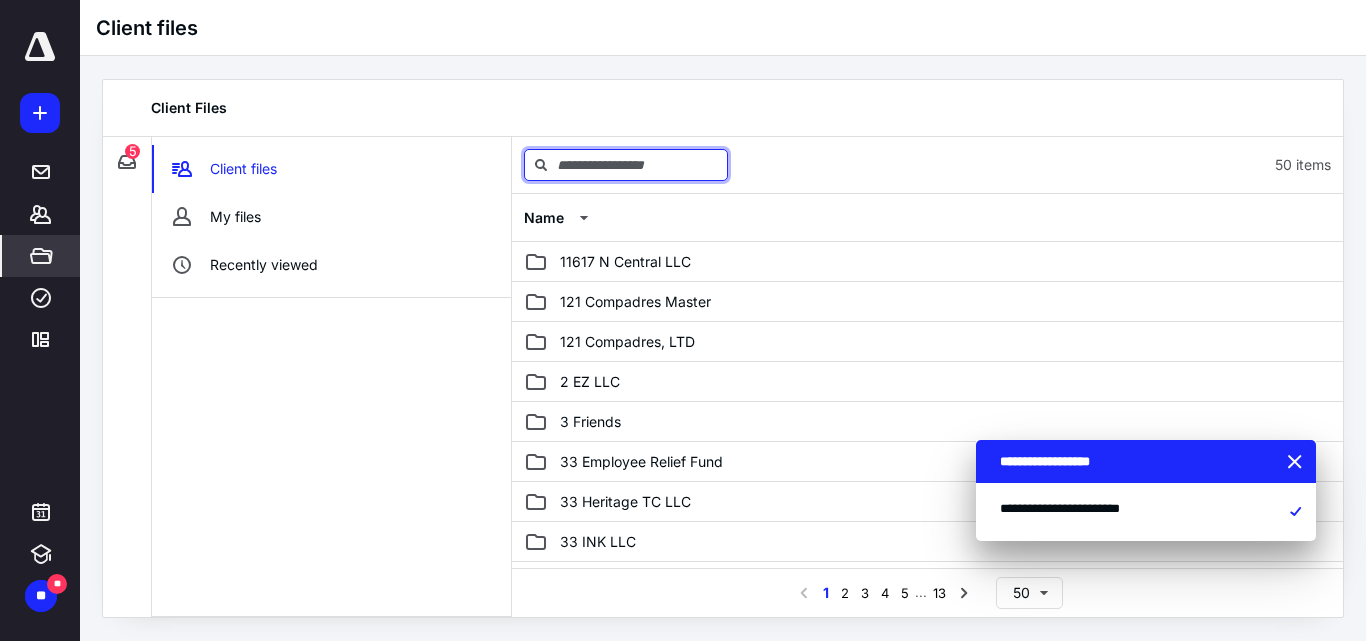 click at bounding box center [626, 165] 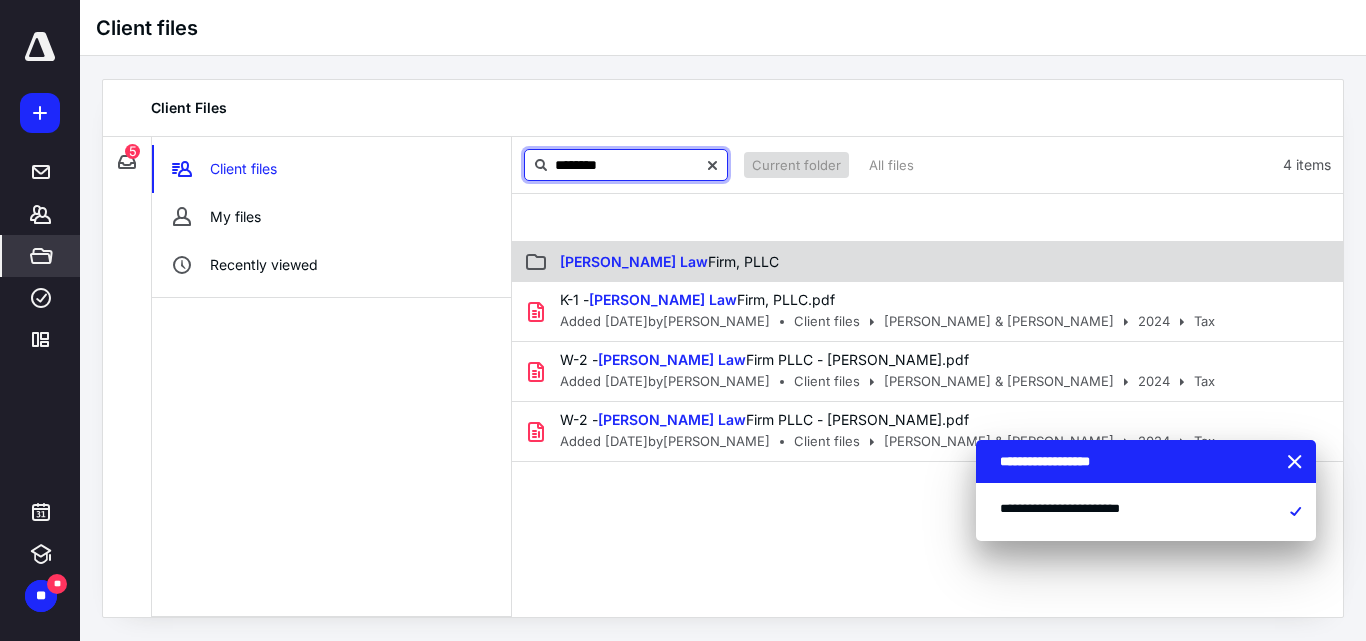 type on "********" 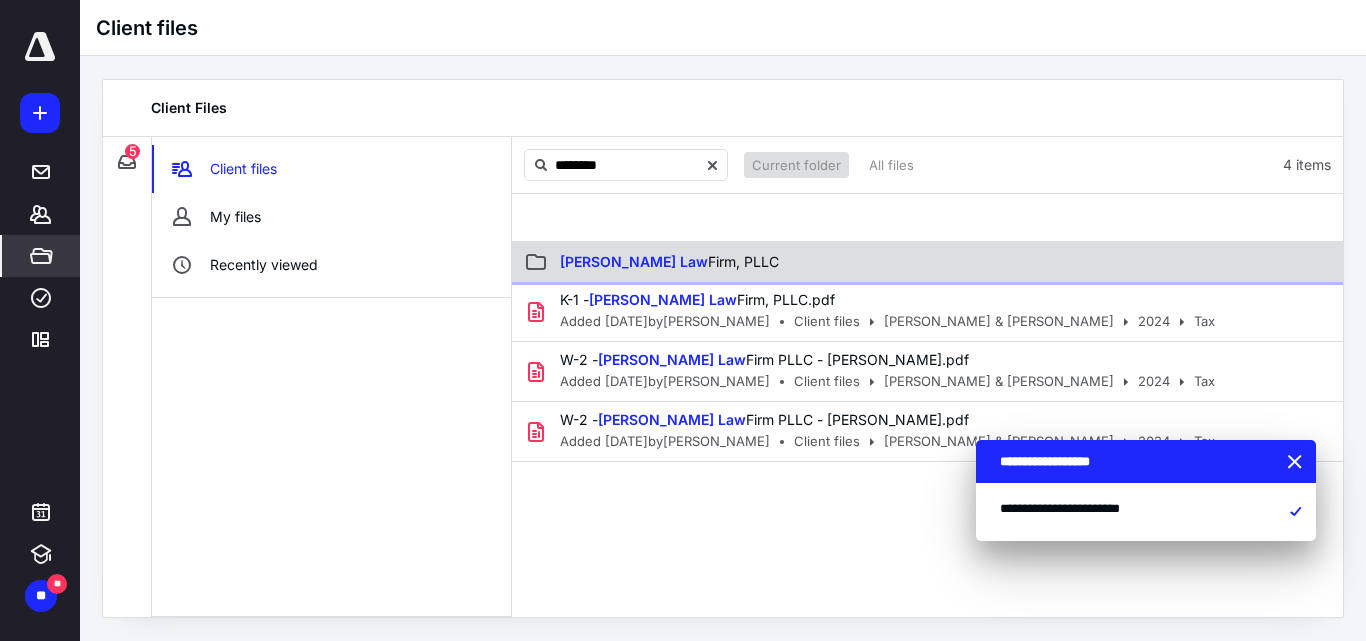 click on "[PERSON_NAME] Law  Firm, PLLC" at bounding box center [669, 261] 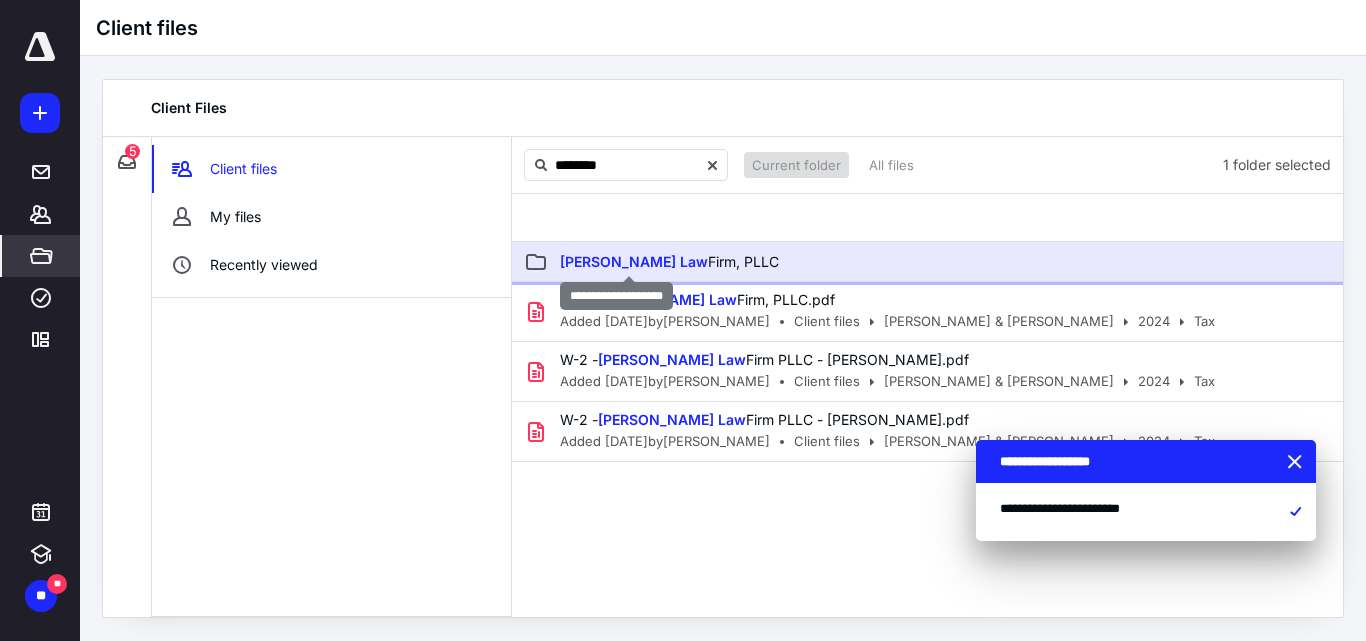 click on "[PERSON_NAME] Law  Firm, PLLC" at bounding box center (669, 261) 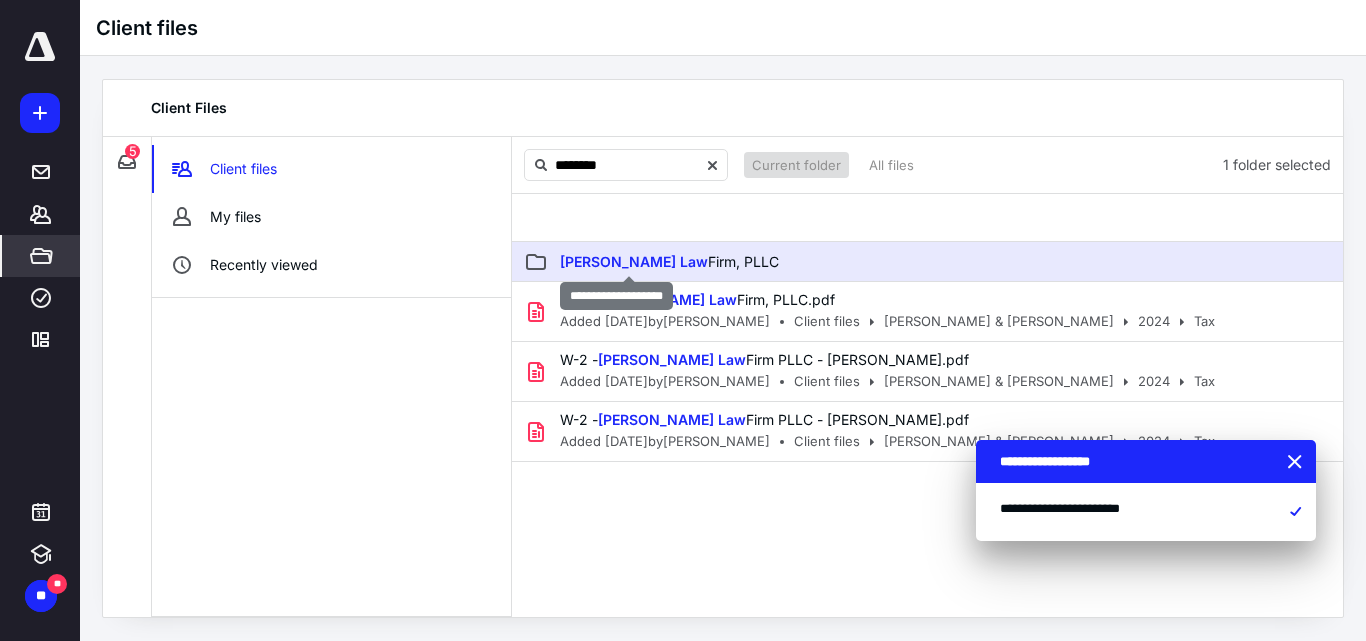 type 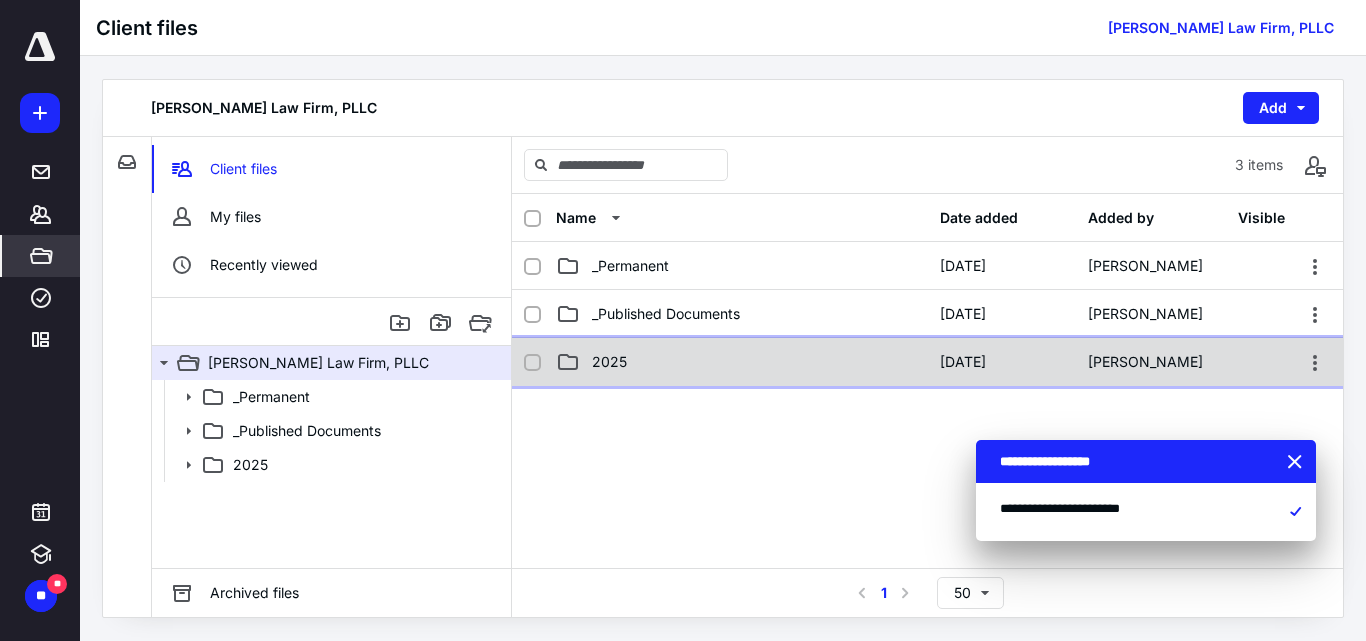 click on "2025" at bounding box center (609, 362) 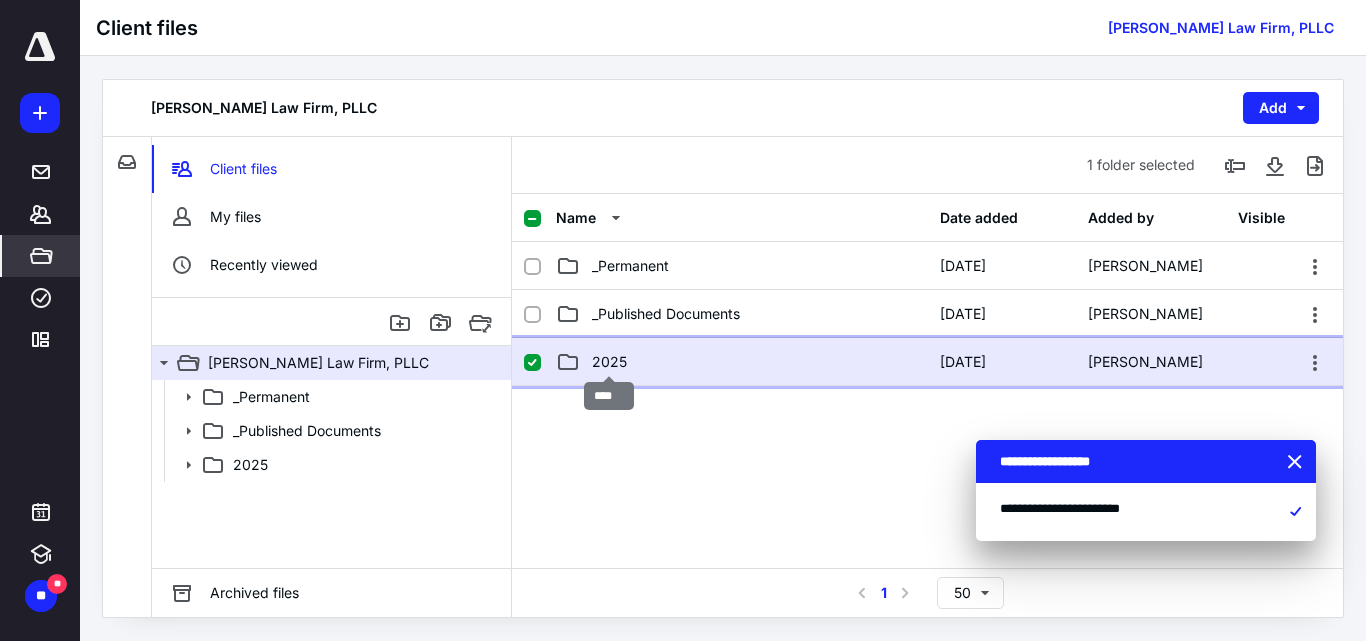 click on "2025" at bounding box center [609, 362] 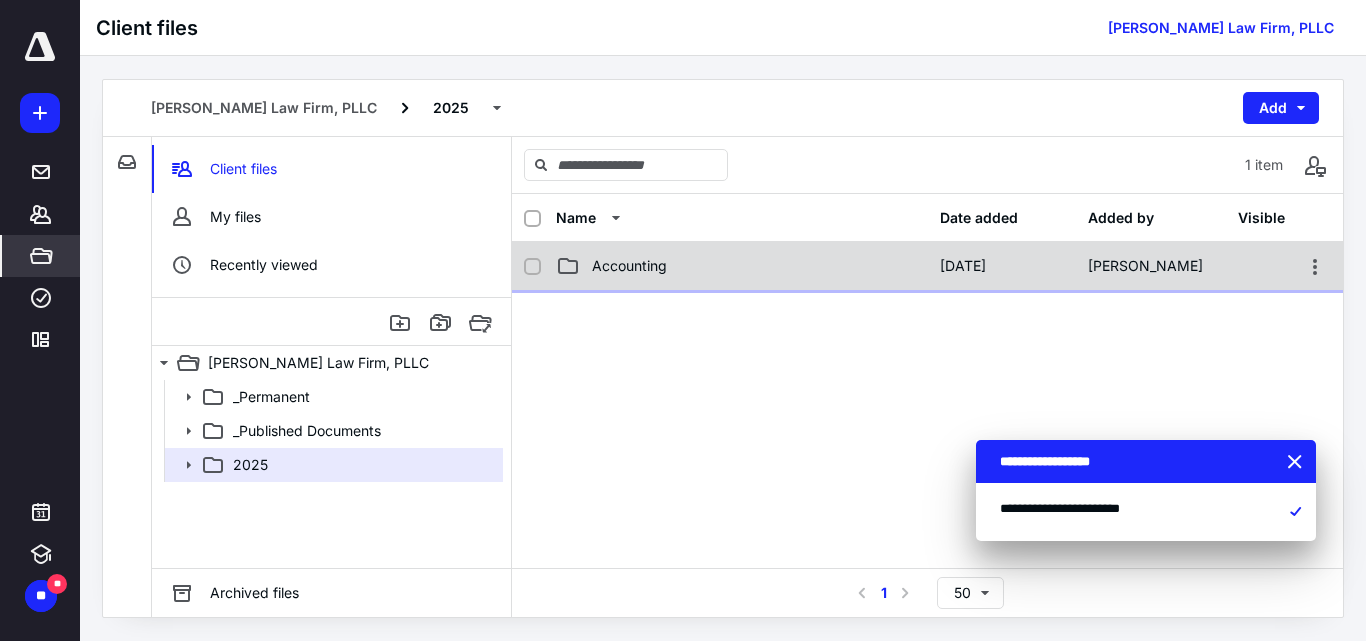 click on "Accounting" at bounding box center (629, 266) 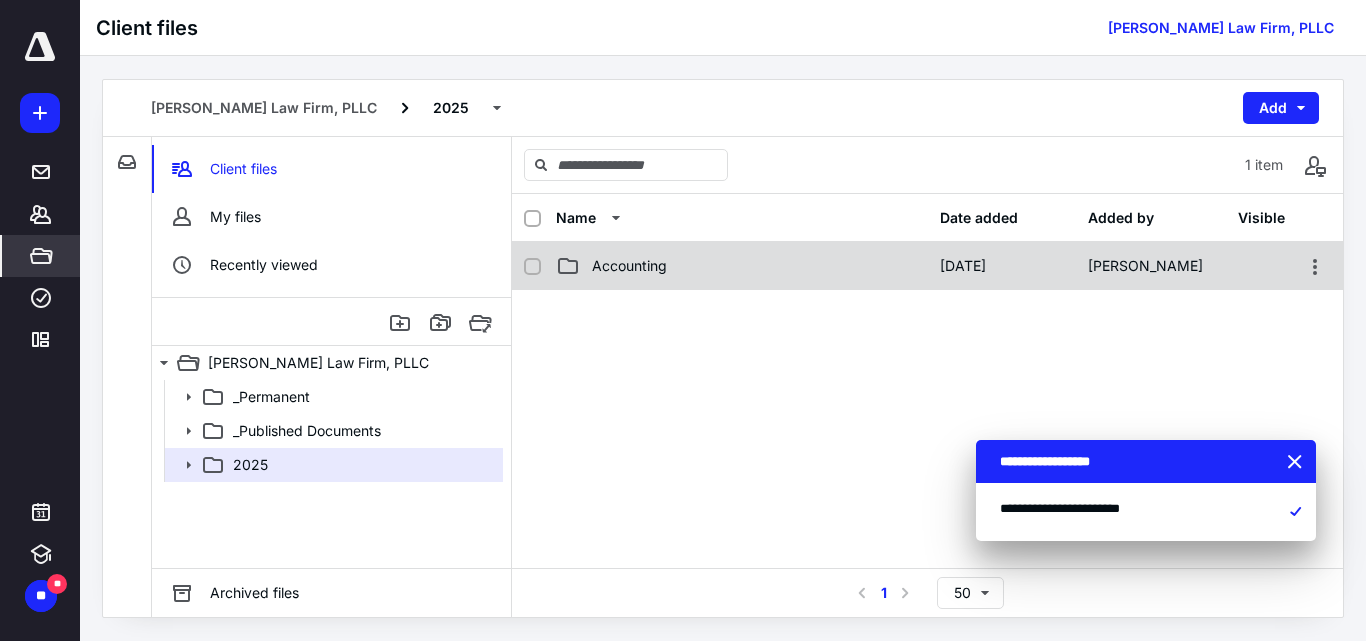 checkbox on "false" 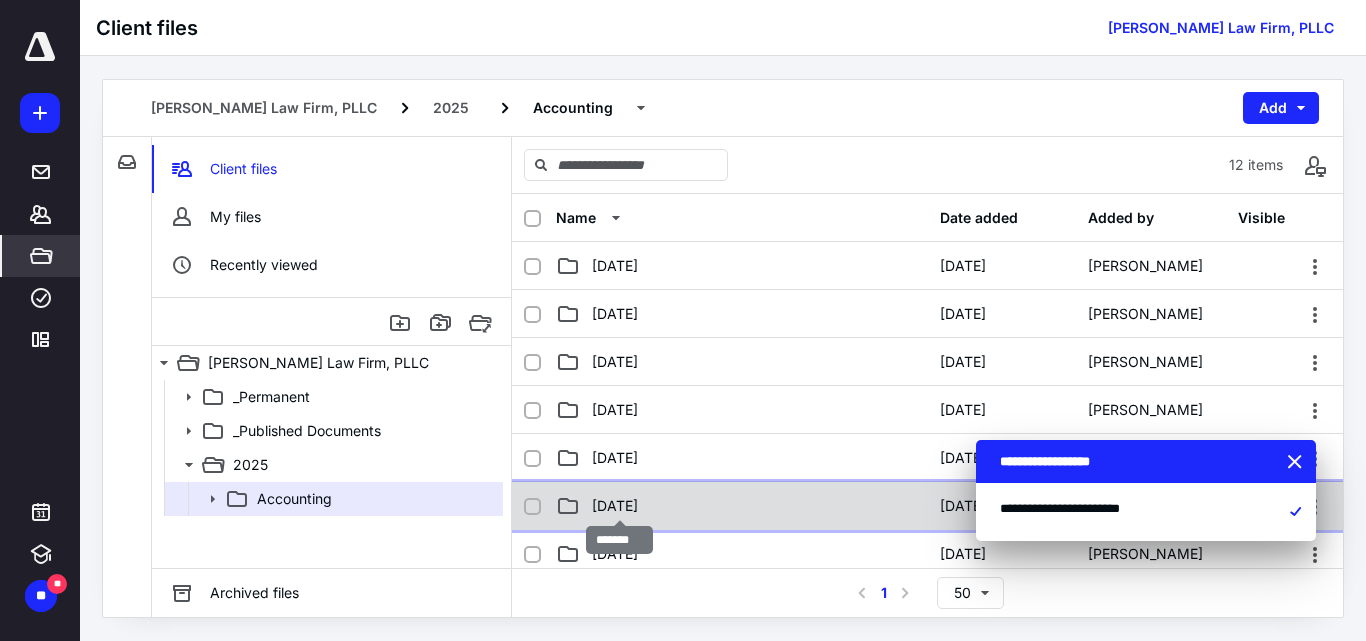 click on "[DATE]" at bounding box center [615, 506] 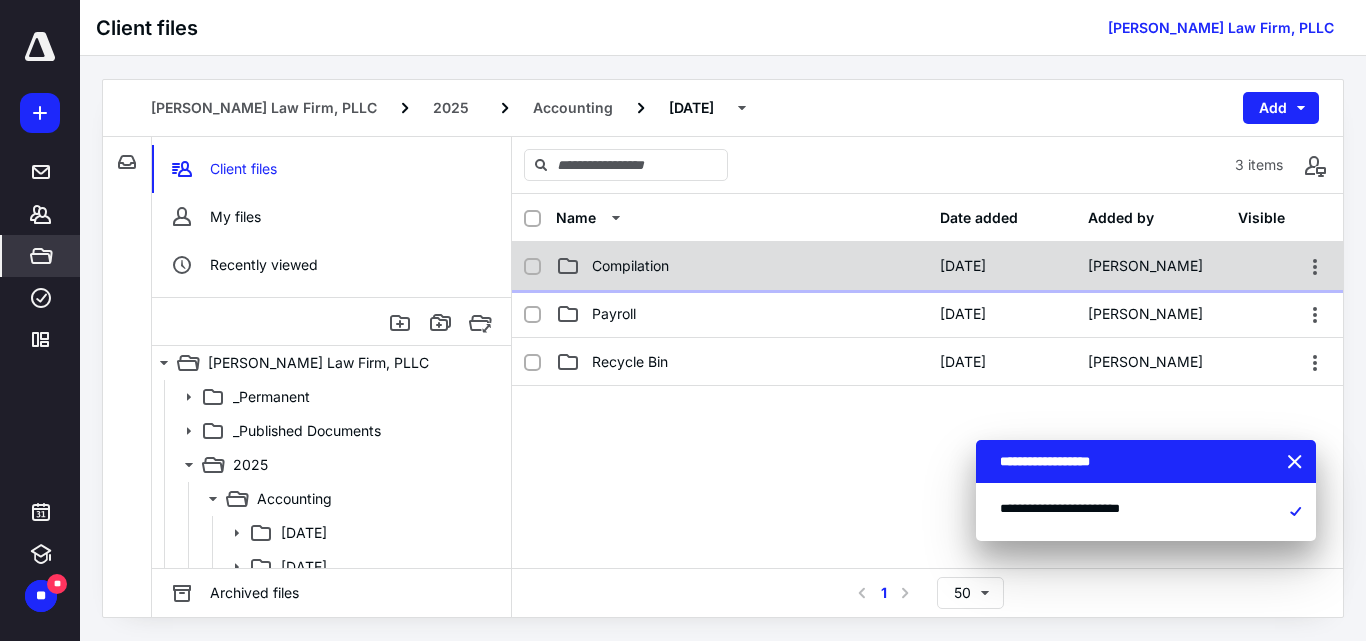 click on "Compilation [DATE] [PERSON_NAME]" at bounding box center [927, 266] 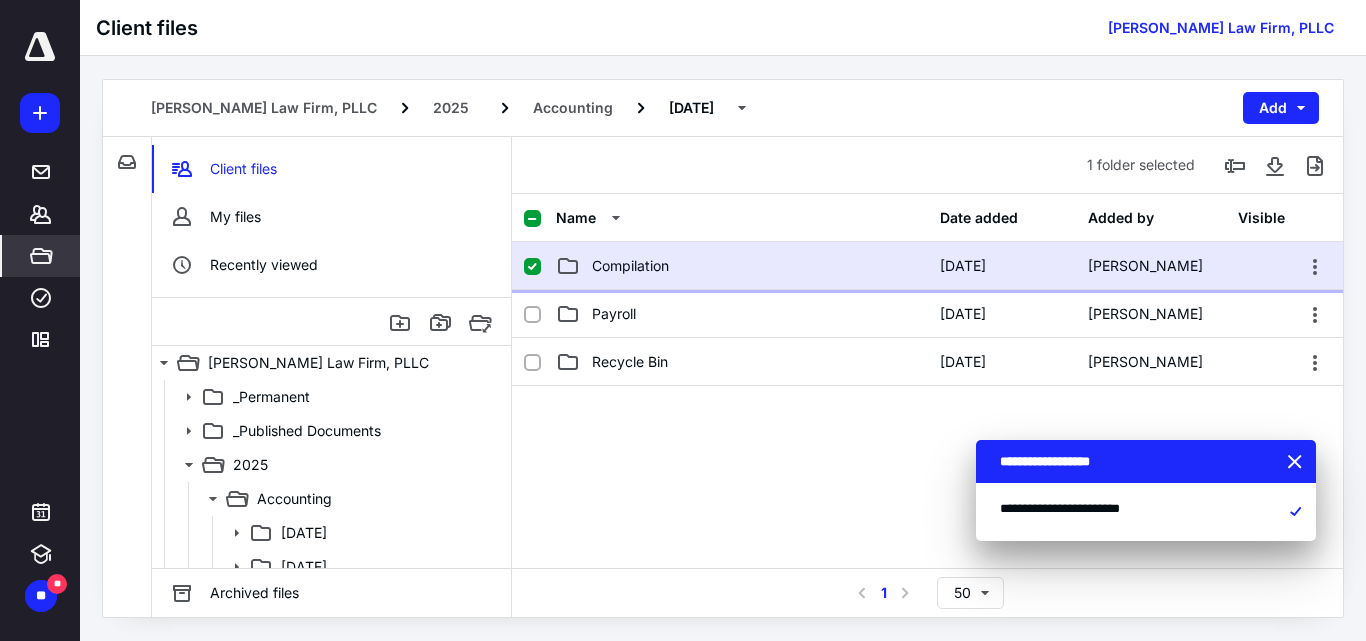 click on "Compilation [DATE] [PERSON_NAME]" at bounding box center [927, 266] 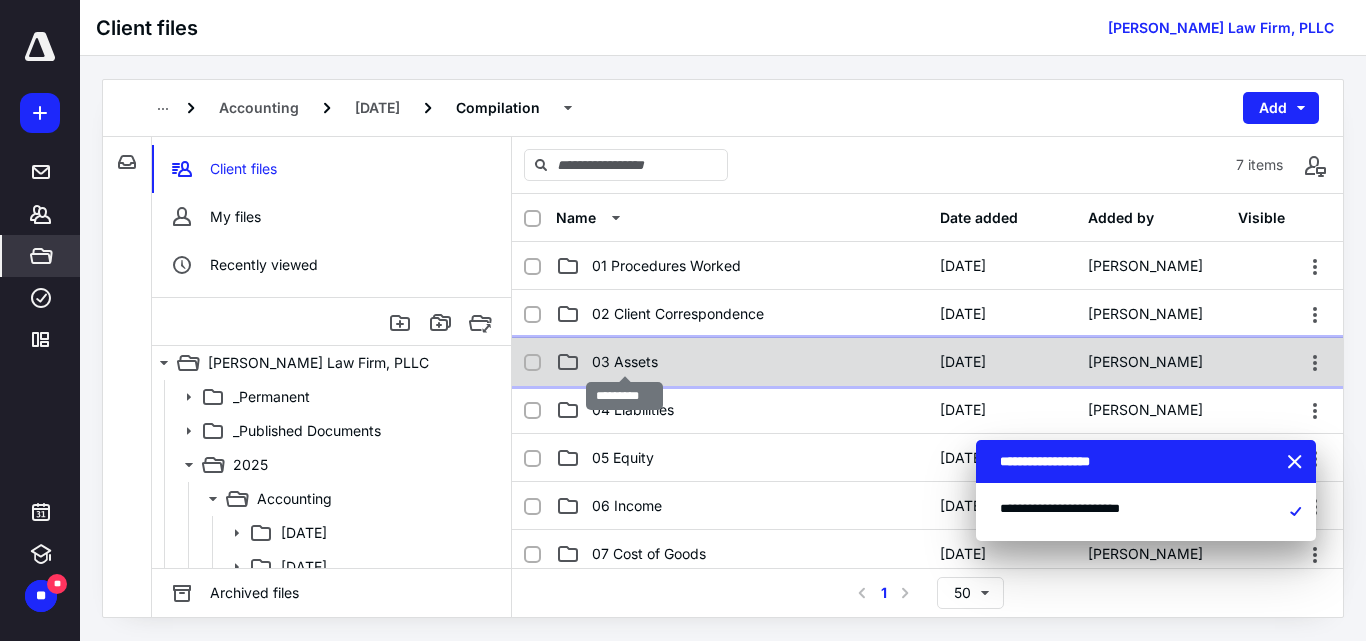 click on "03 Assets" at bounding box center (625, 362) 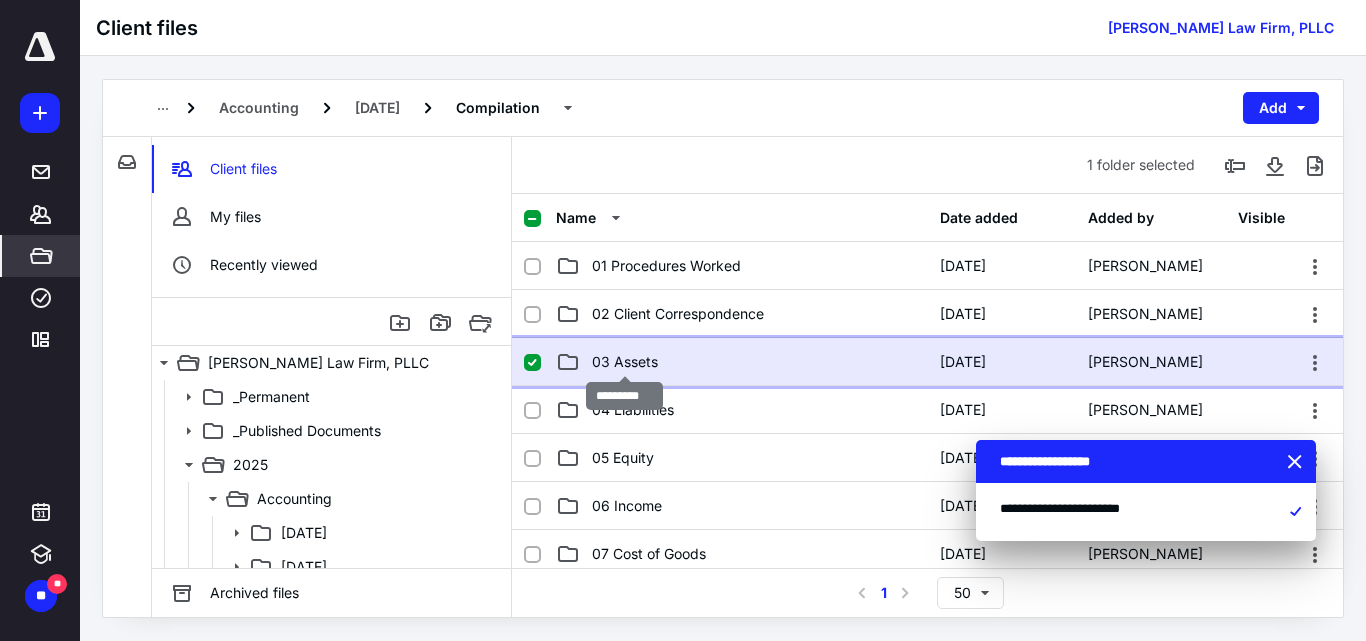 click on "03 Assets" at bounding box center [625, 362] 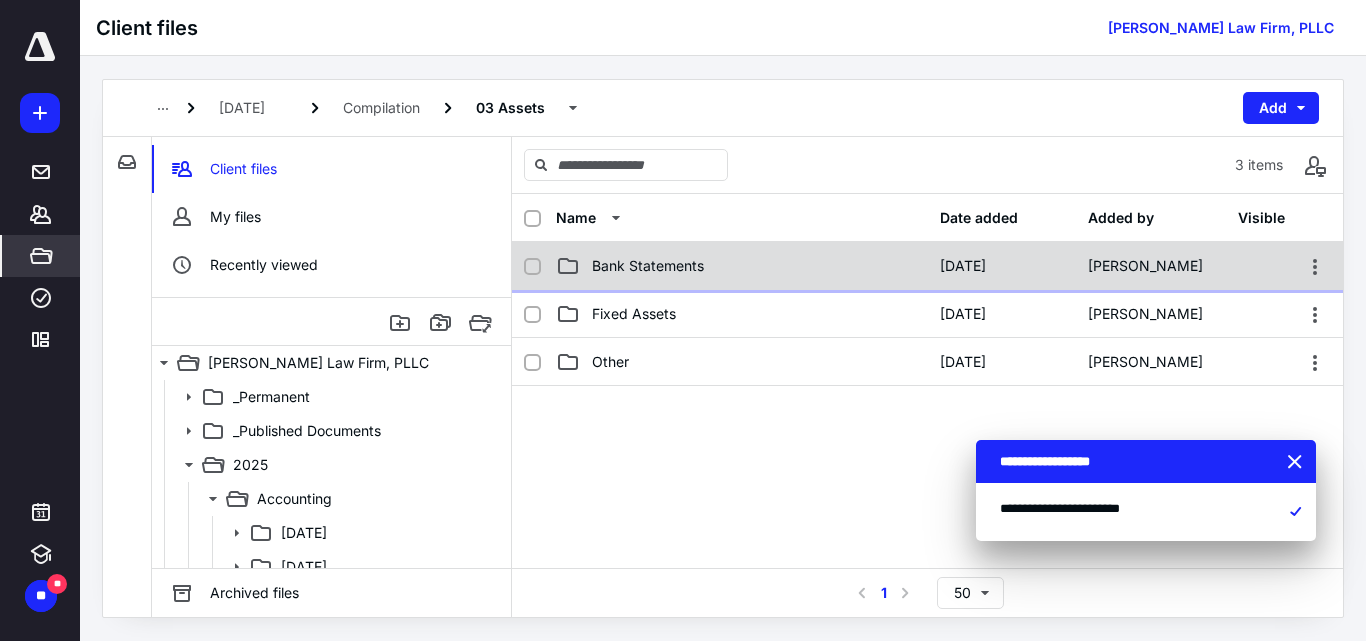 click on "Bank Statements" at bounding box center [648, 266] 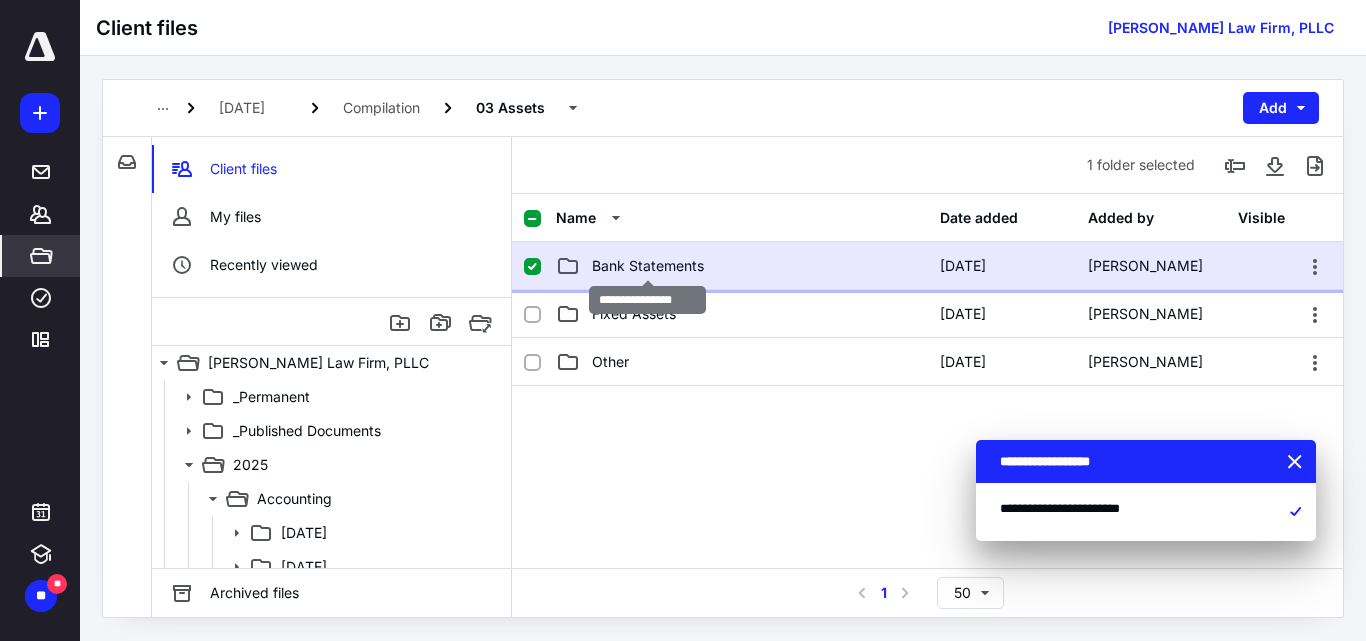 click on "Bank Statements" at bounding box center (648, 266) 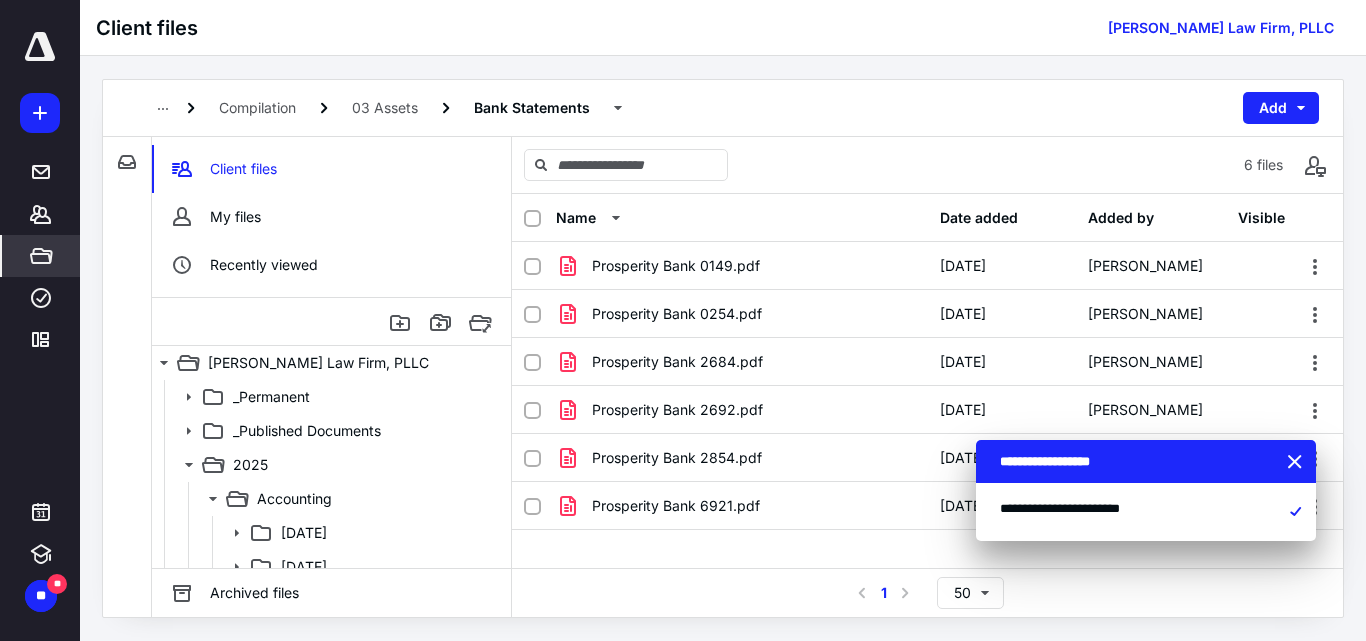 click 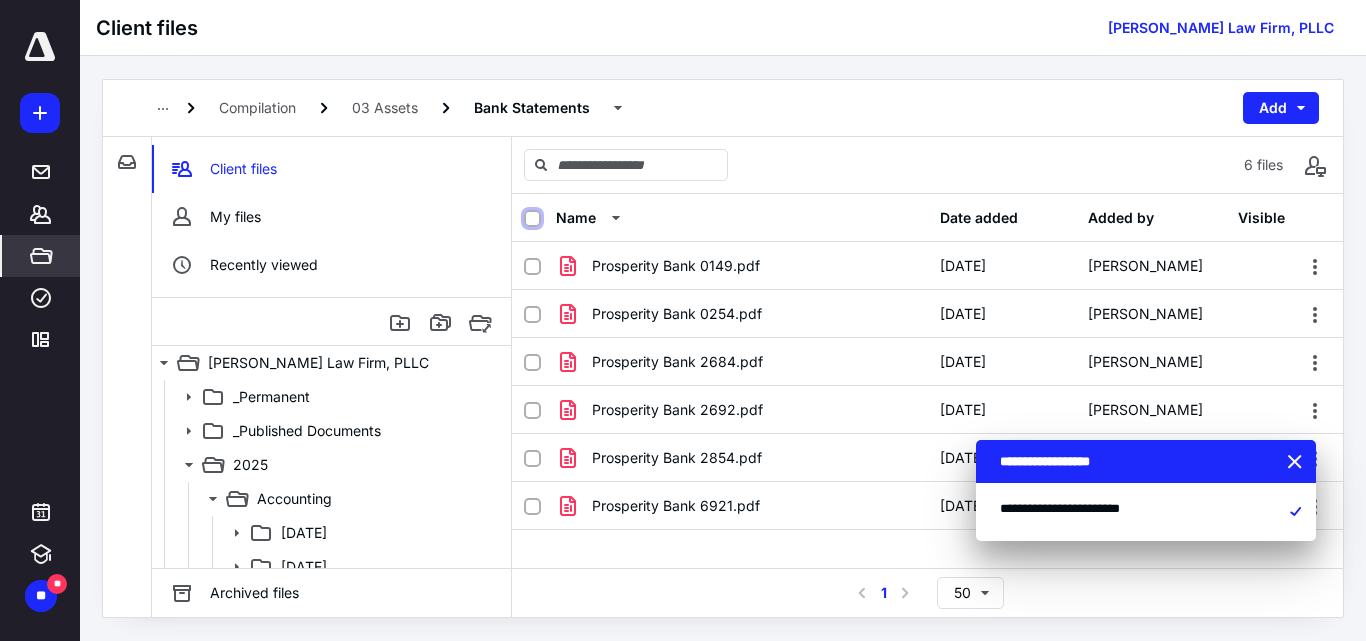 click at bounding box center (532, 219) 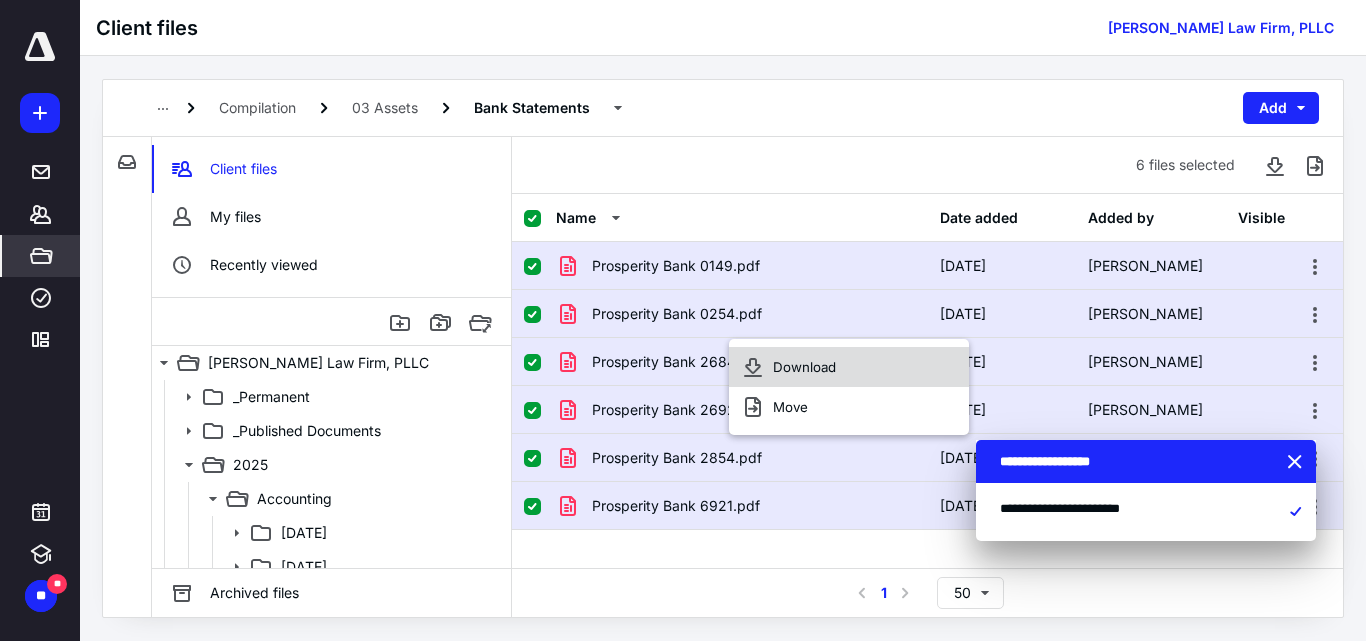 click on "Download" at bounding box center (804, 367) 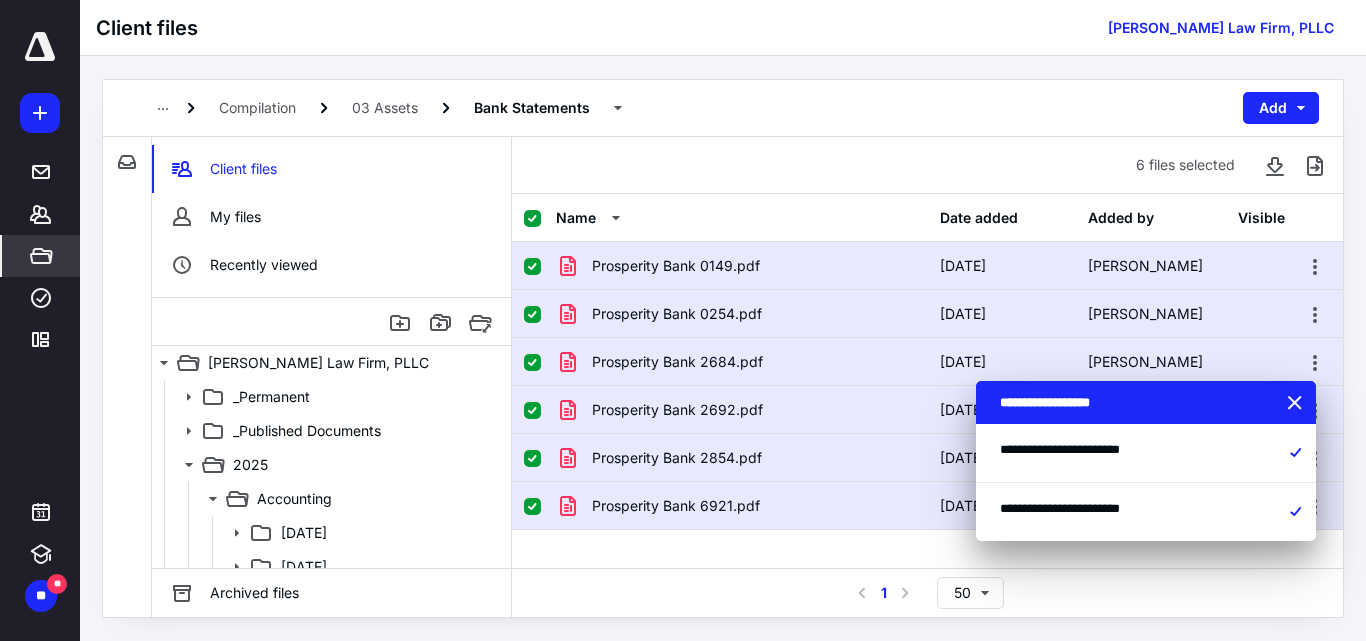 click at bounding box center [532, 219] 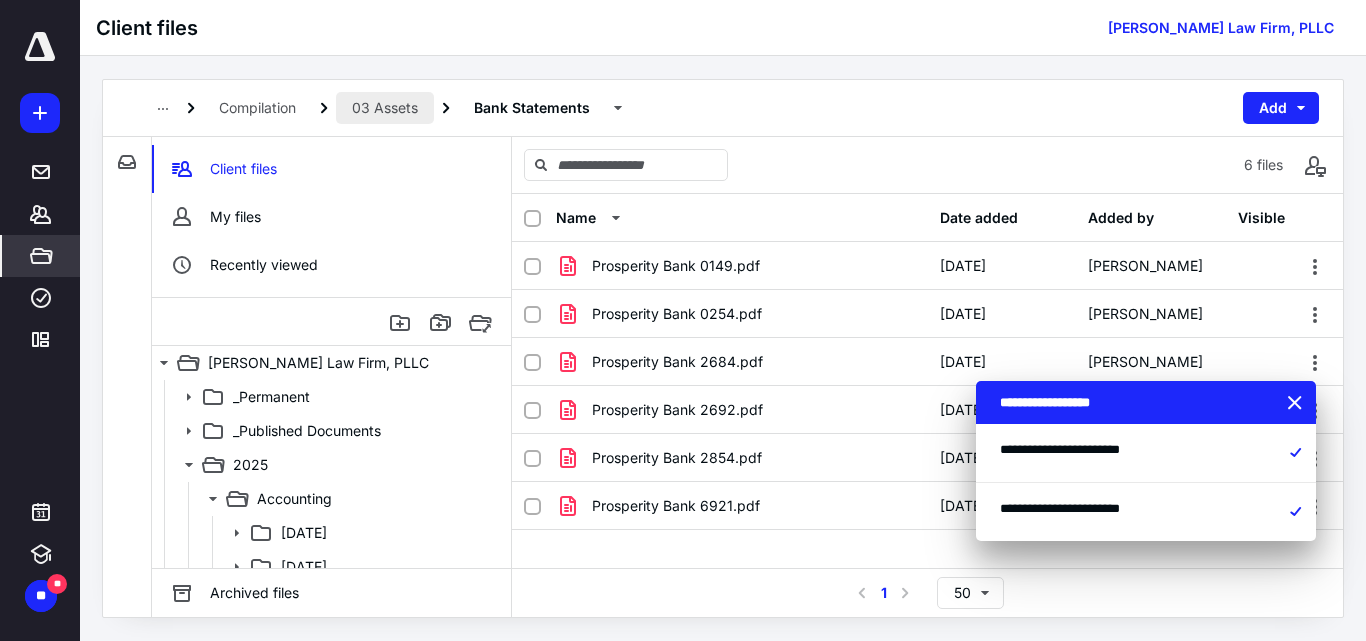 click on "03 Assets" at bounding box center [385, 108] 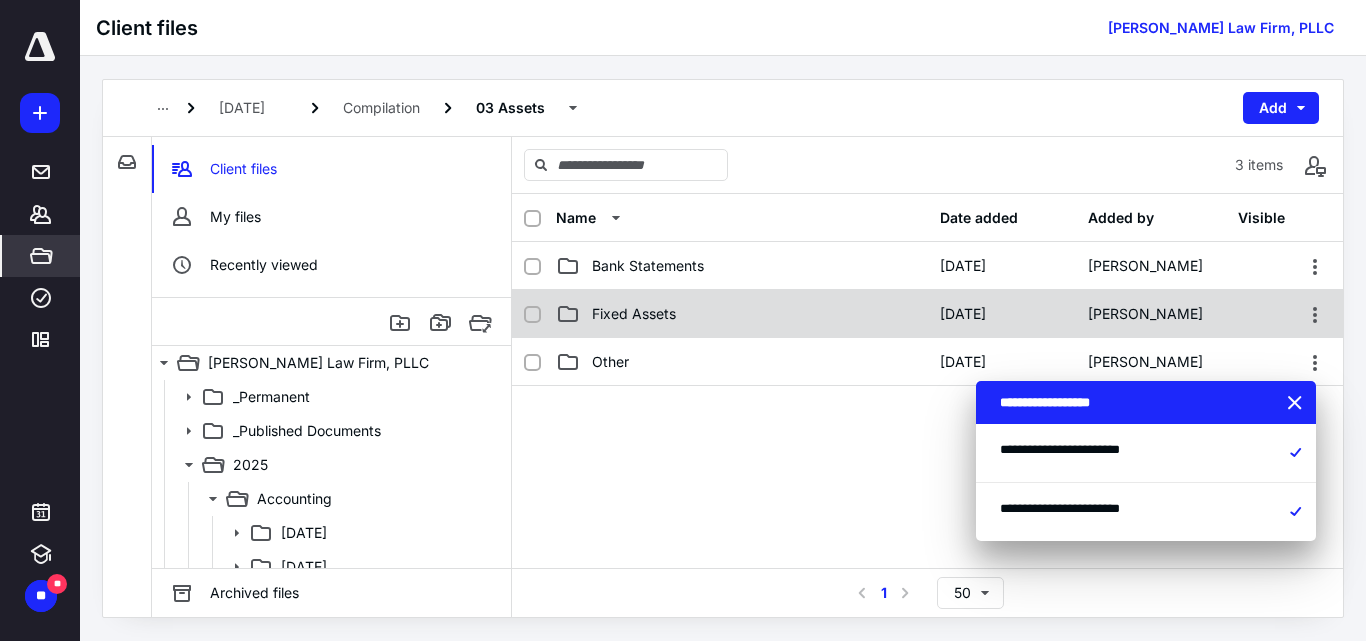 click on "Fixed Assets" at bounding box center (634, 314) 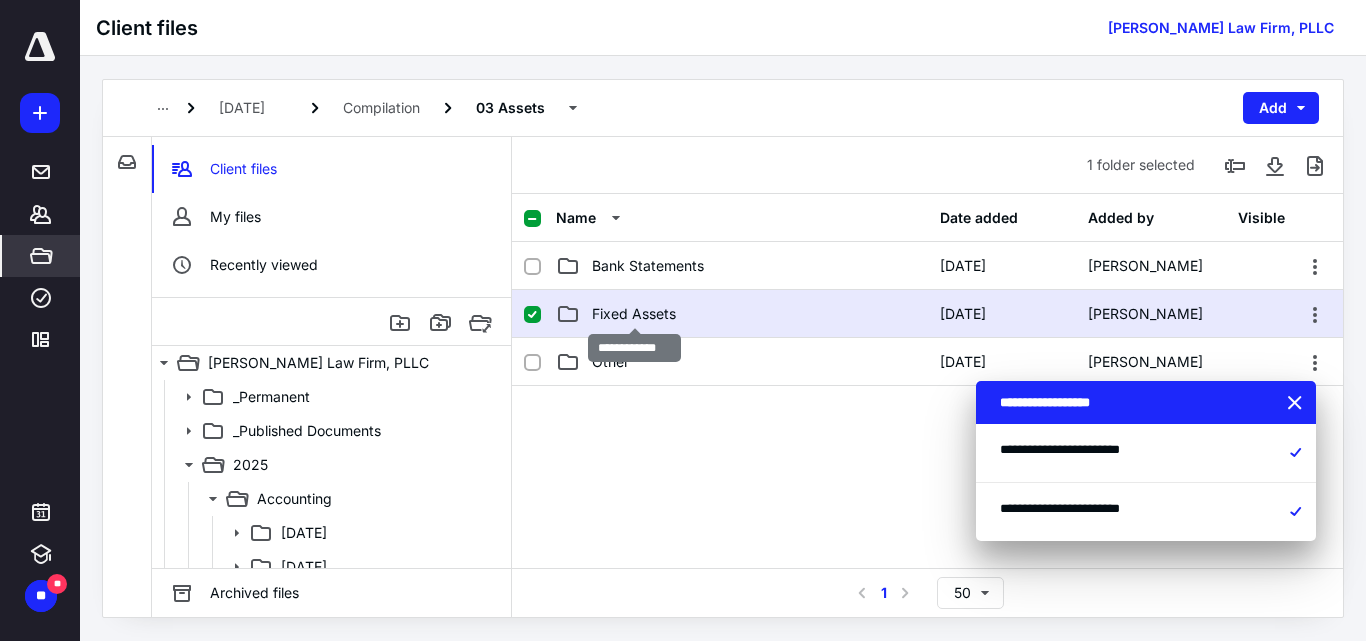 click on "Fixed Assets" at bounding box center [634, 314] 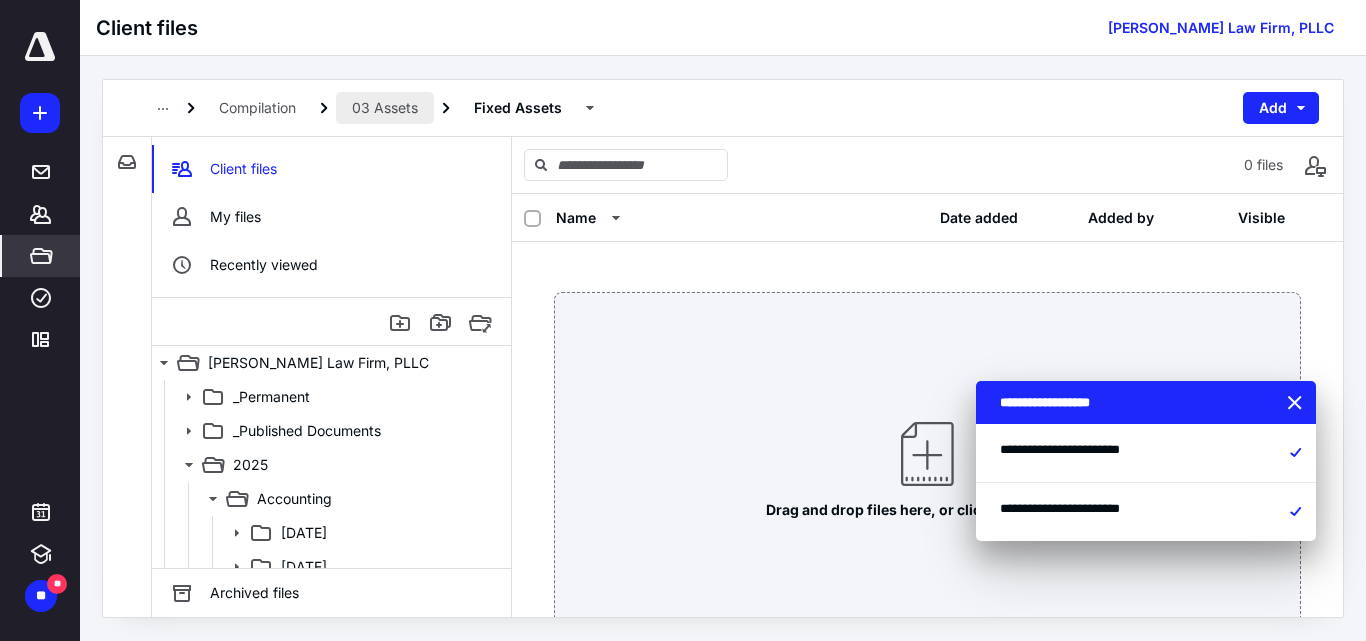 click on "03 Assets" at bounding box center [385, 108] 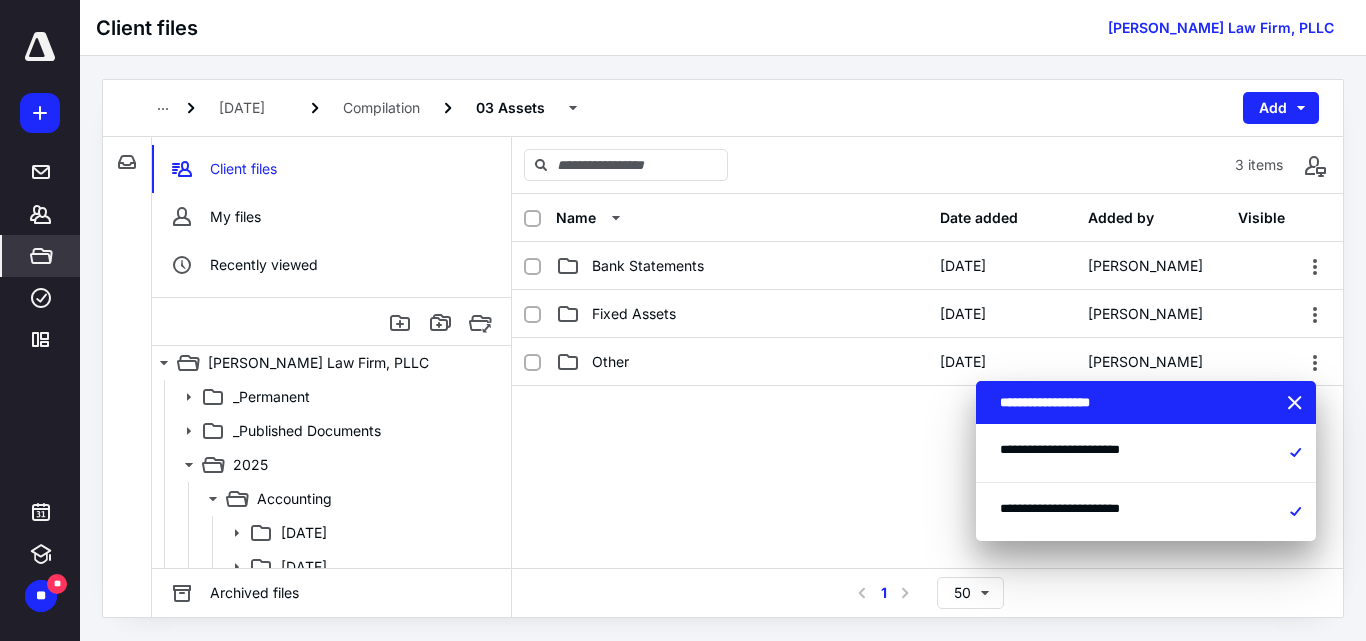 click on "Other" at bounding box center [742, 362] 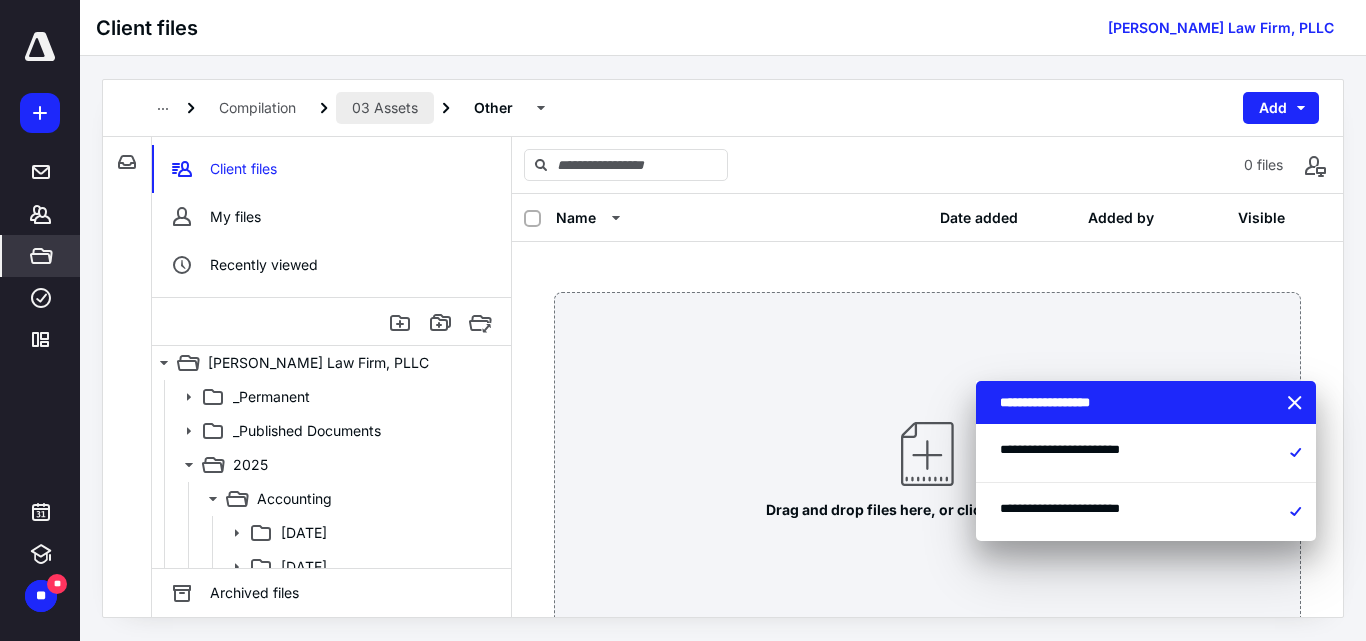 click on "03 Assets" at bounding box center [385, 108] 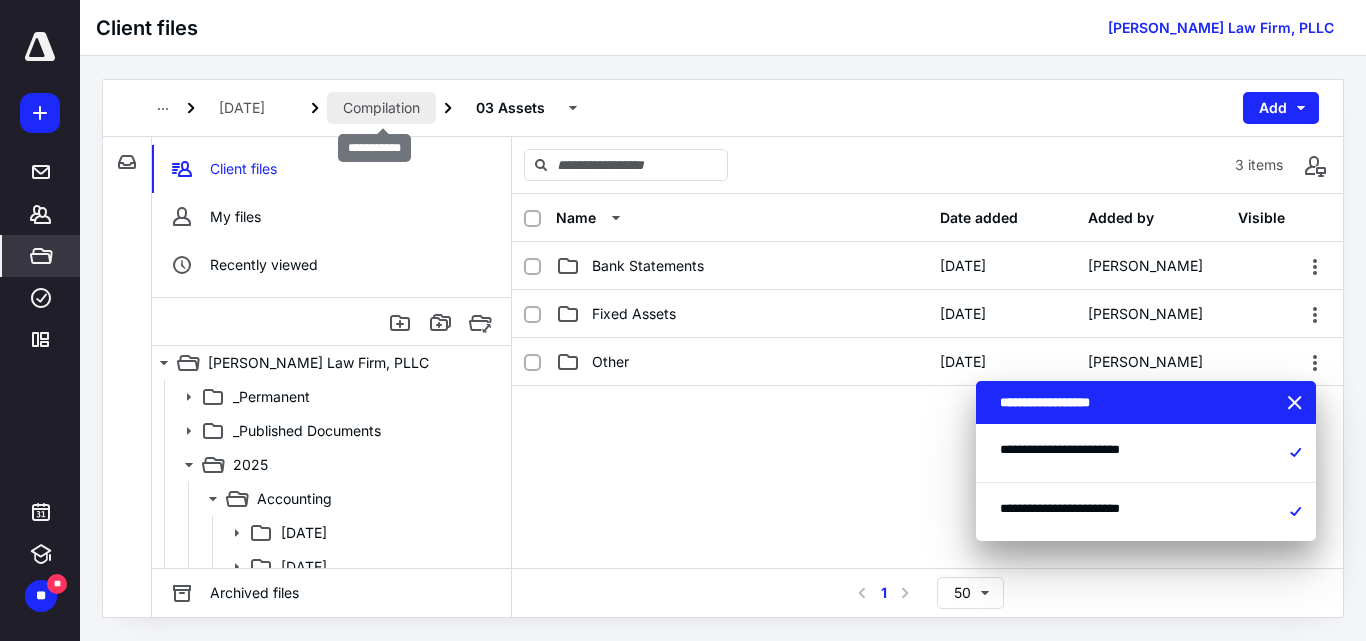 click on "Compilation" at bounding box center [381, 108] 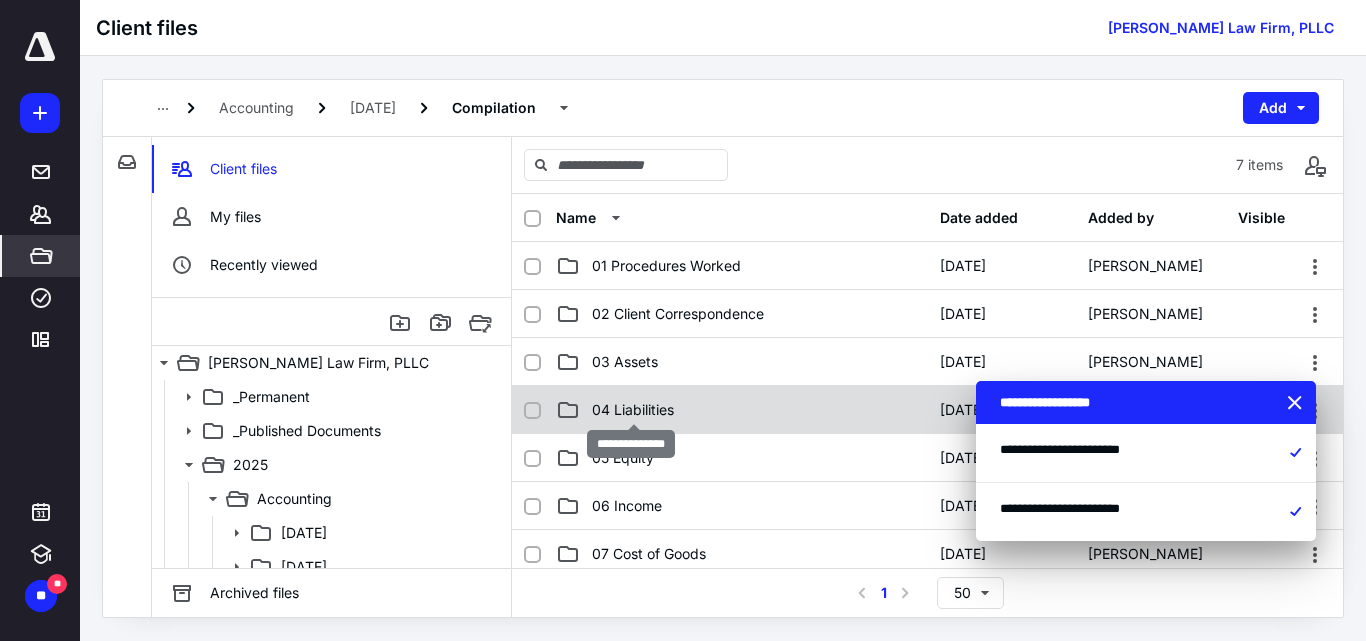 click on "04 Liabilities" at bounding box center (633, 410) 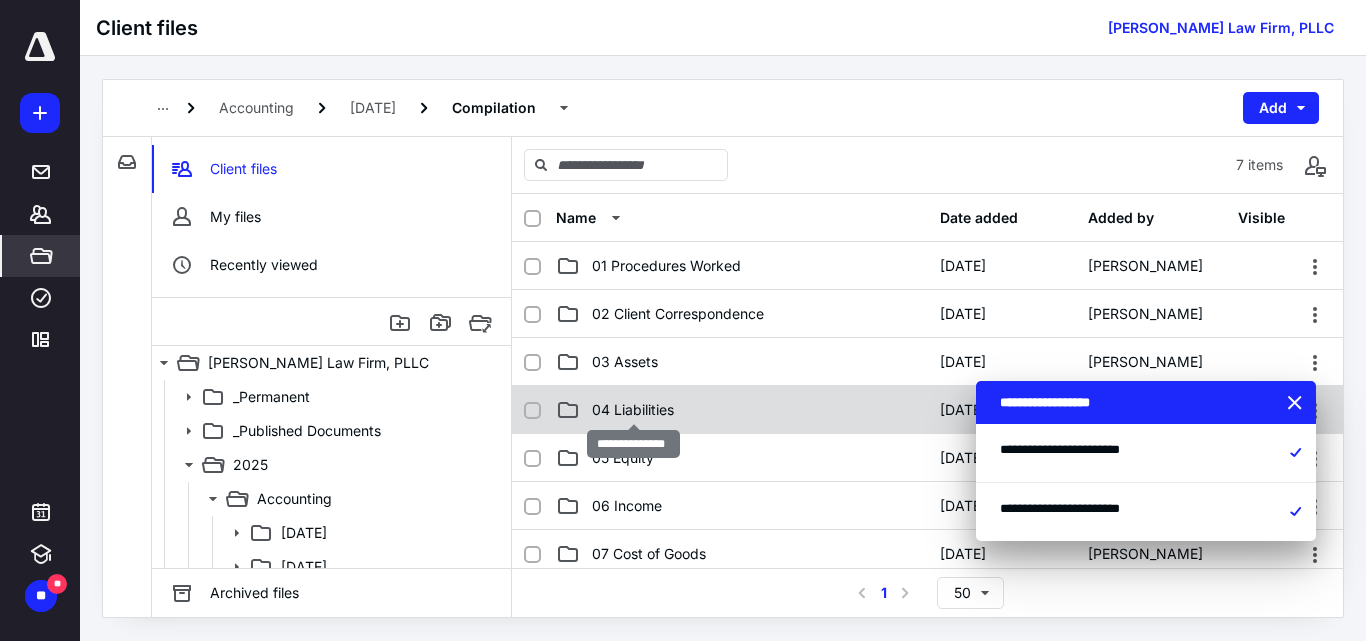 click on "04 Liabilities" at bounding box center (633, 410) 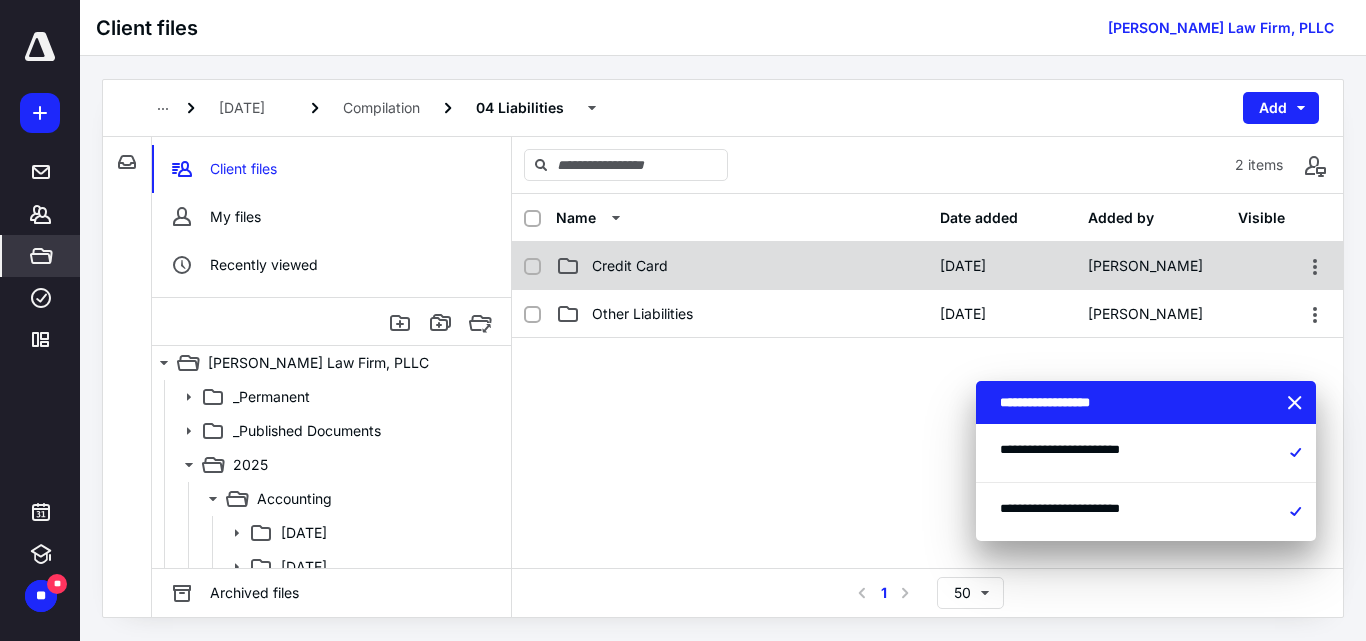 click on "Credit Card [DATE] [PERSON_NAME]" at bounding box center [927, 266] 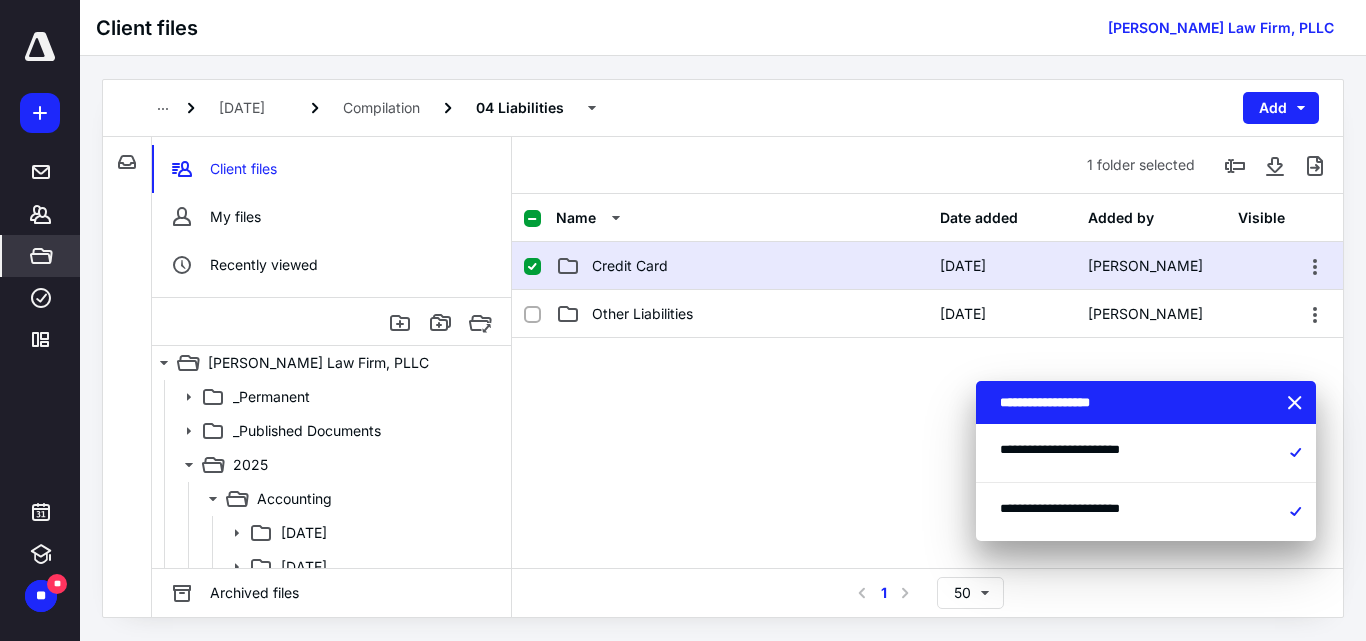 click on "Credit Card [DATE] [PERSON_NAME]" at bounding box center [927, 266] 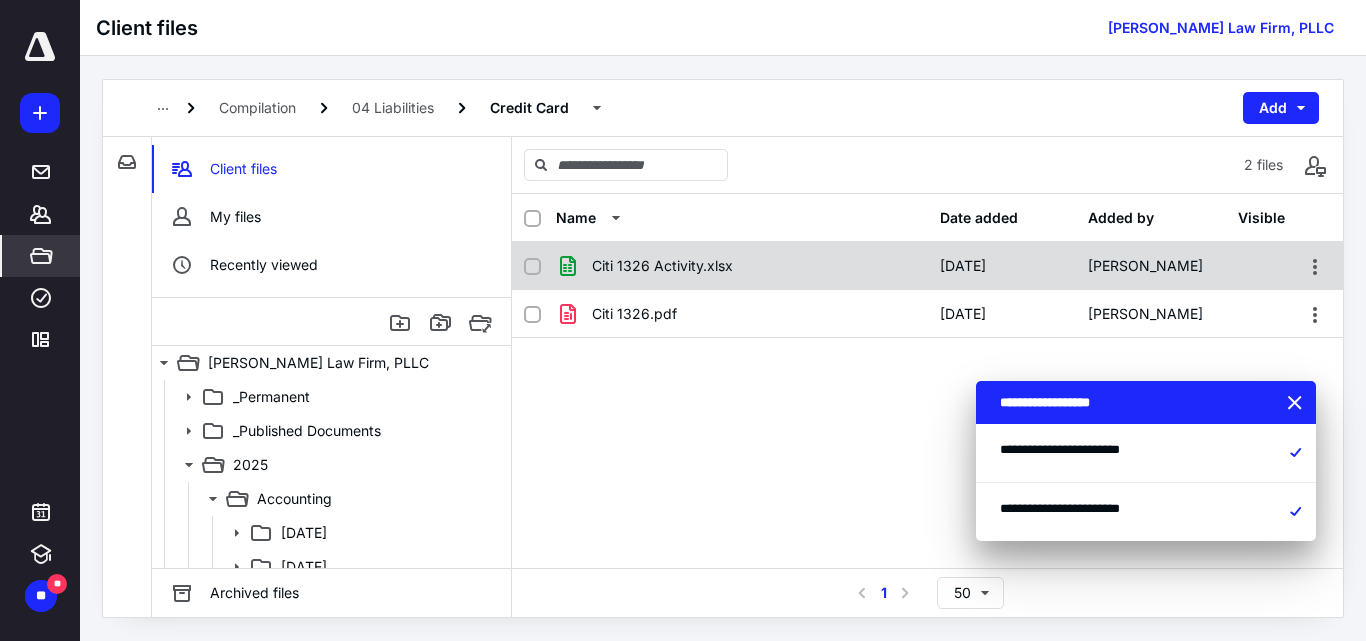 click 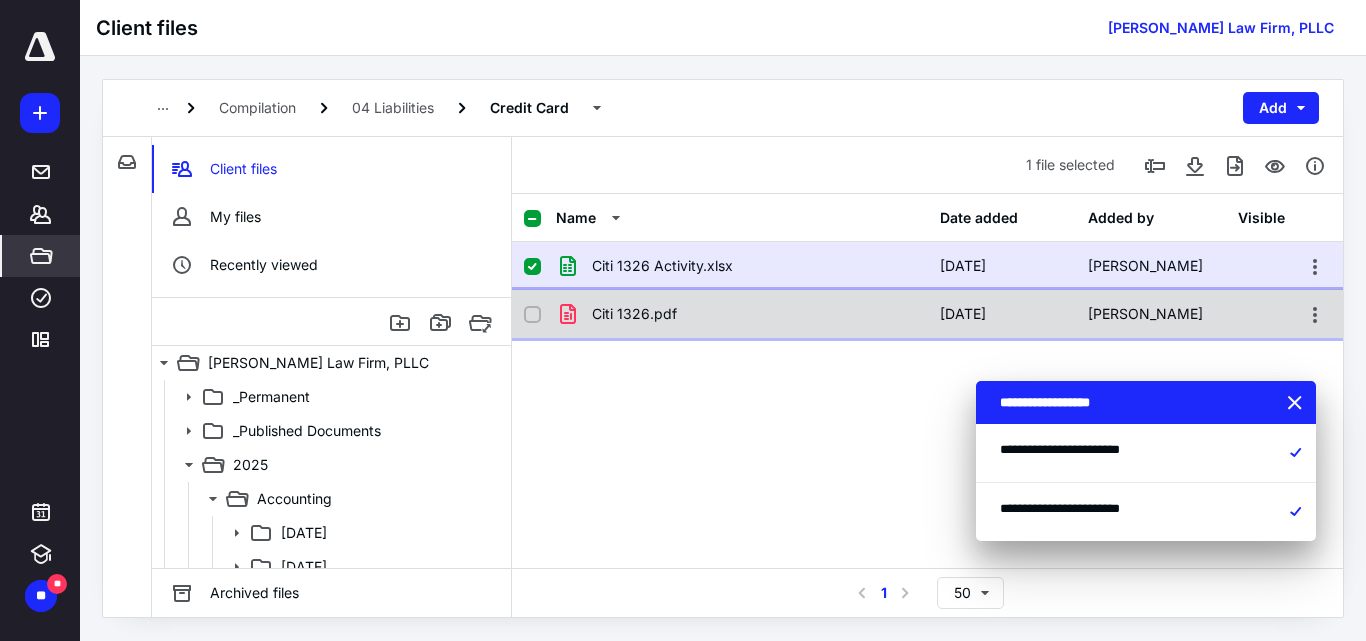 click 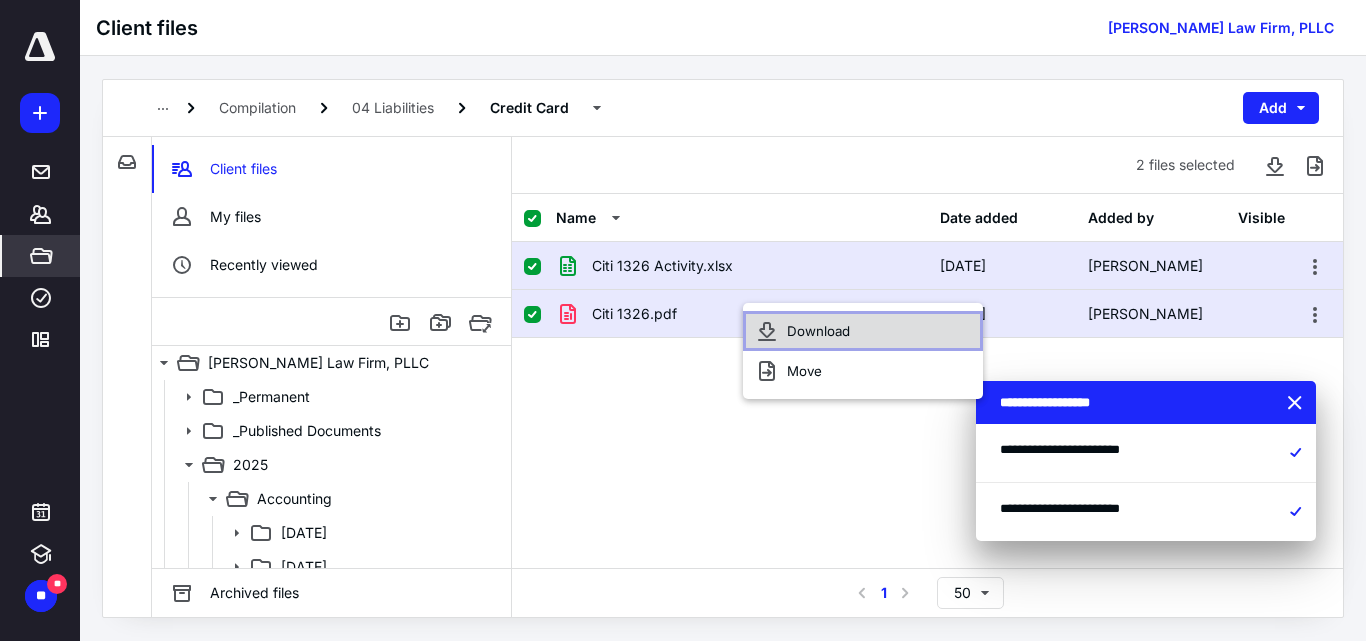 click on "Download" at bounding box center [863, 331] 